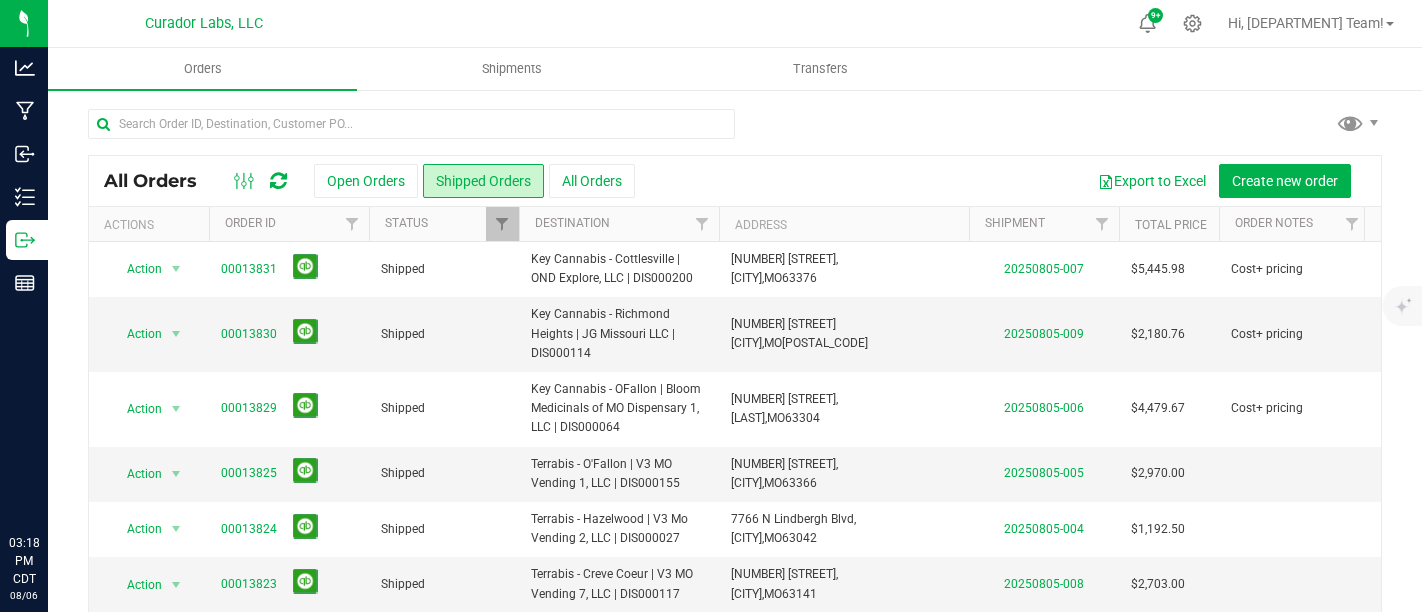 scroll, scrollTop: 0, scrollLeft: 0, axis: both 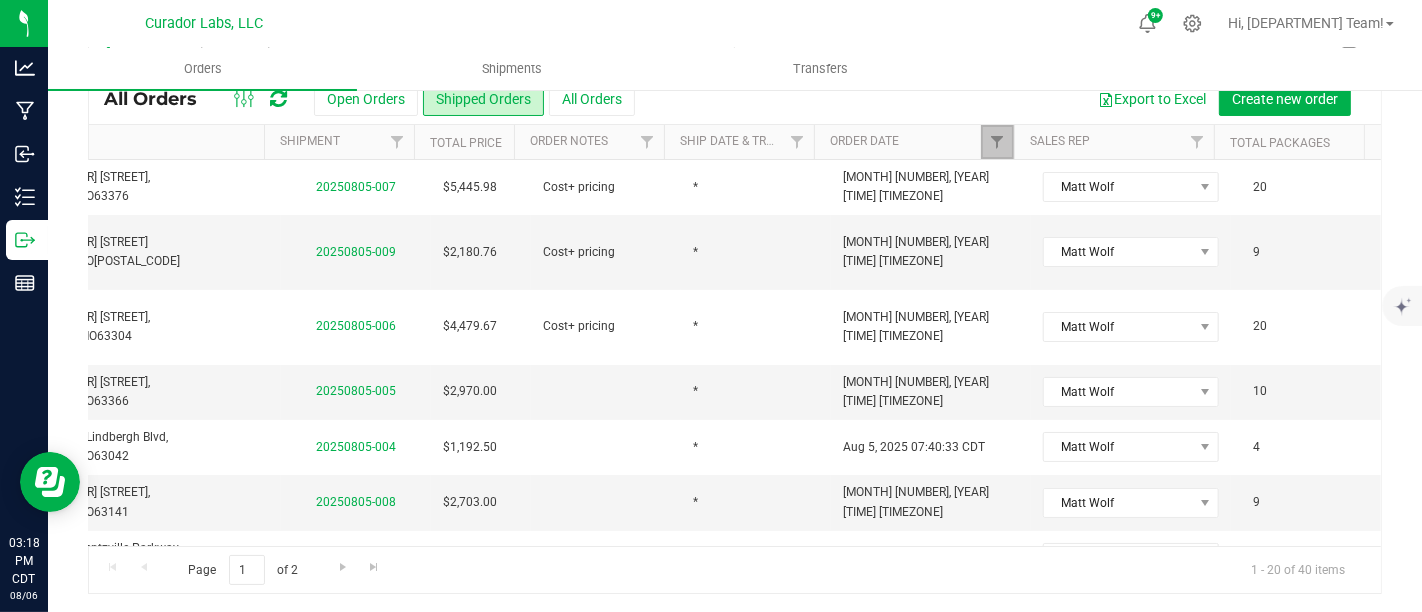 click at bounding box center (997, 142) 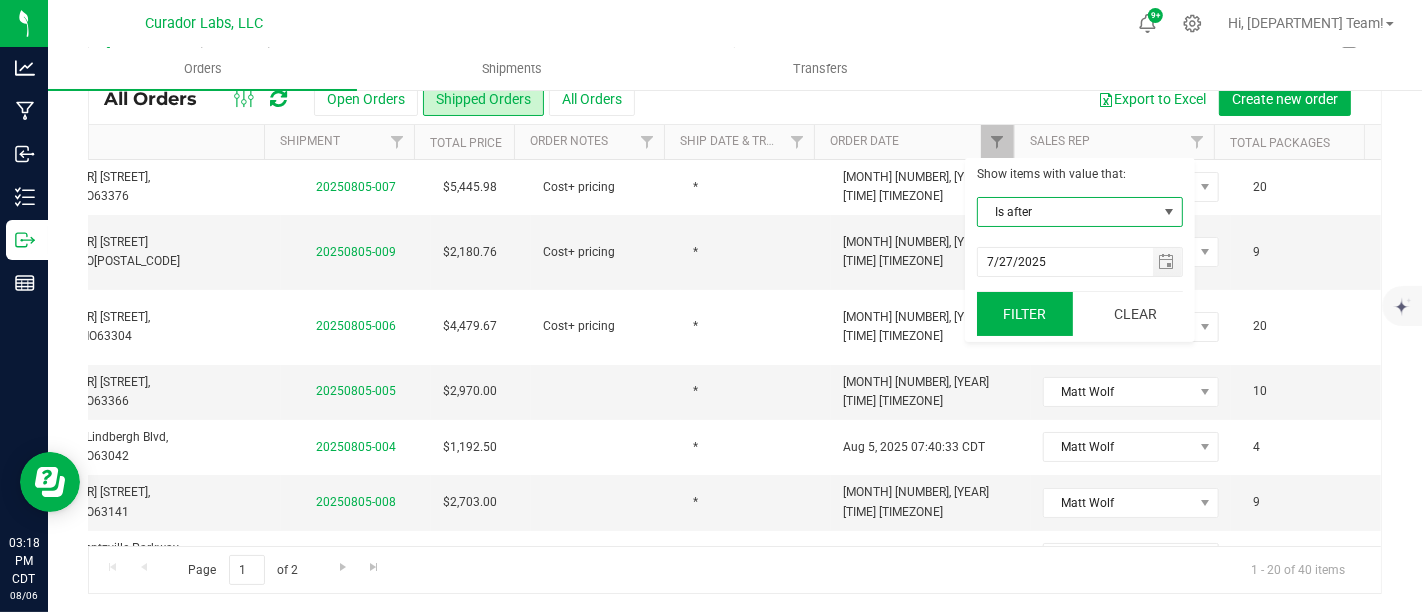 click on "Filter" at bounding box center (1025, 314) 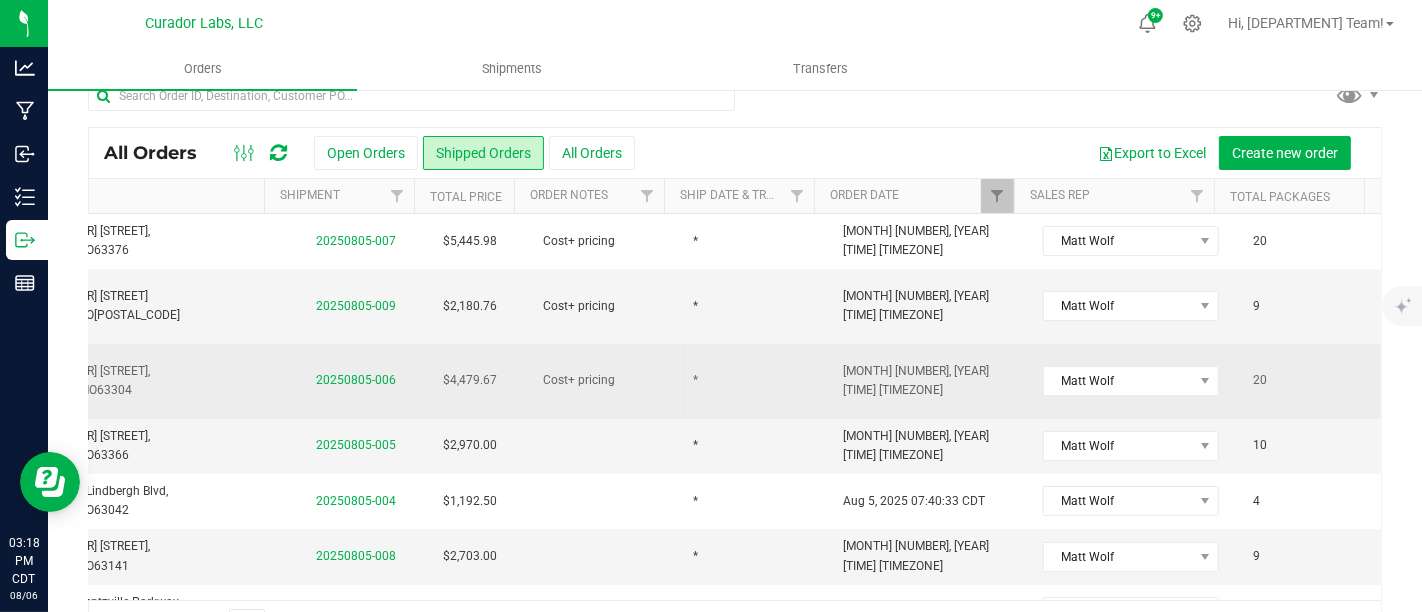 scroll, scrollTop: 0, scrollLeft: 0, axis: both 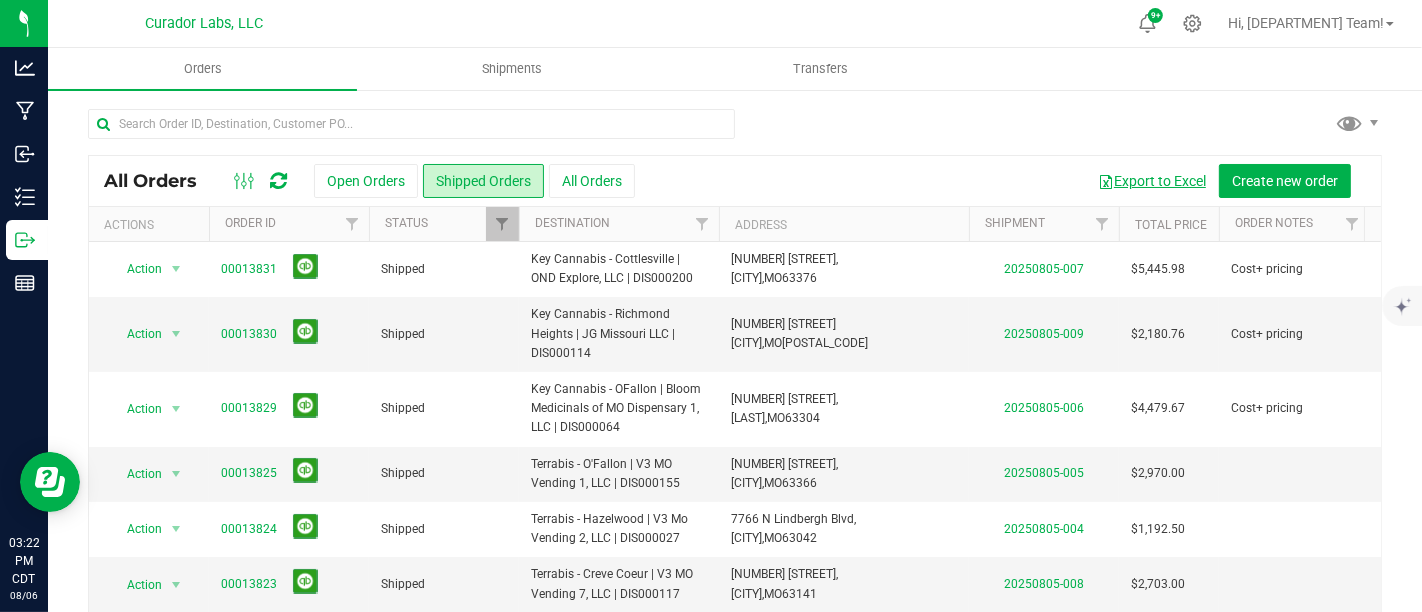 click on "Export to Excel" at bounding box center [1152, 181] 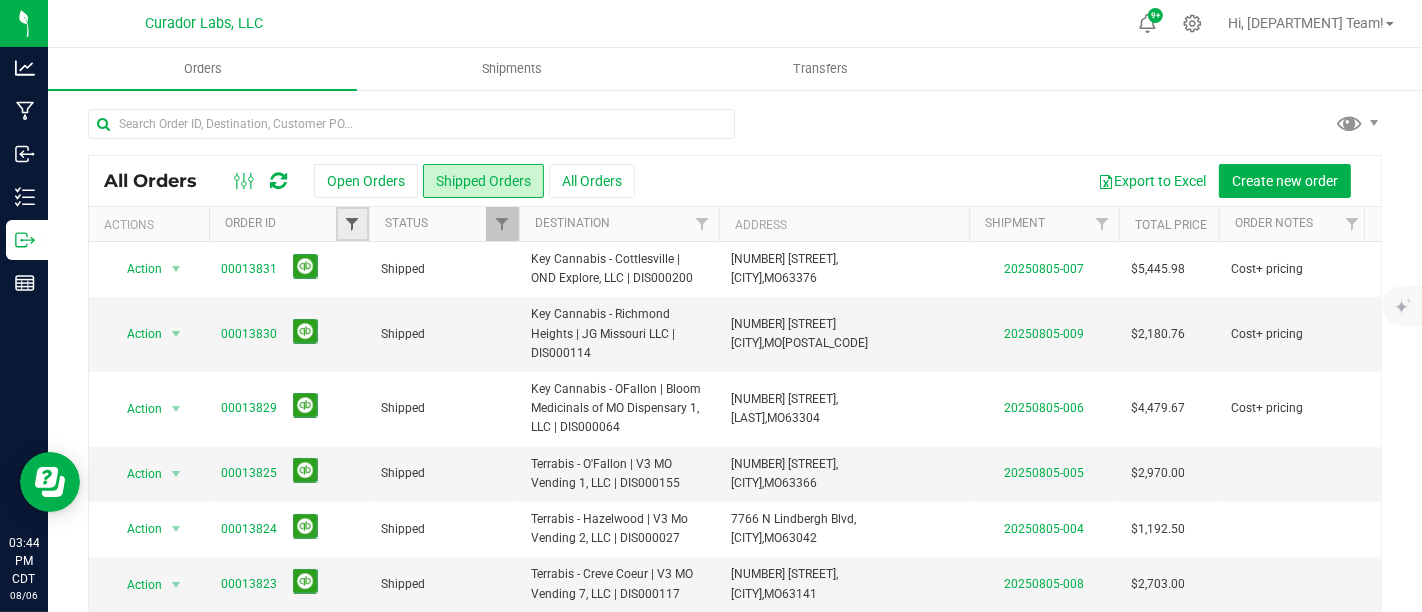 click at bounding box center (352, 224) 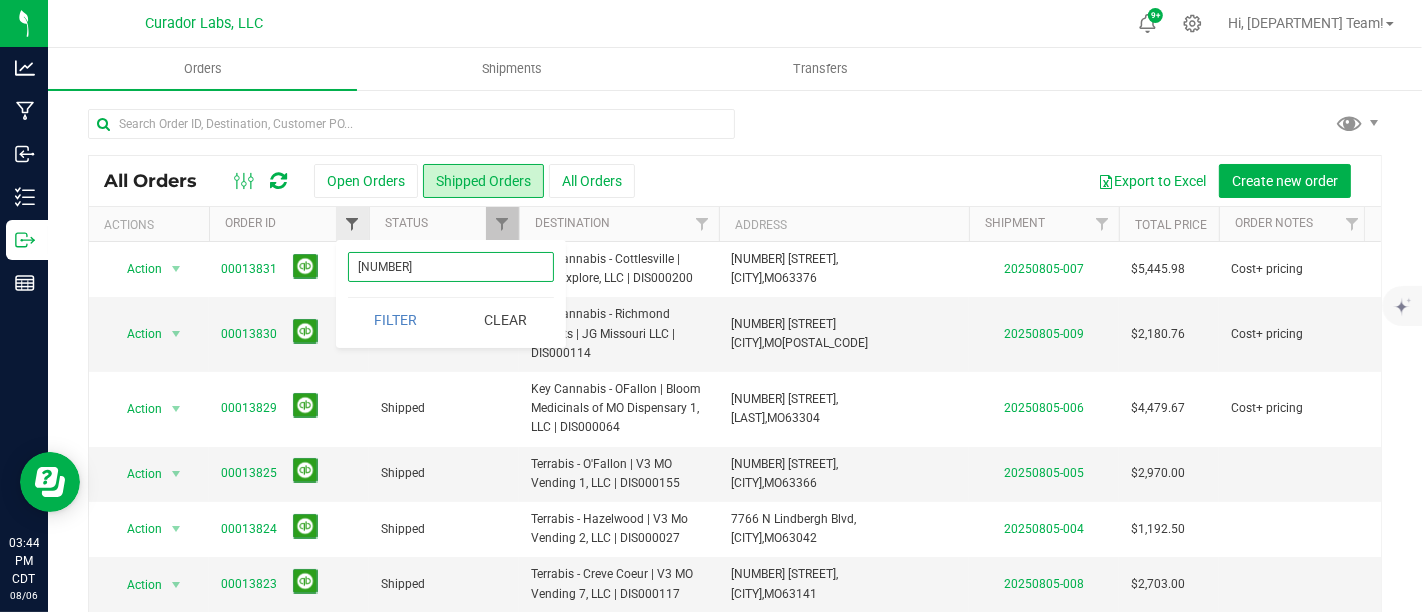 click on "Filter" at bounding box center [396, 320] 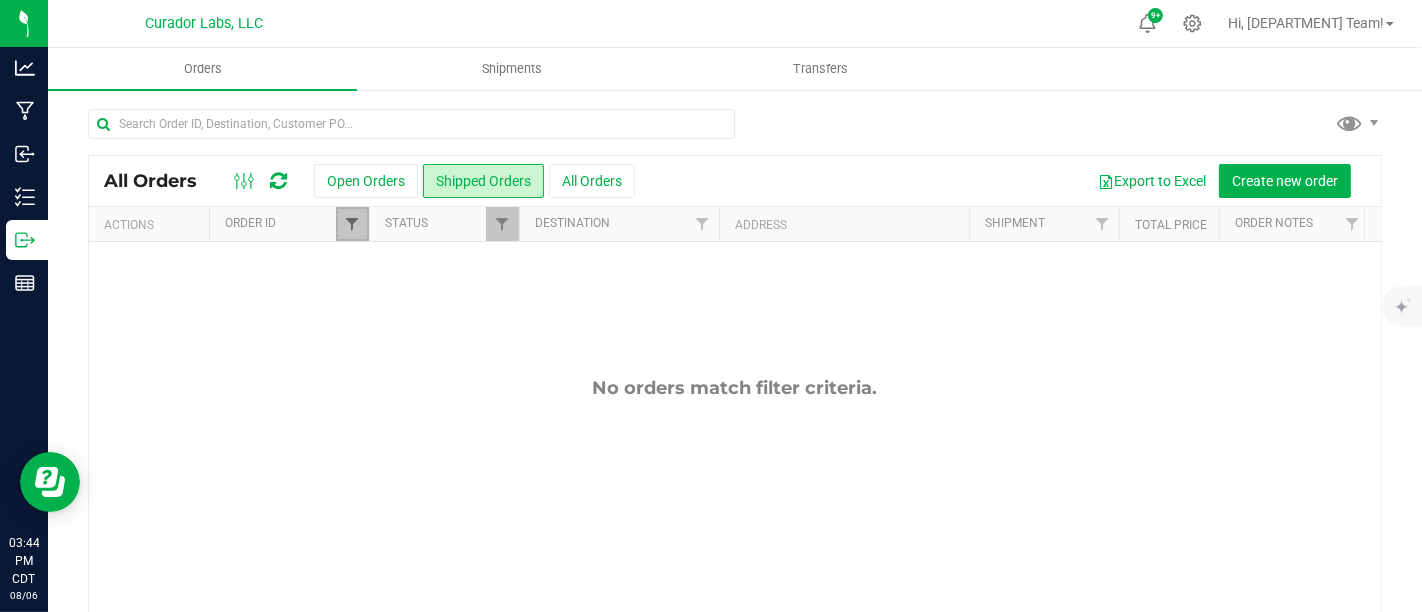 click at bounding box center [352, 224] 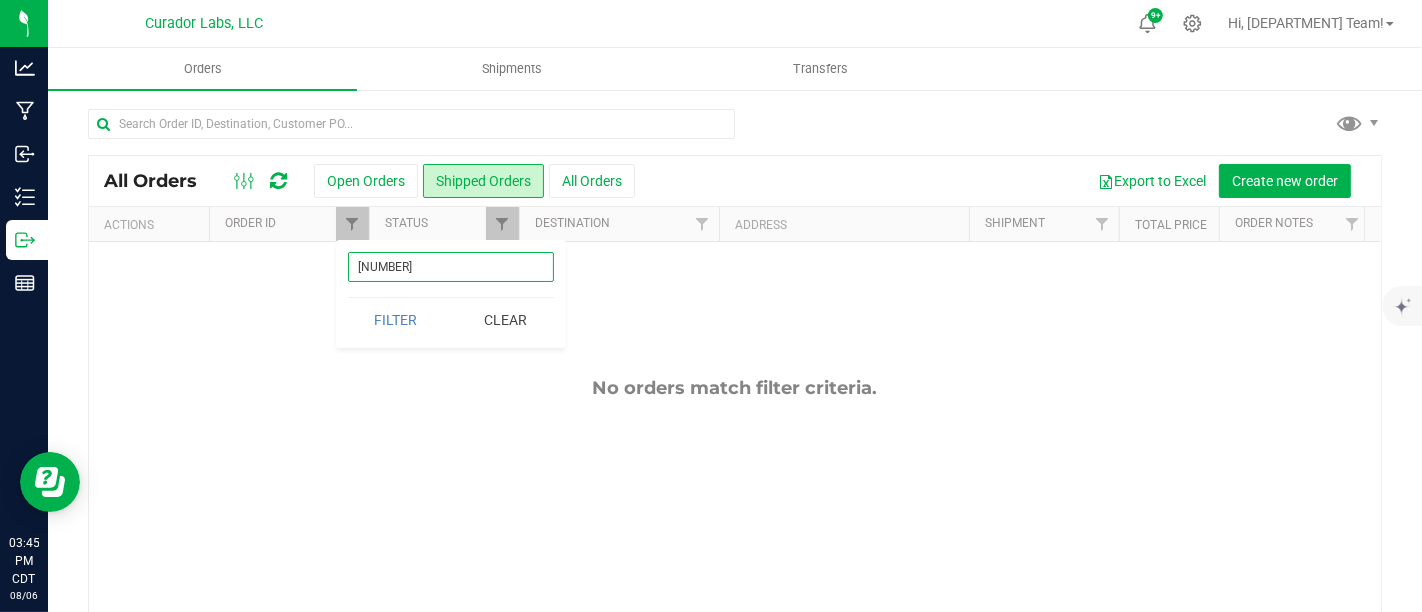 click on "[NUMBER]" at bounding box center (451, 267) 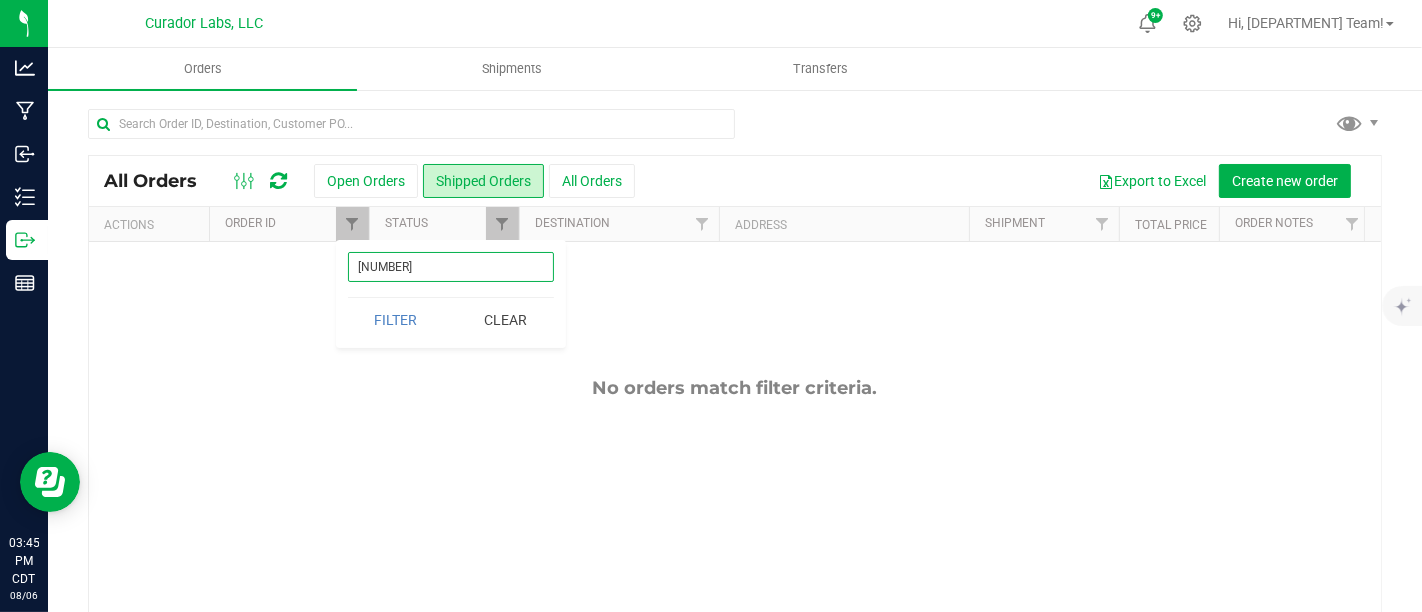 type on "[NUMBER]" 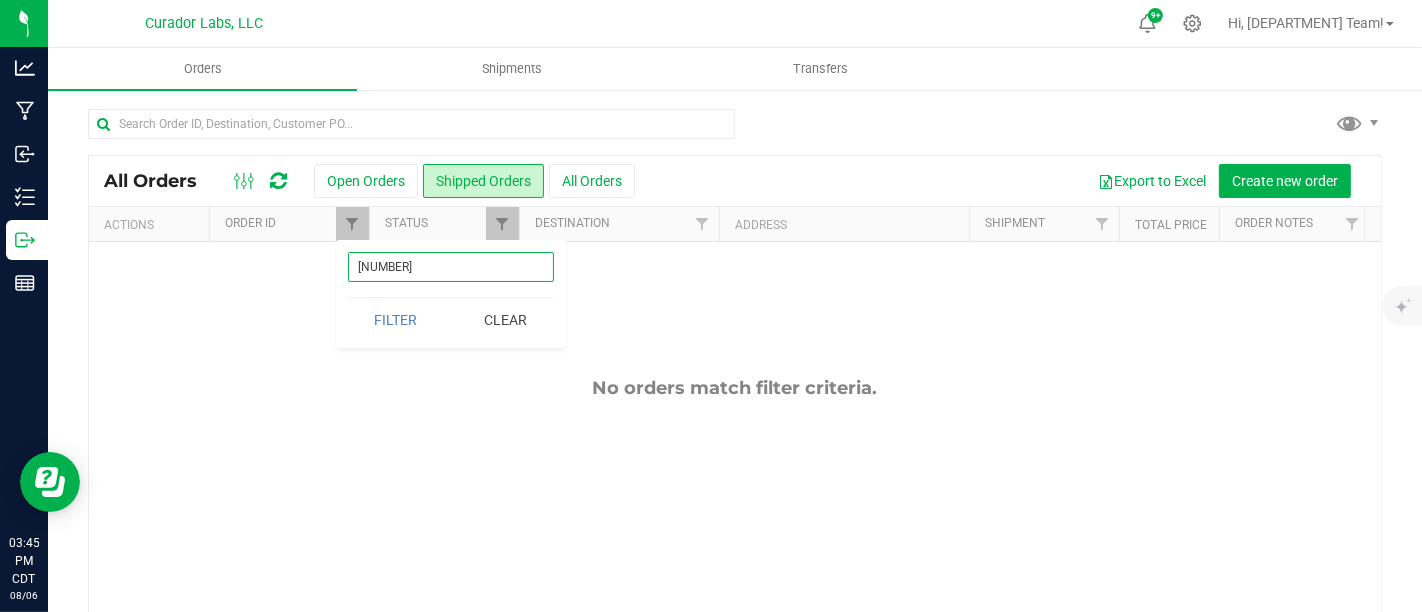click on "Filter" at bounding box center (396, 320) 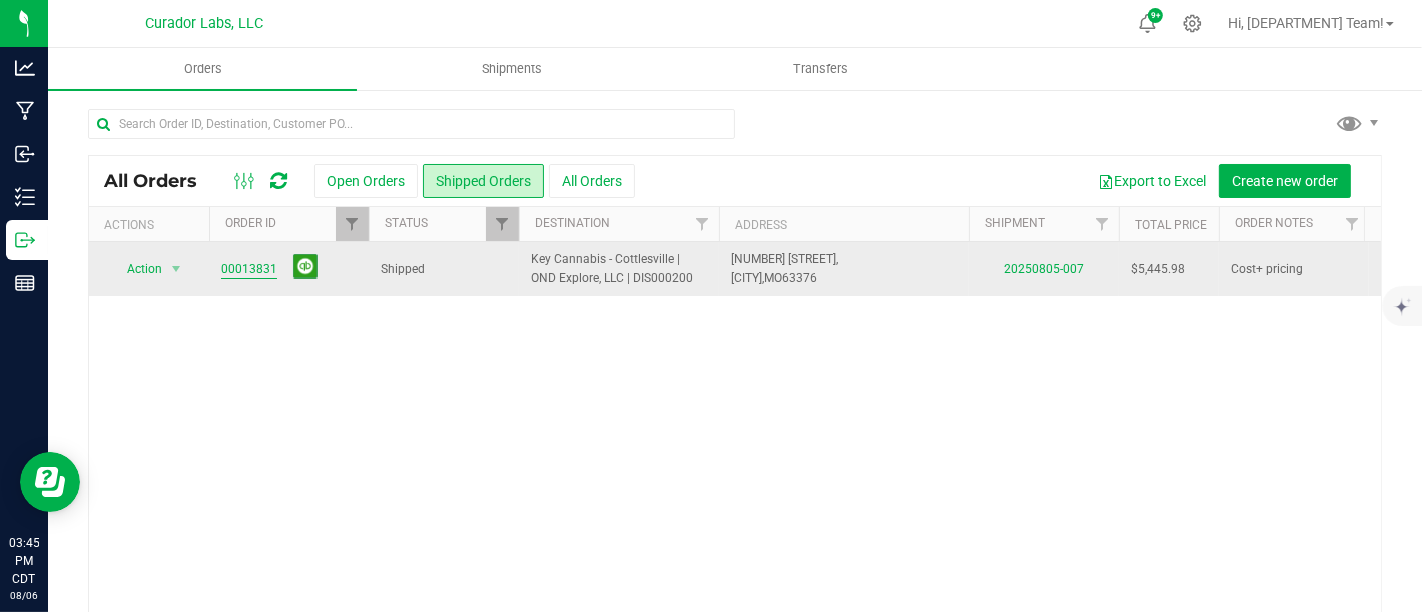 click on "00013831" at bounding box center (249, 269) 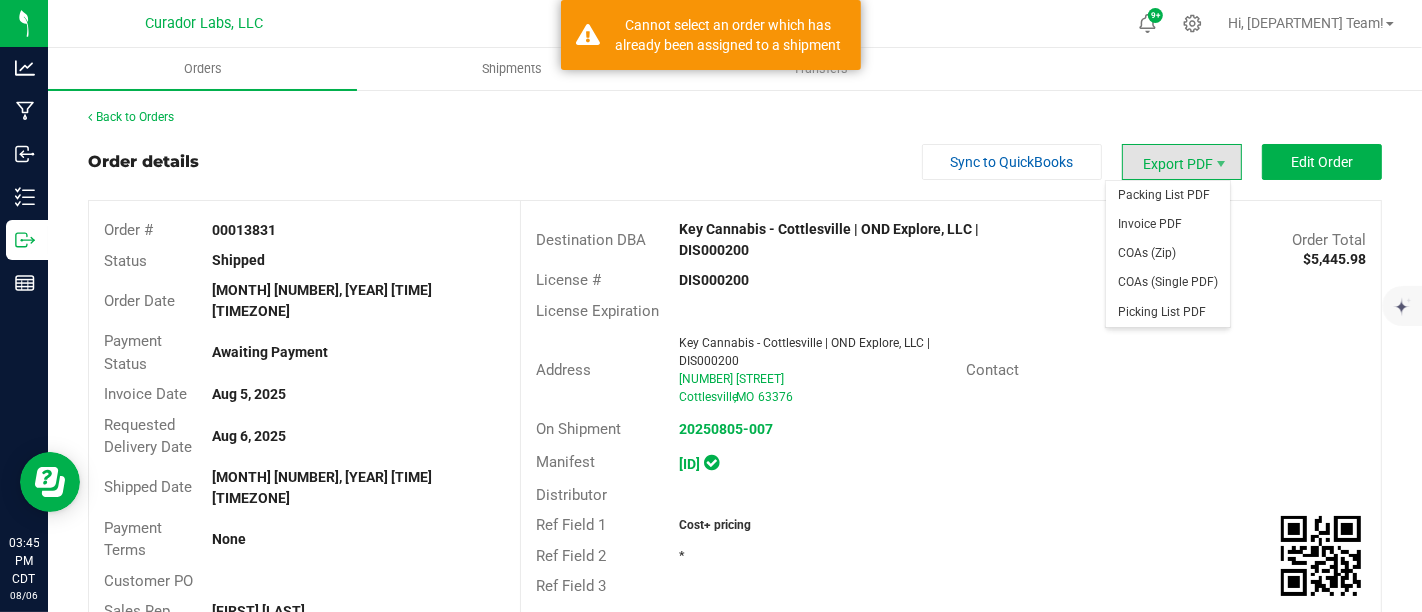 click on "Export PDF" at bounding box center [1182, 162] 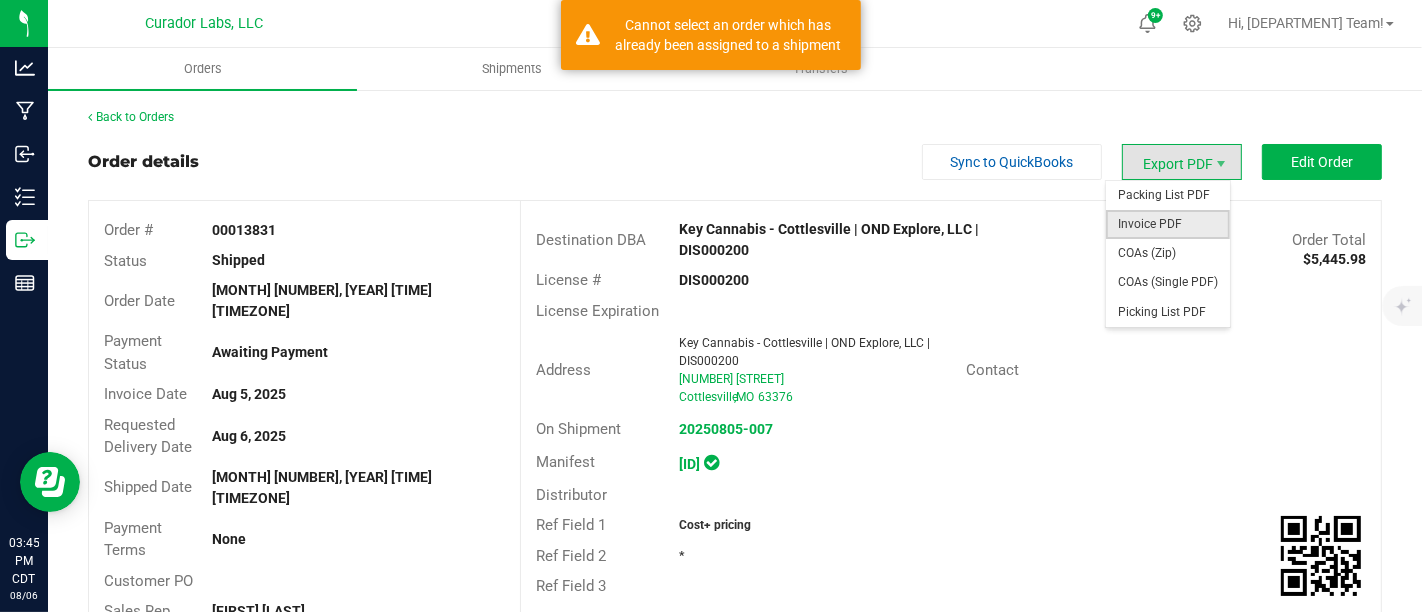 click on "Invoice PDF" at bounding box center (1168, 224) 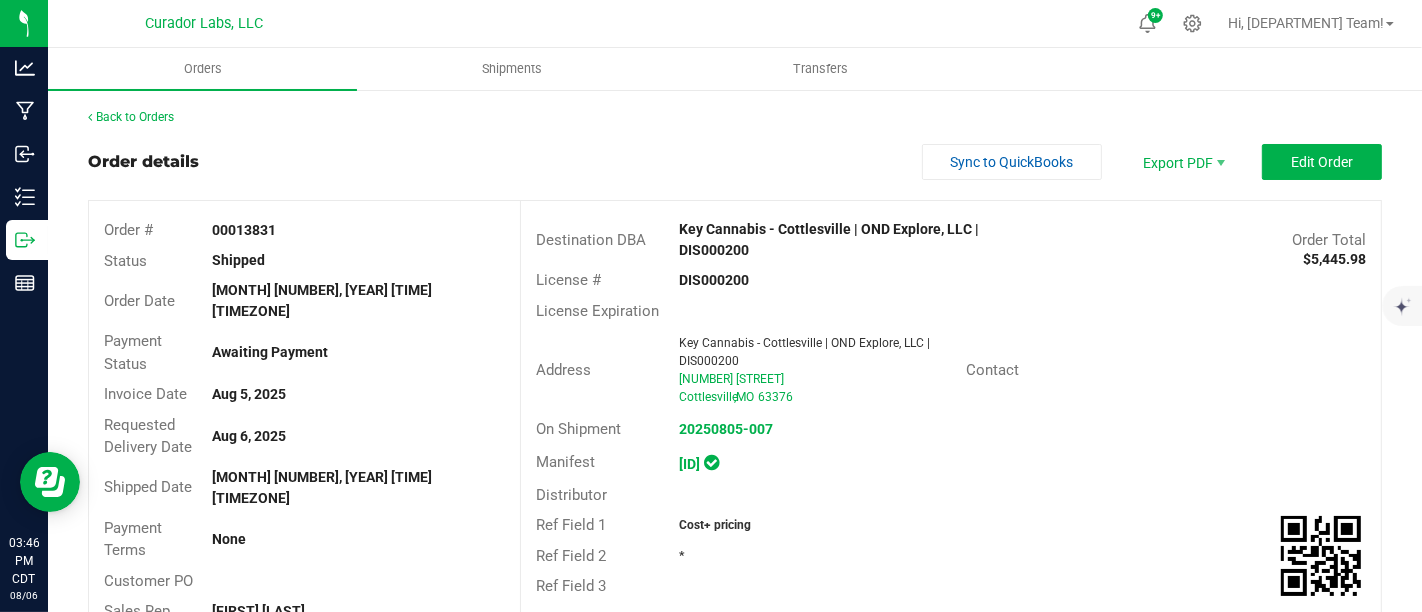 click on "Order details   Sync to QuickBooks   Export PDF   Edit Order" at bounding box center (735, 162) 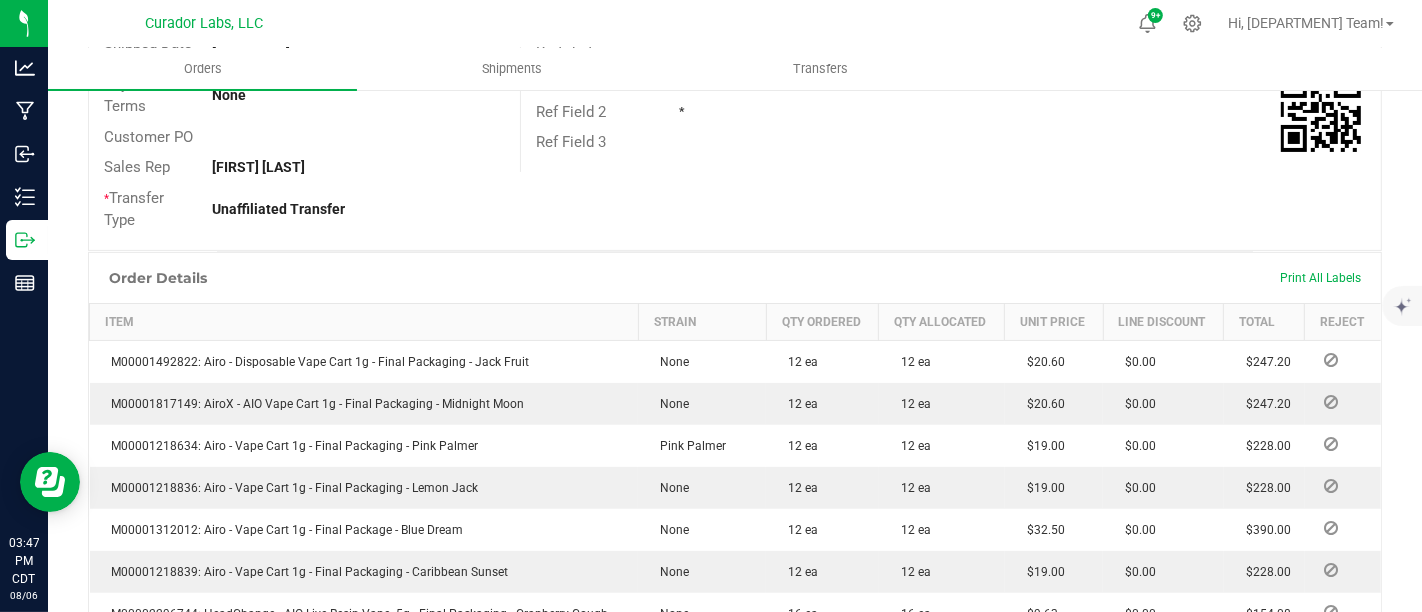 scroll, scrollTop: 0, scrollLeft: 0, axis: both 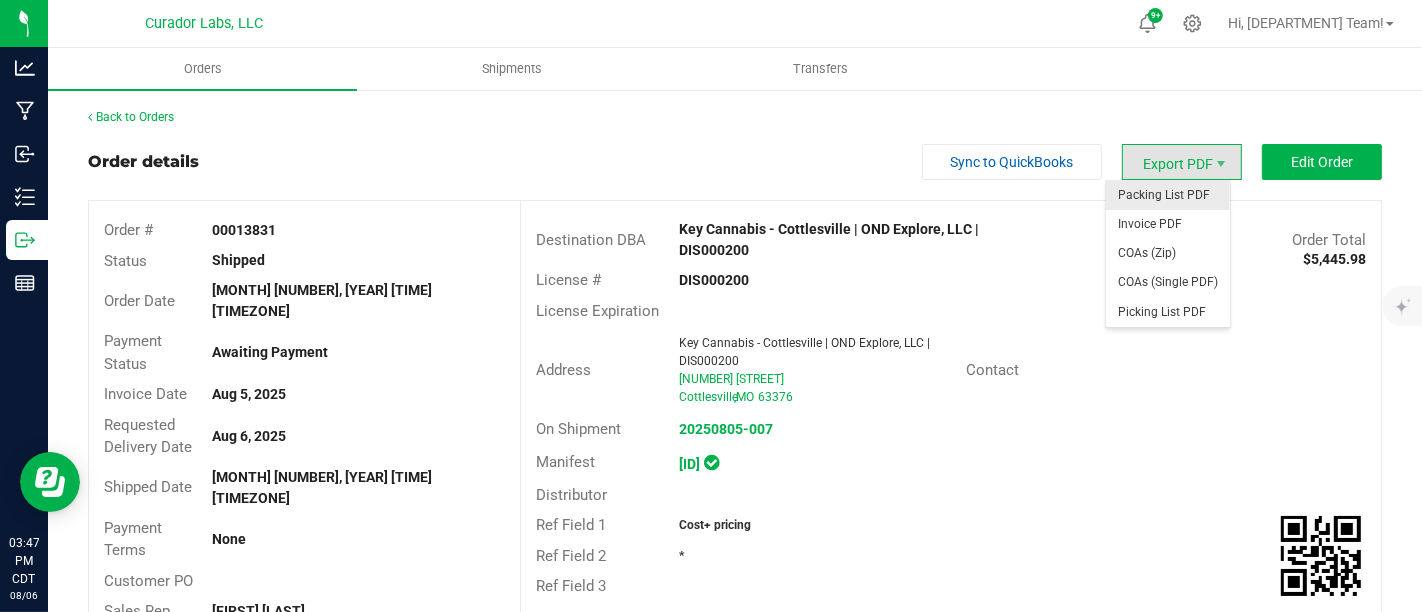 drag, startPoint x: 1181, startPoint y: 167, endPoint x: 1170, endPoint y: 205, distance: 39.56008 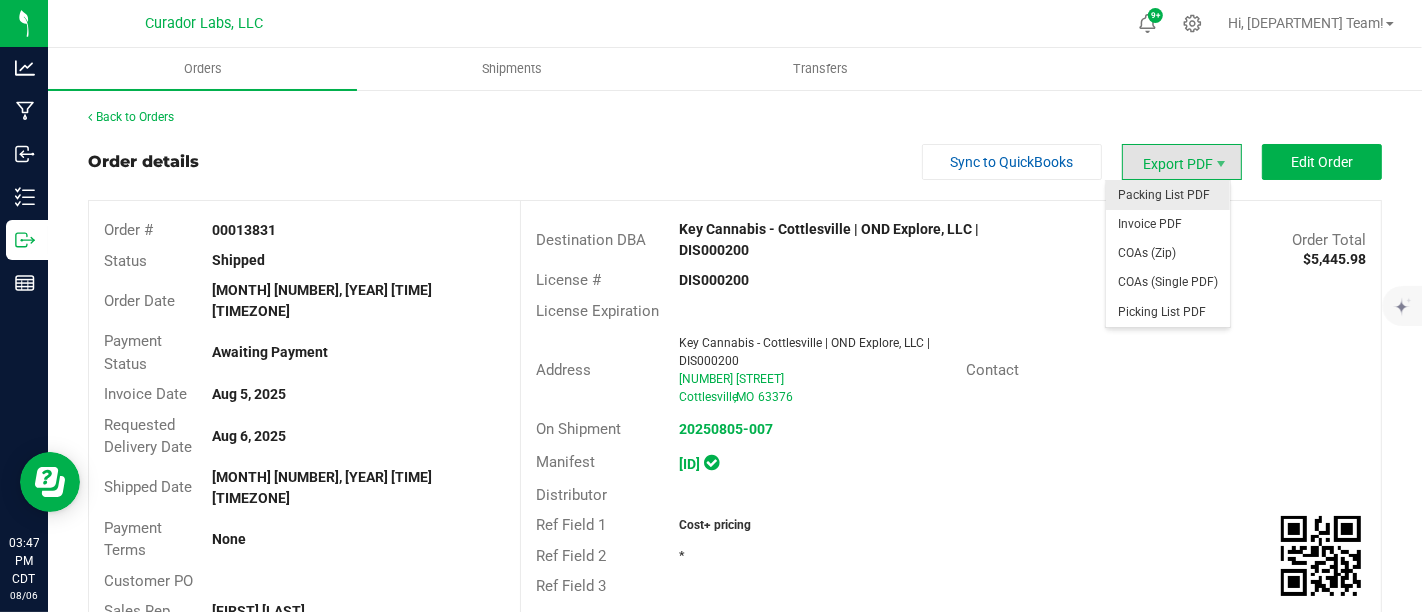 click on "Export PDF" at bounding box center (1182, 162) 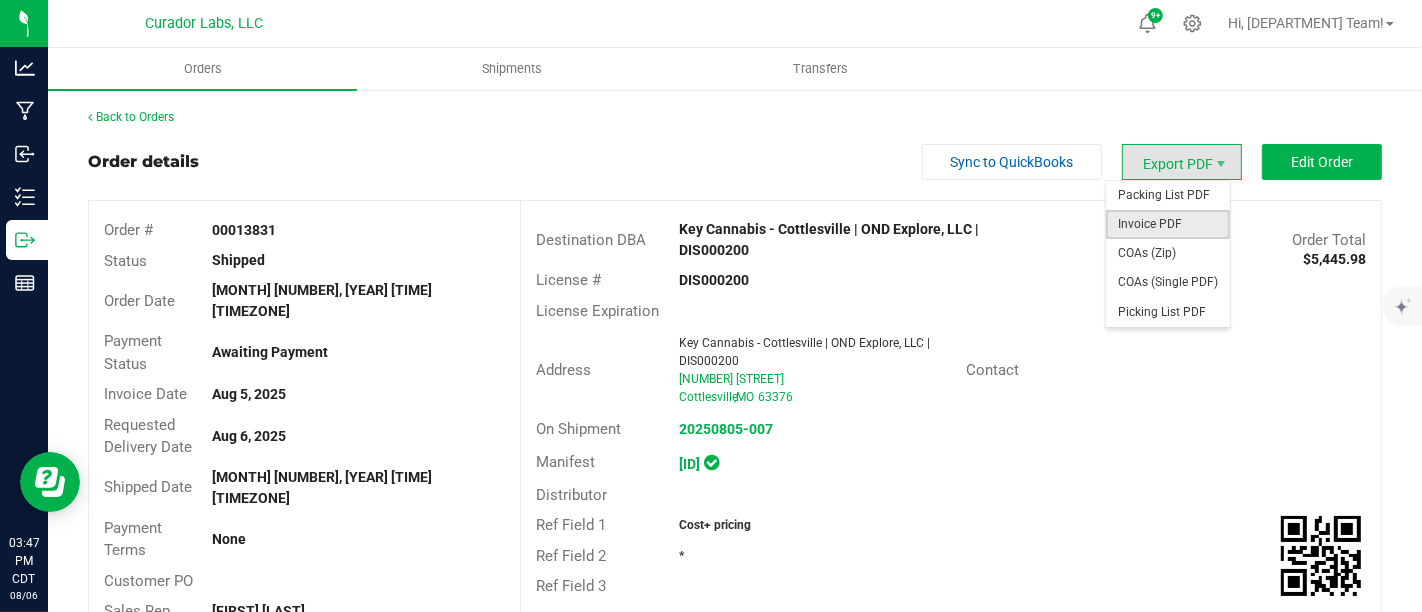 click on "Invoice PDF" at bounding box center [1168, 224] 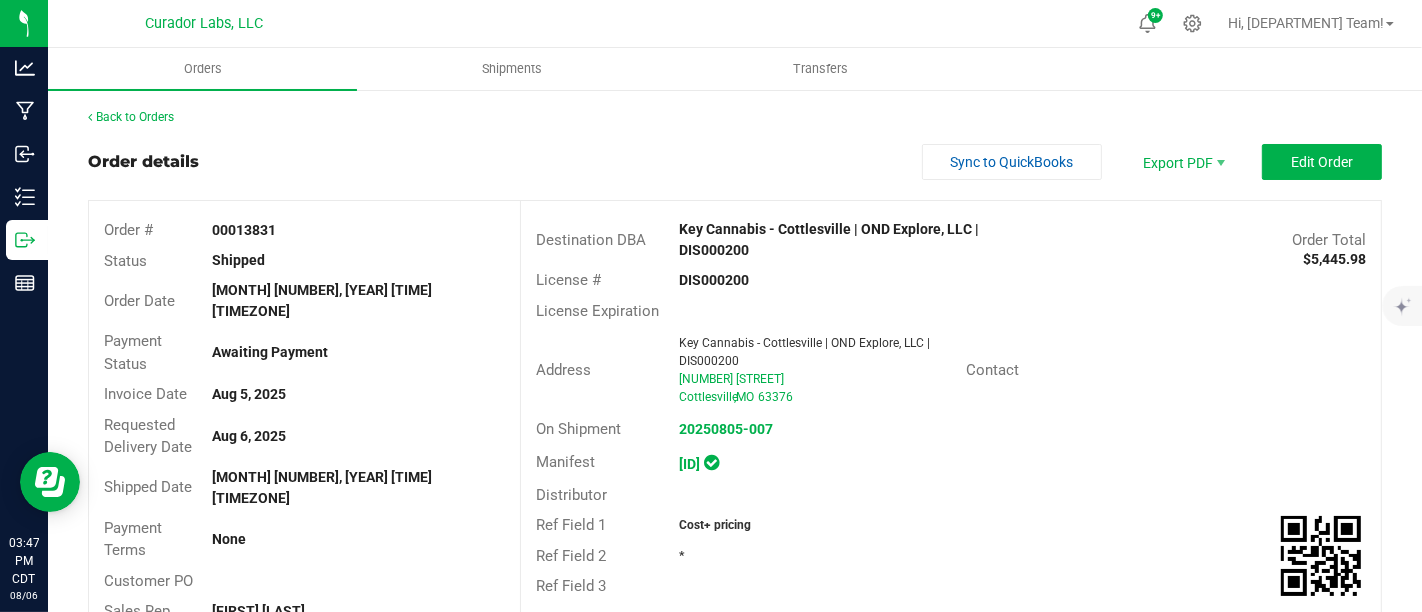 click on "Order details   Sync to QuickBooks   Export PDF   Edit Order" at bounding box center [735, 162] 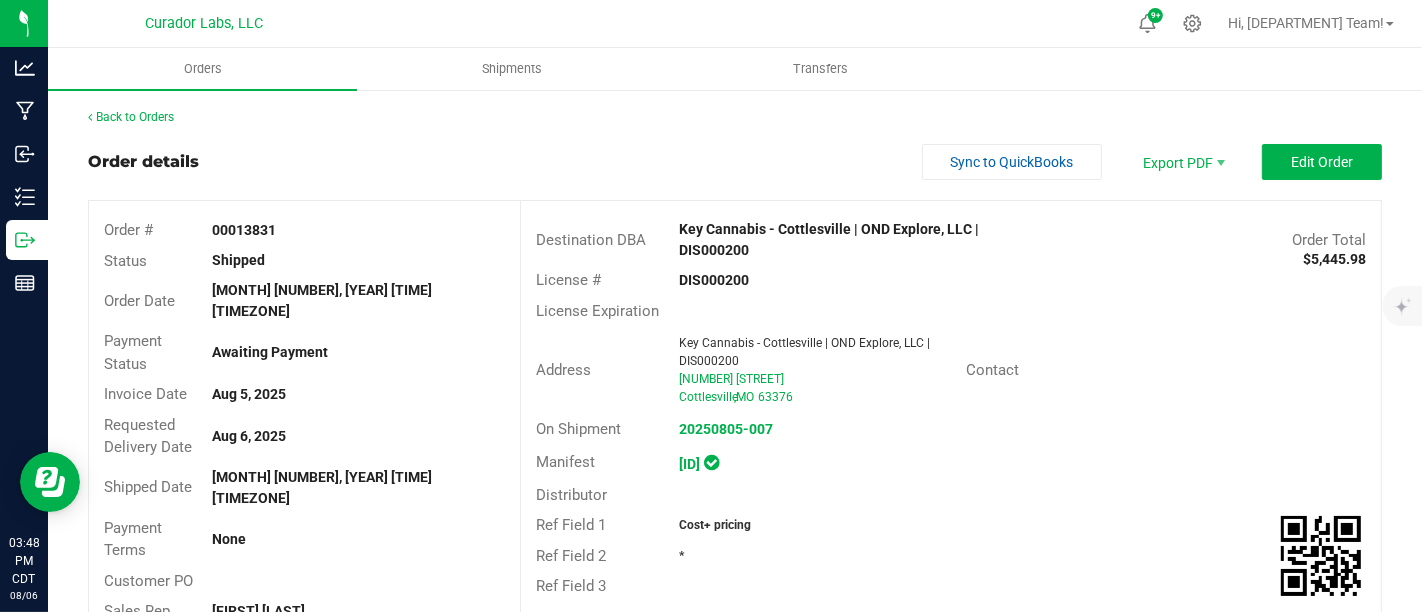 click on "[ADDRESS_TYPE] [BRAND] - [CITY] | [COMPANY] | [ID] [NUMBER] [STREET] [CITY] , [STATE] [POSTAL_CODE] [CONTACT]" at bounding box center (951, 370) 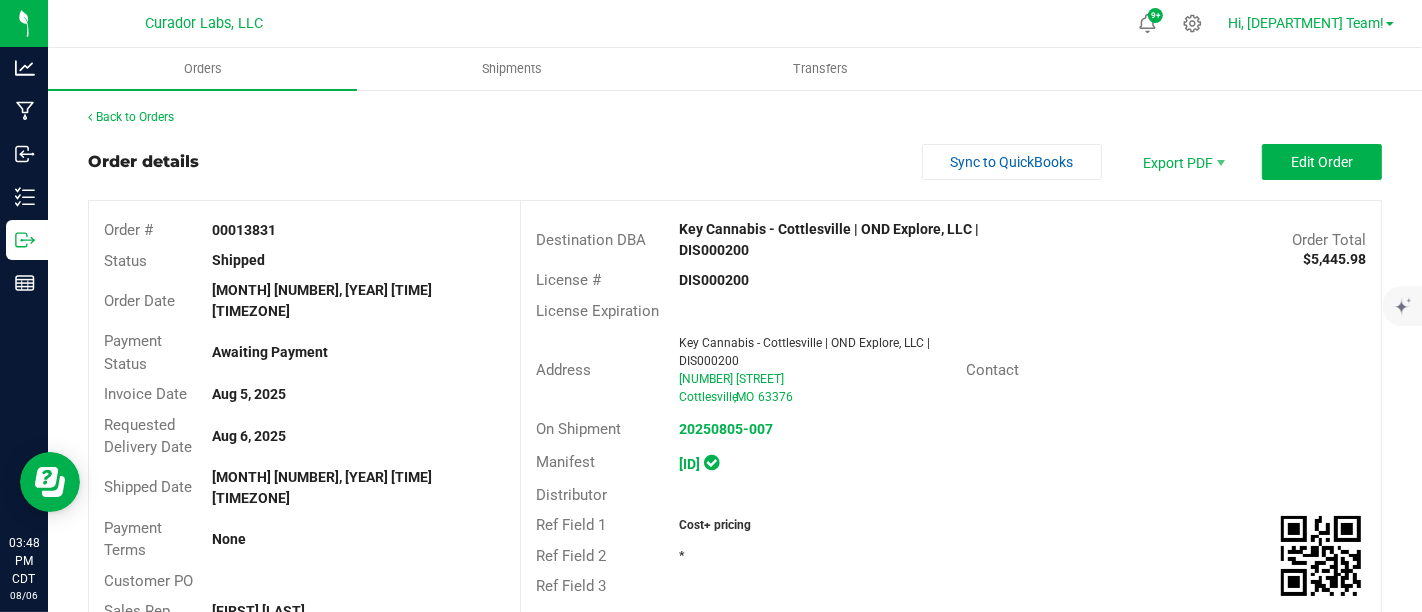 click on "Hi, [DEPARTMENT] Team!" at bounding box center [1306, 23] 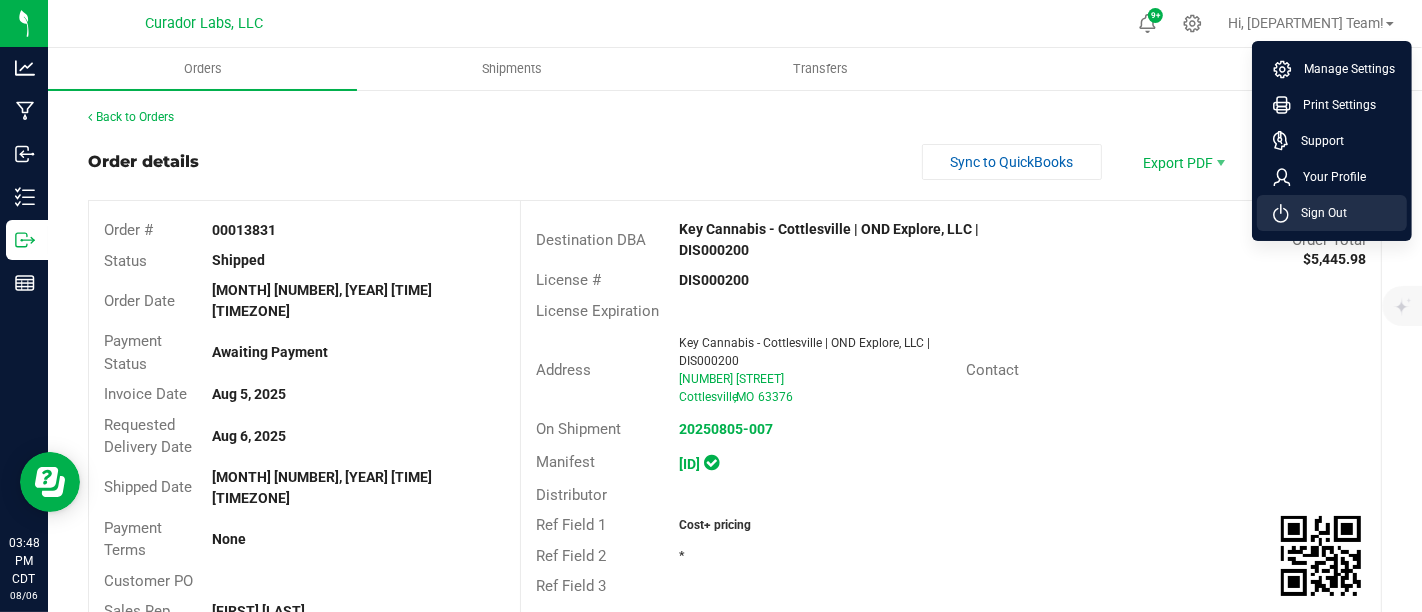 click on "Sign Out" at bounding box center [1318, 213] 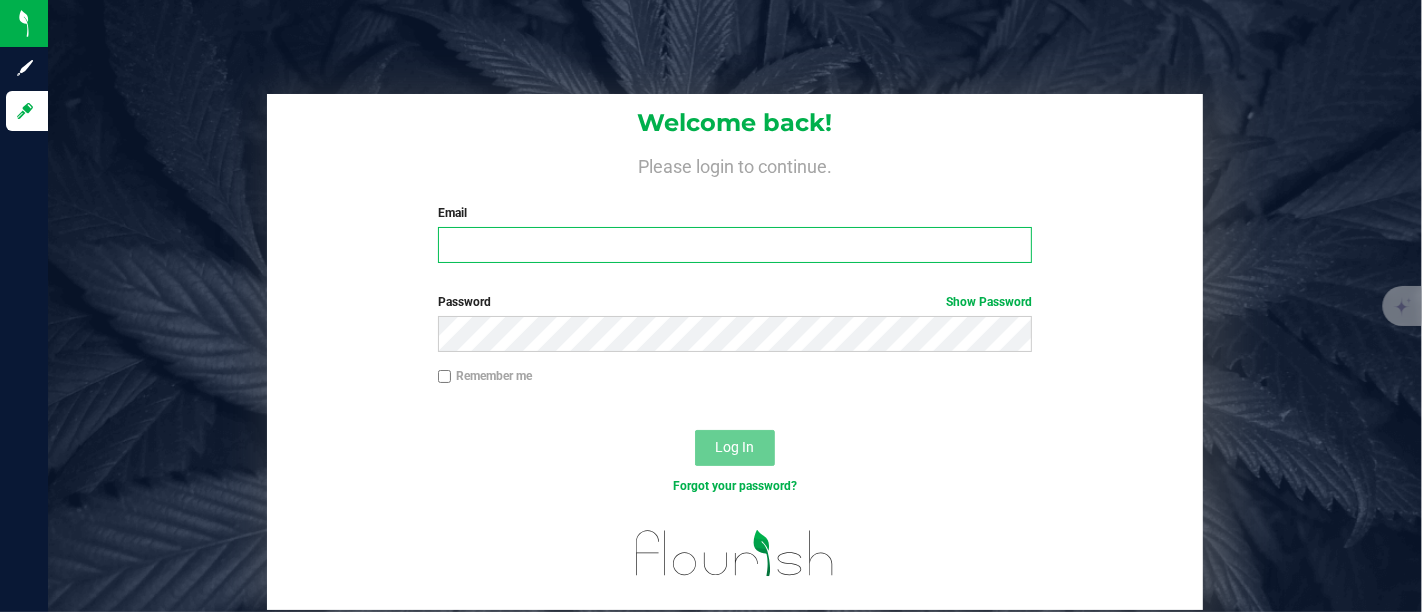 type on "[EMAIL]" 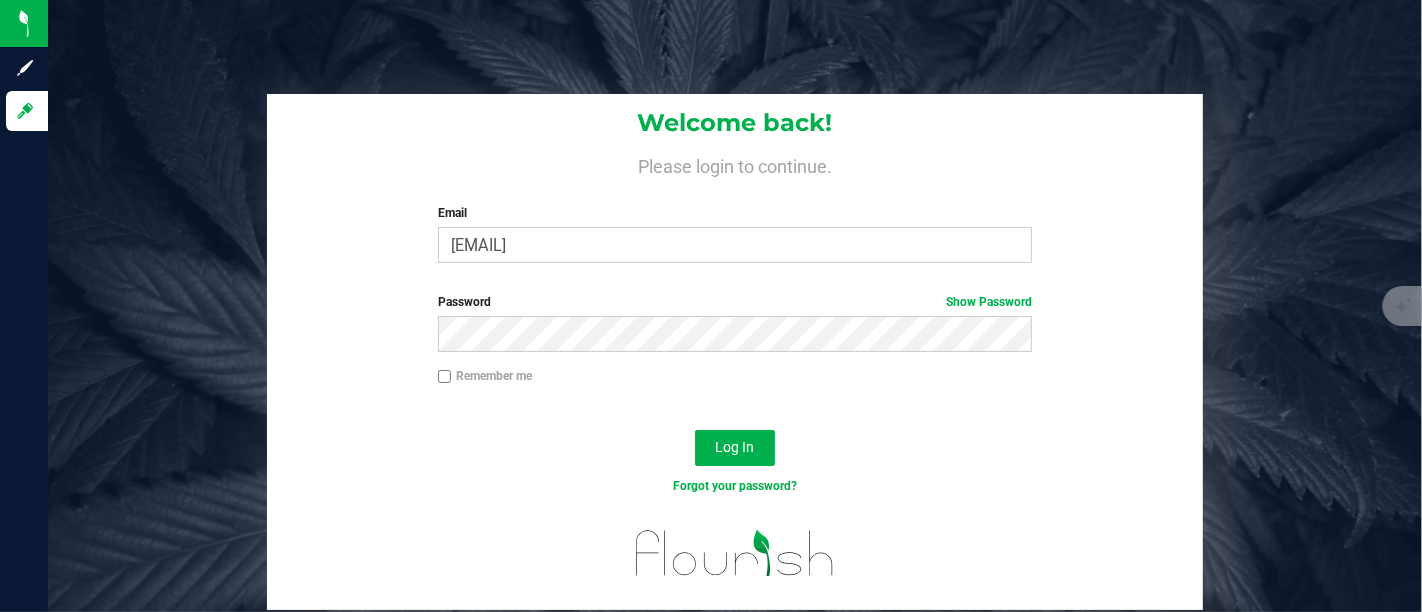 click on "Remember me" at bounding box center [735, 378] 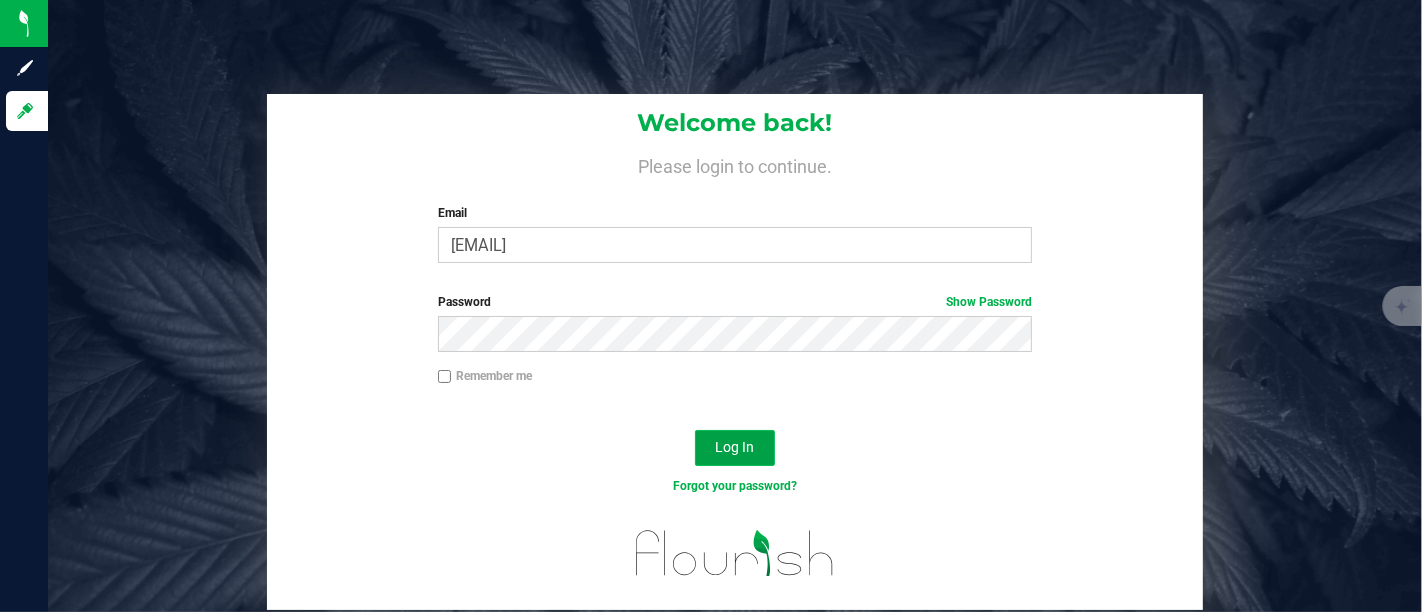 click on "Log In" at bounding box center (735, 448) 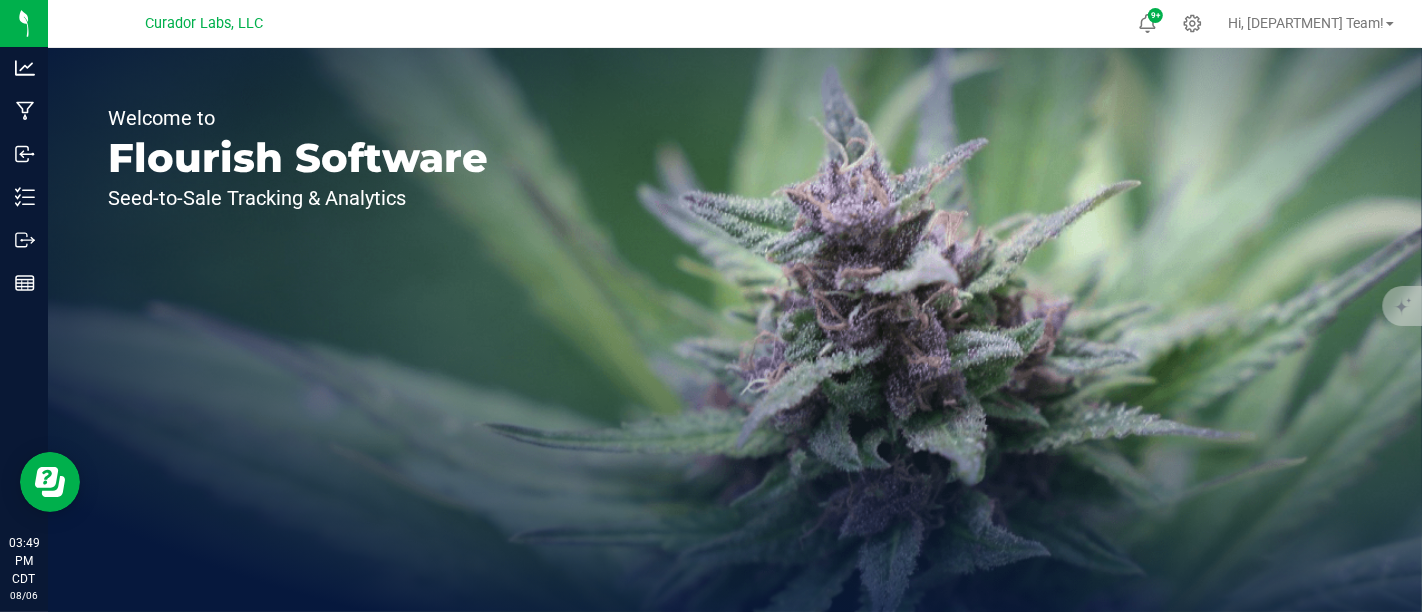 scroll, scrollTop: 0, scrollLeft: 0, axis: both 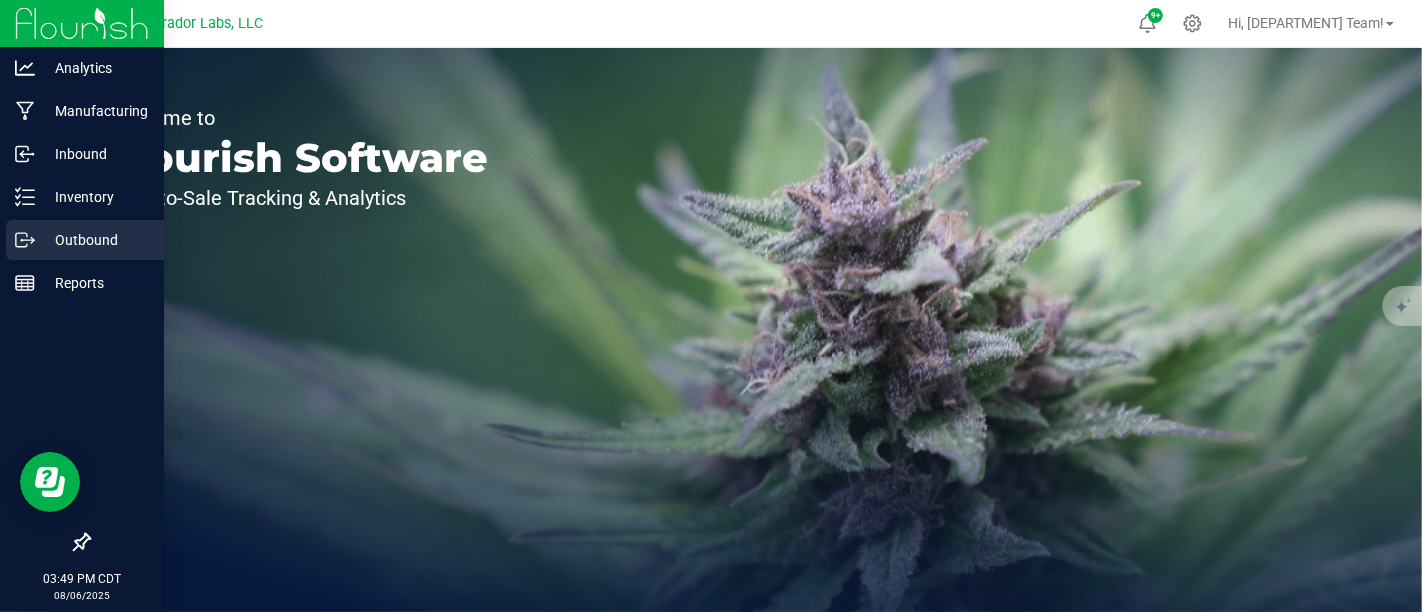 click on "Outbound" at bounding box center [95, 240] 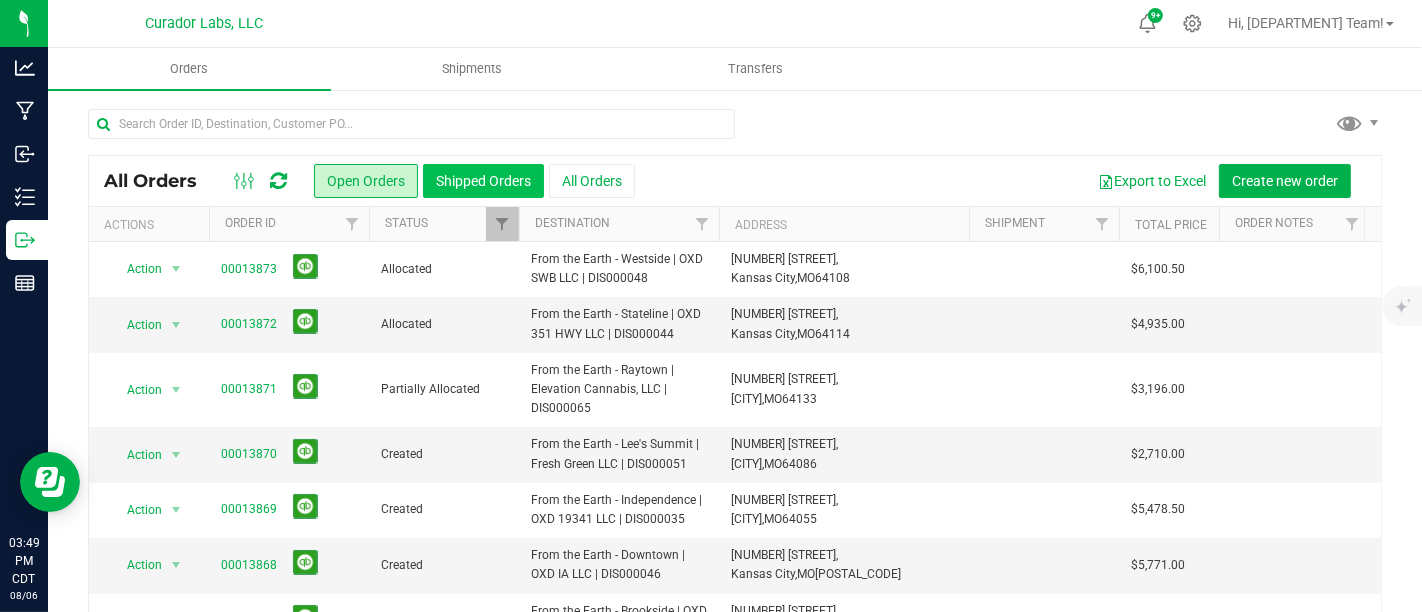 click on "Shipped Orders" at bounding box center [483, 181] 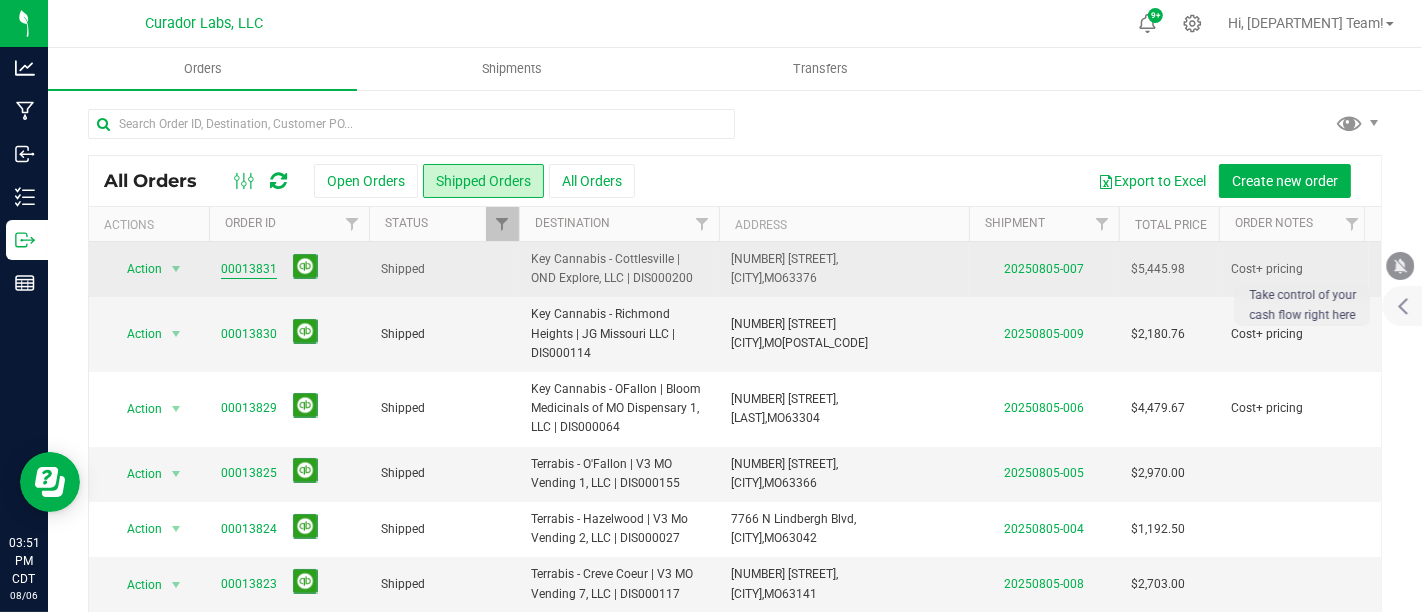 click on "00013831" at bounding box center [249, 269] 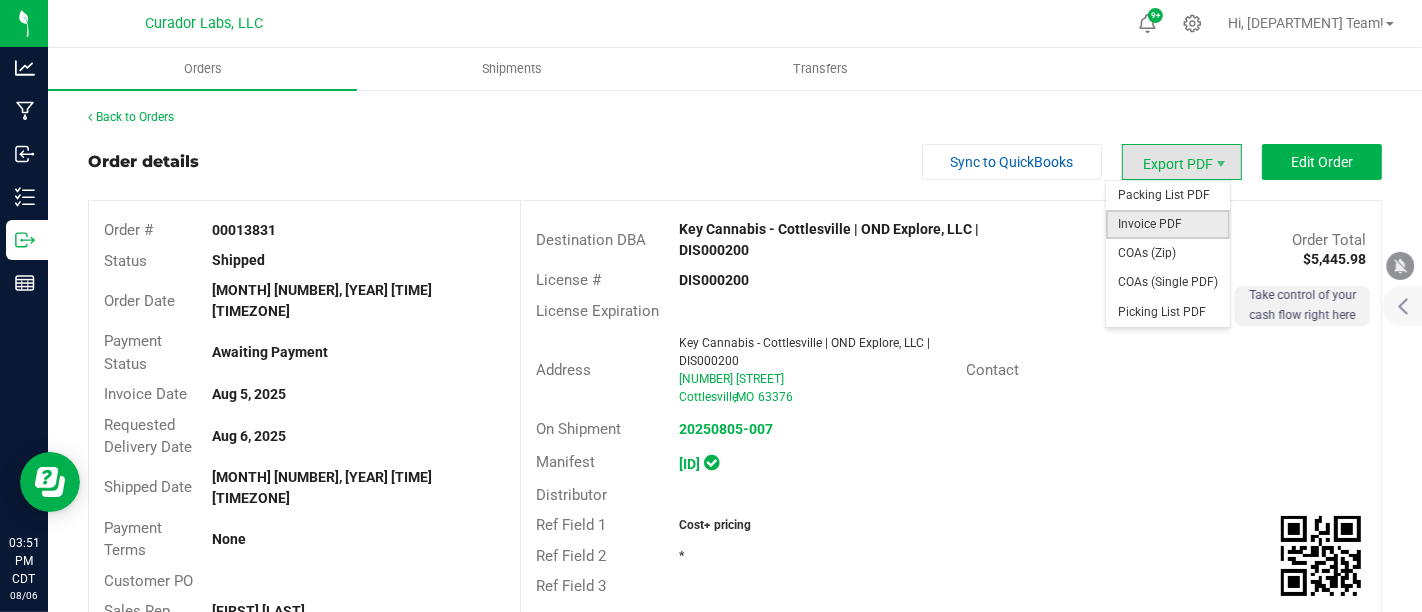 click on "Invoice PDF" at bounding box center (1168, 224) 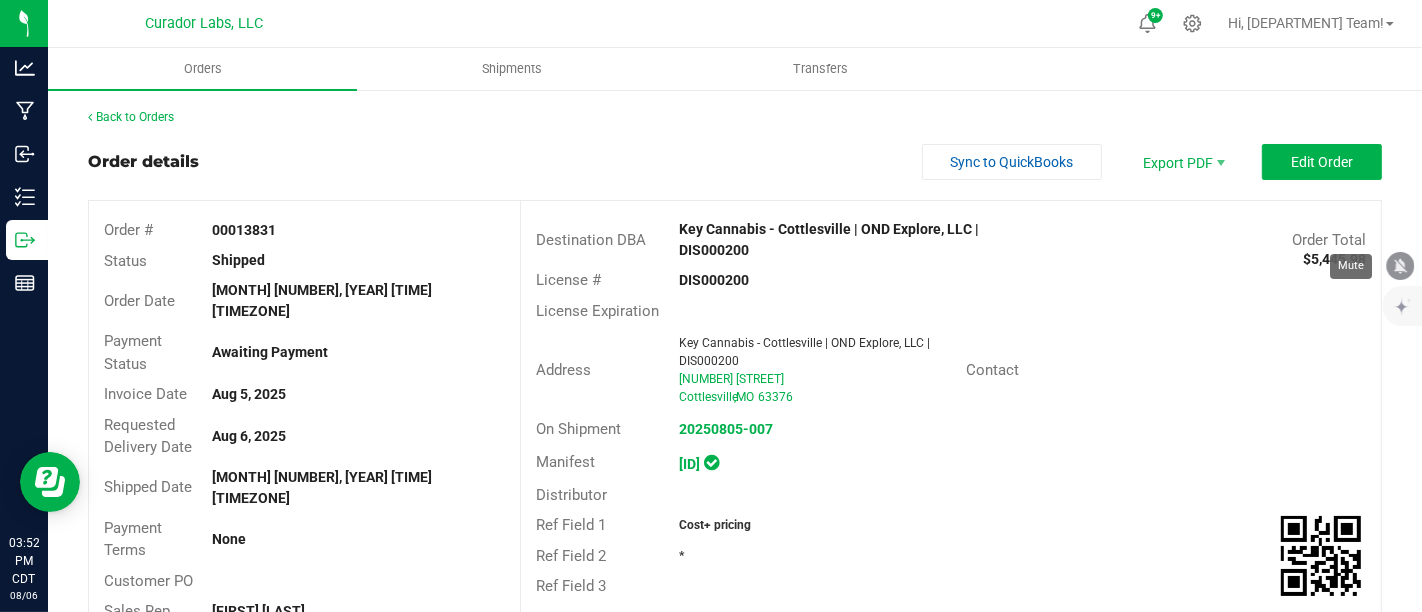 click 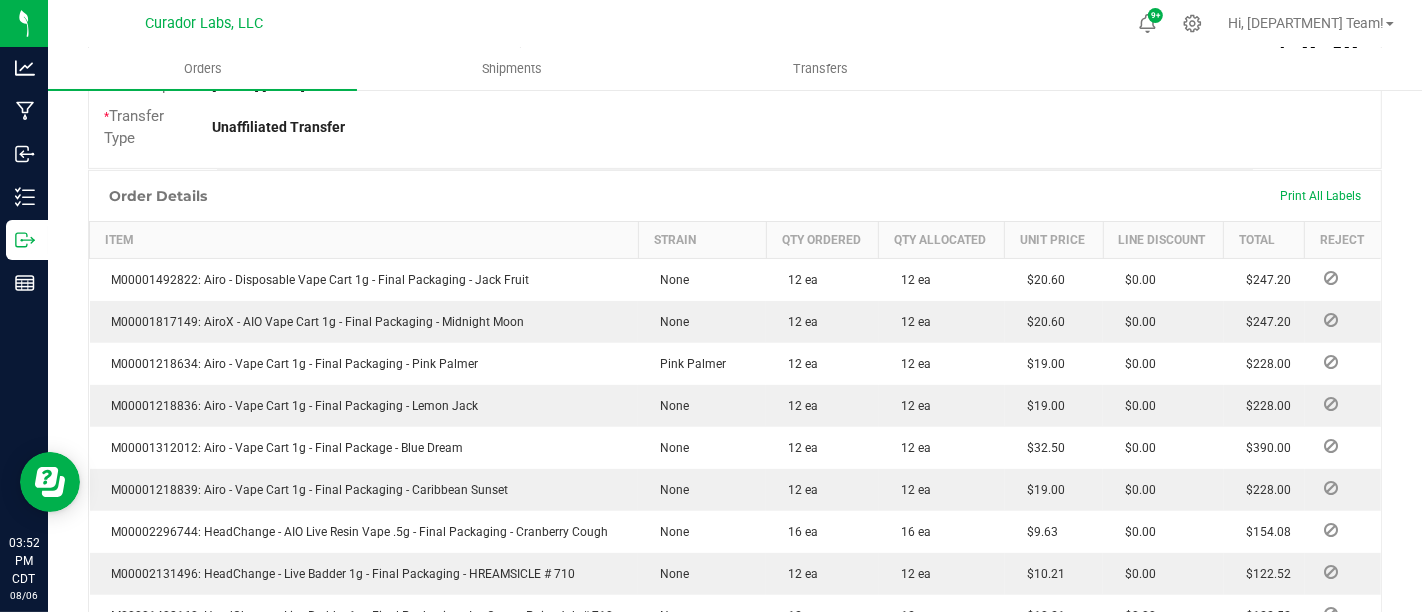 scroll, scrollTop: 555, scrollLeft: 0, axis: vertical 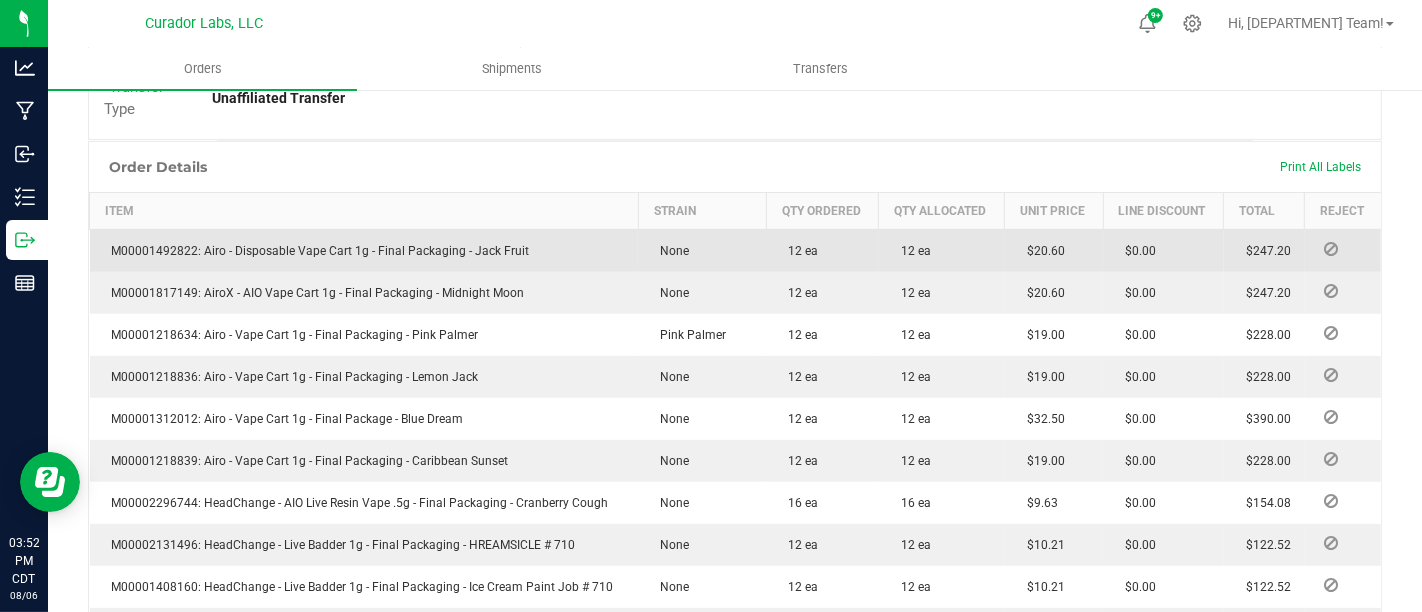 click on "M00001492822: Airo - Disposable Vape Cart 1g - Final Packaging - Jack Fruit" at bounding box center (316, 251) 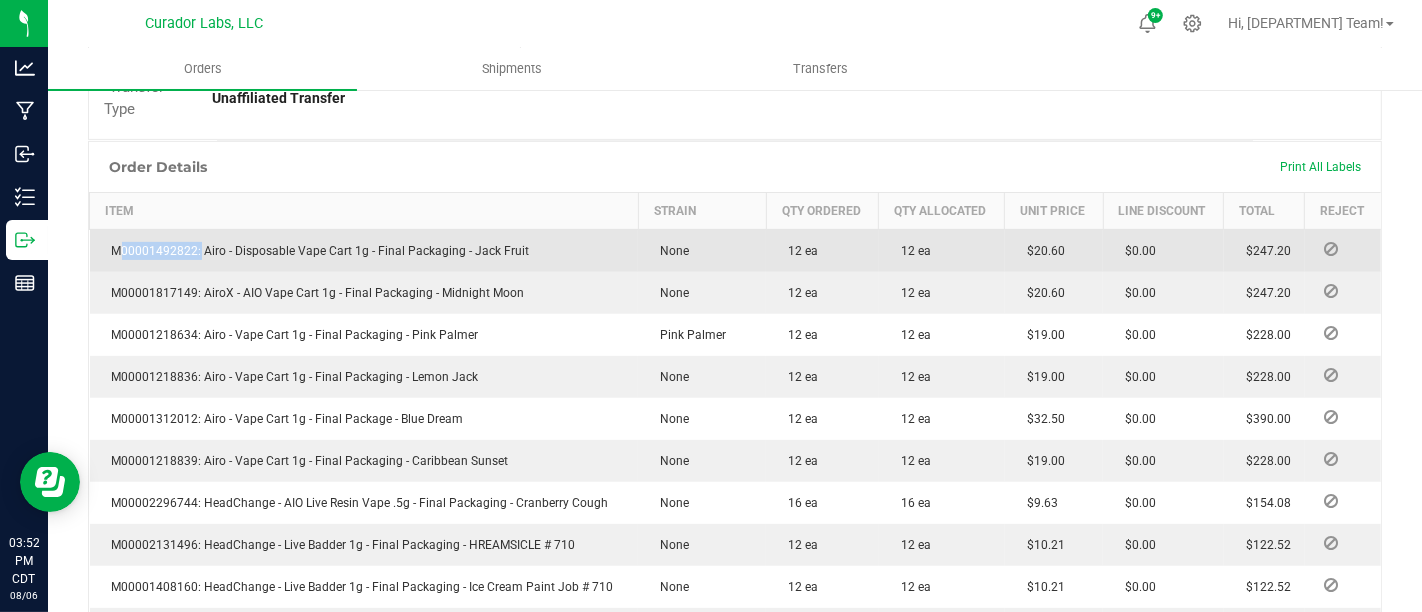 copy on "[ID]" 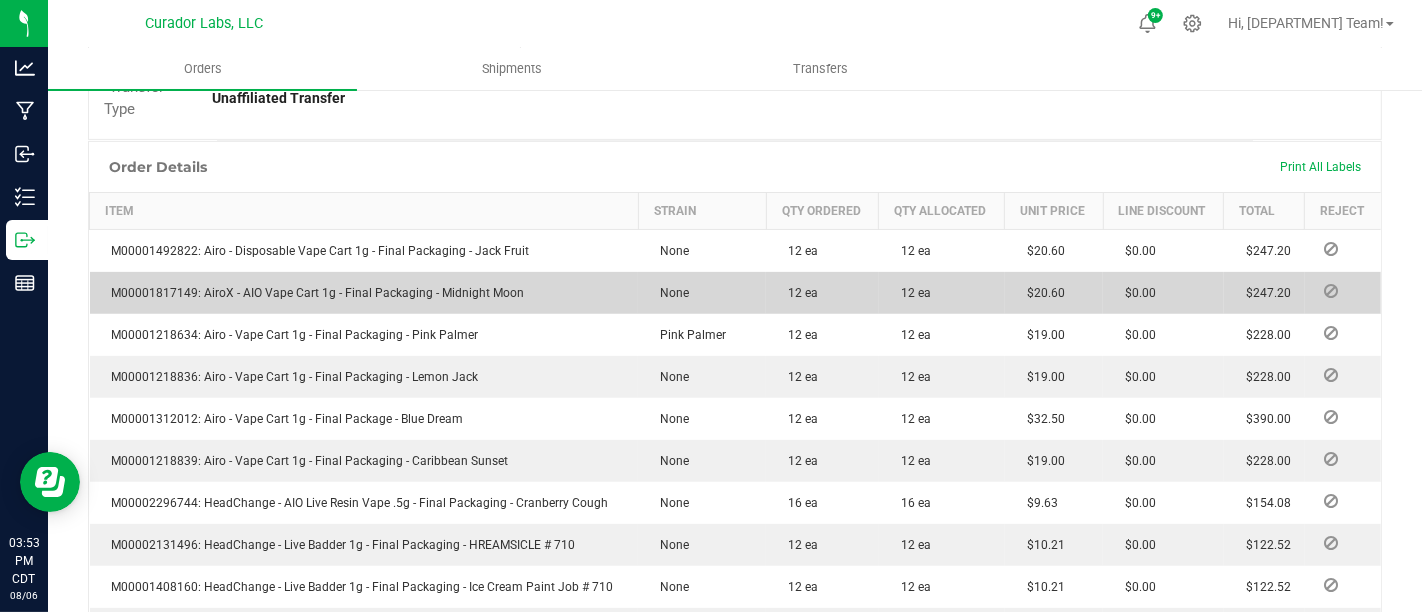 click on "M00001817149: AiroX - AIO Vape Cart 1g - Final Packaging - Midnight Moon" at bounding box center [313, 293] 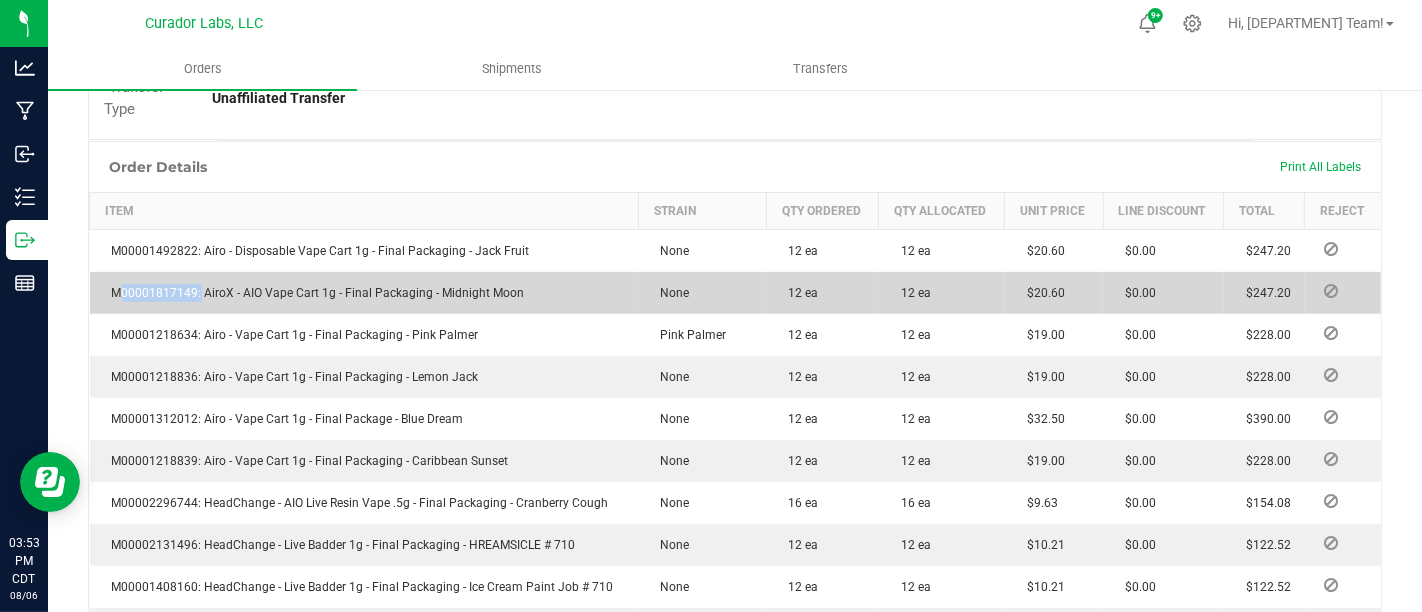 copy on "[ID]" 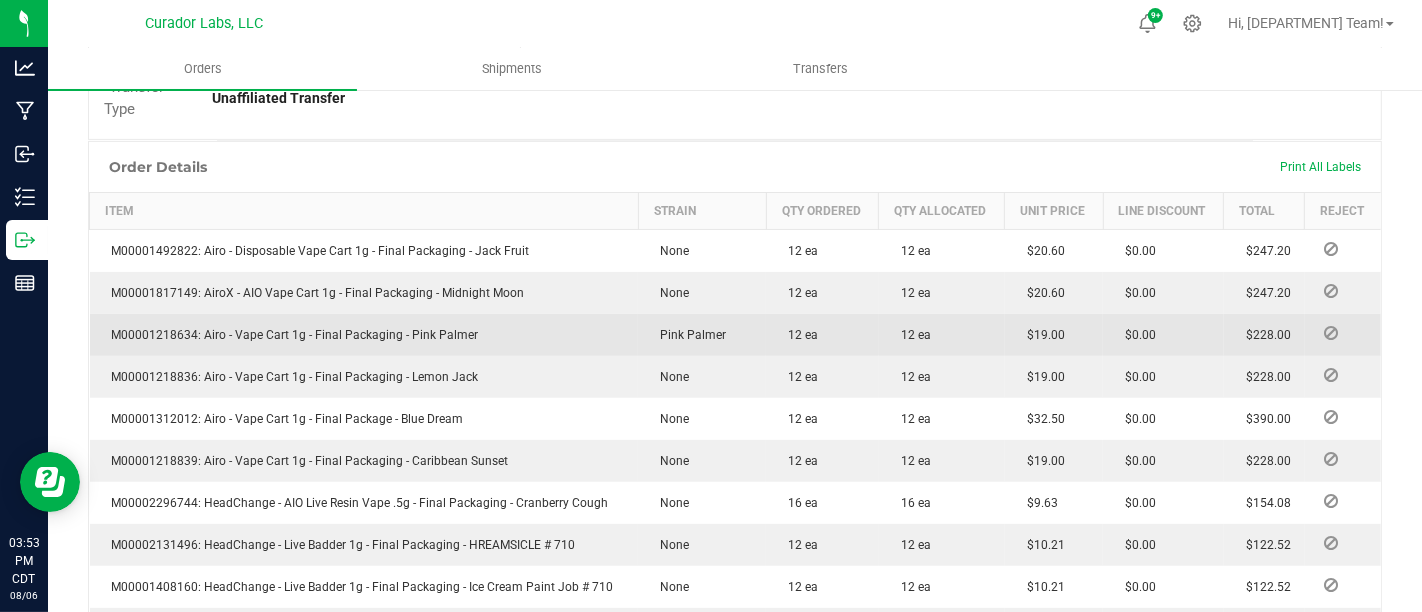 click on "M00001218634: Airo - Vape Cart 1g - Final Packaging - Pink Palmer" at bounding box center (290, 335) 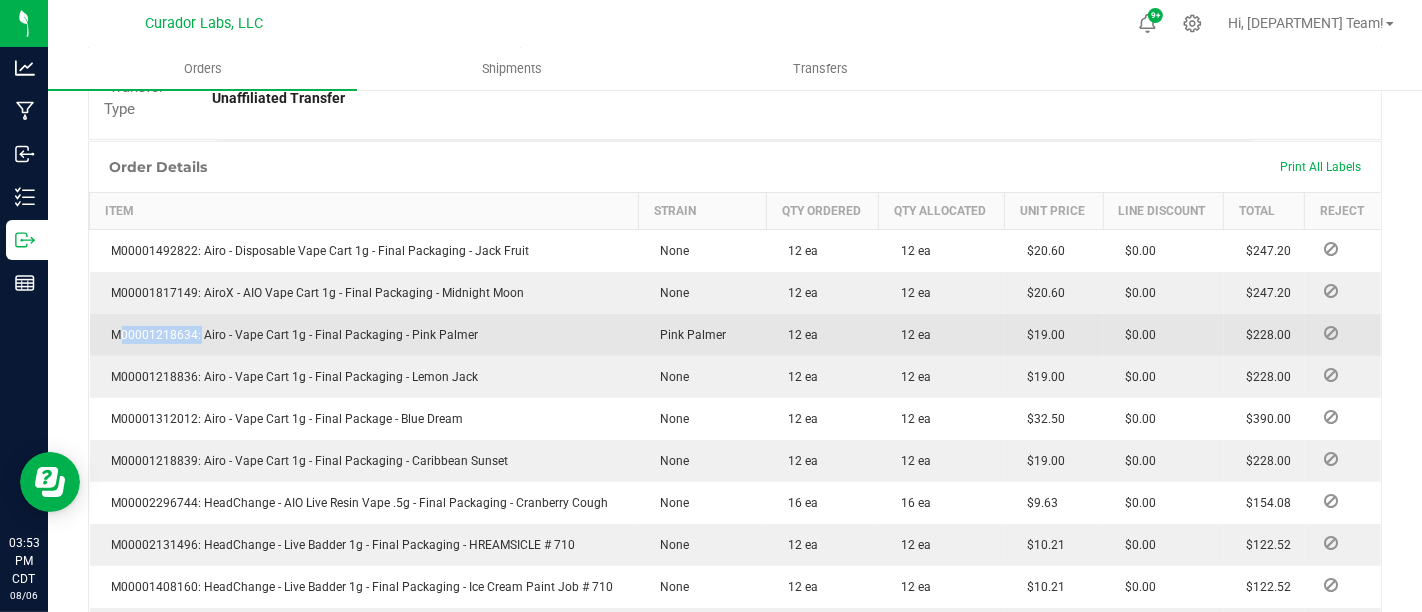 click on "M00001218634: Airo - Vape Cart 1g - Final Packaging - Pink Palmer" at bounding box center (290, 335) 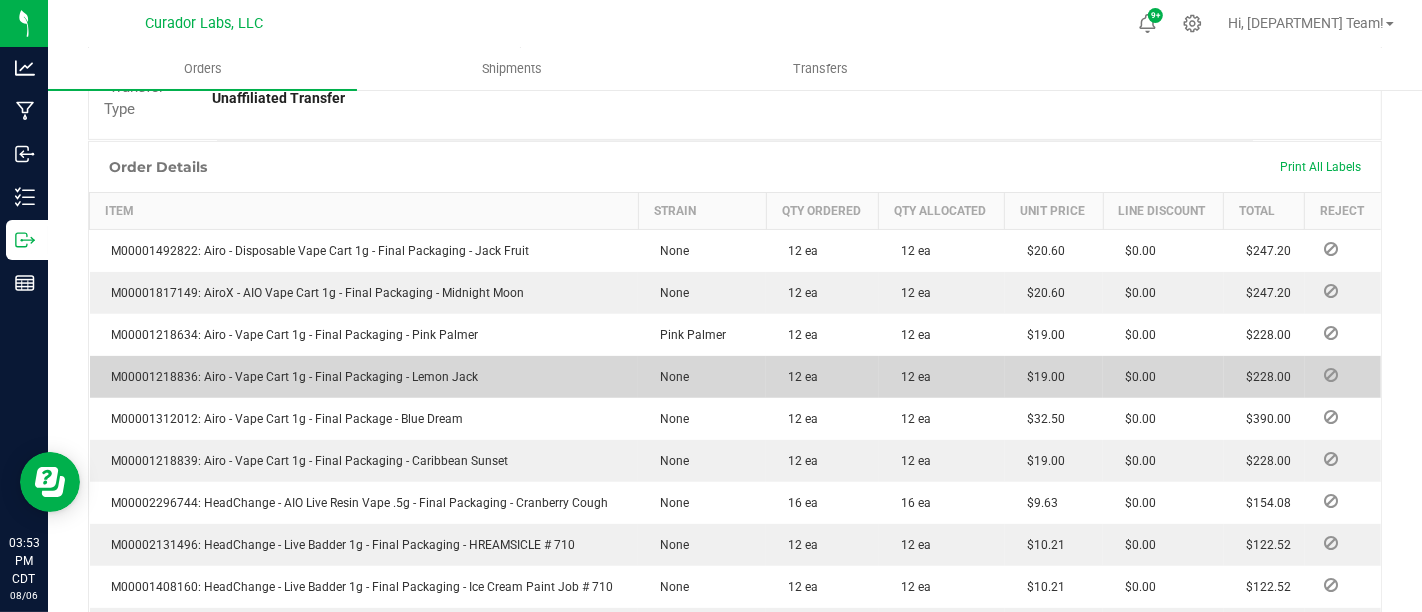 click on "M00001218836: Airo - Vape Cart 1g - Final Packaging - Lemon Jack" at bounding box center [290, 377] 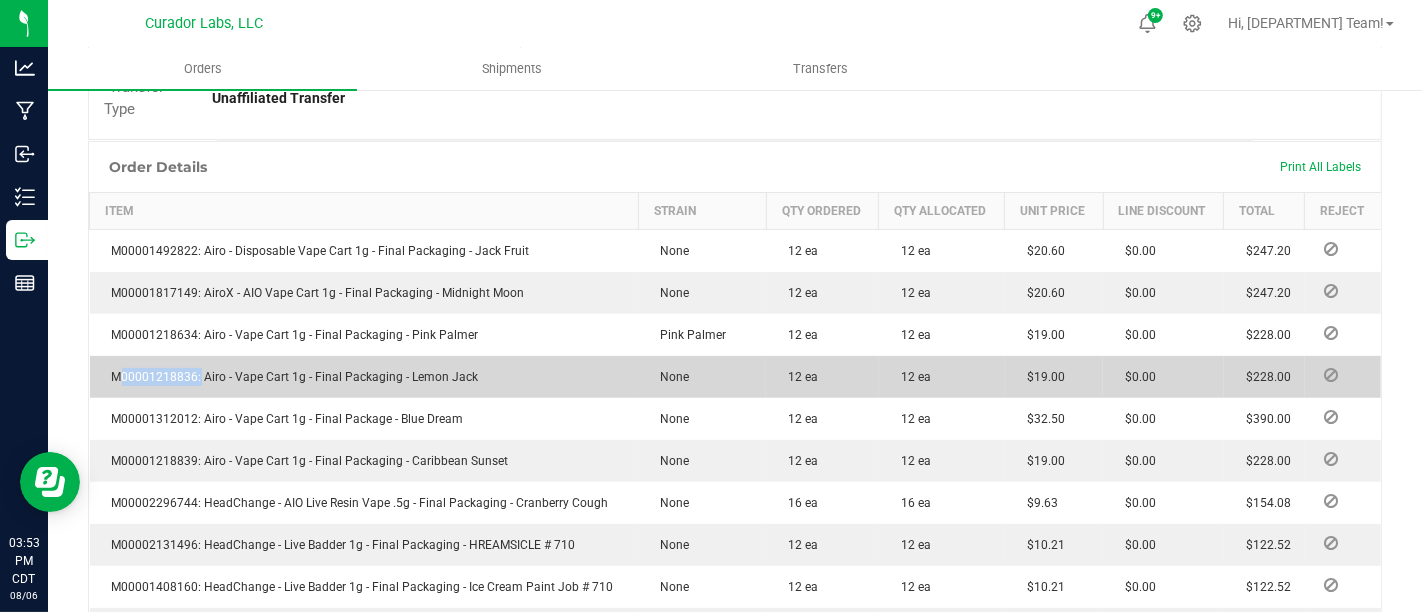 click on "M00001218836: Airo - Vape Cart 1g - Final Packaging - Lemon Jack" at bounding box center (290, 377) 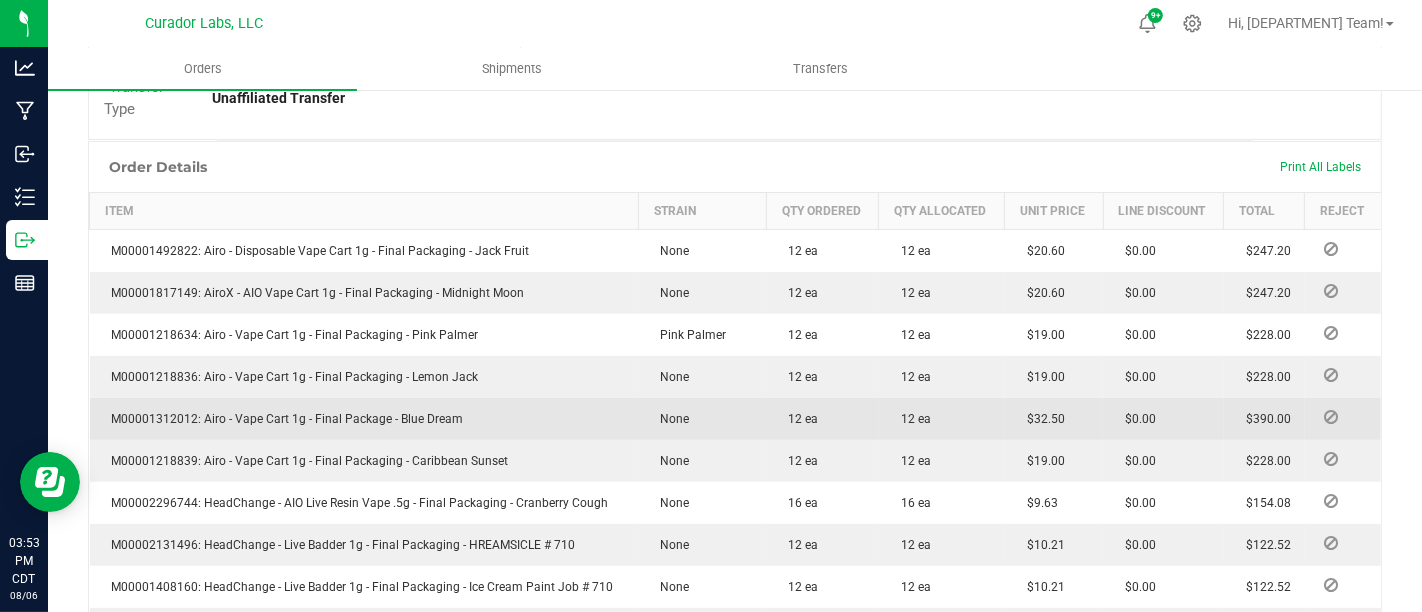 click on "M00001312012: Airo - Vape Cart 1g - Final Package - Blue Dream" at bounding box center (283, 419) 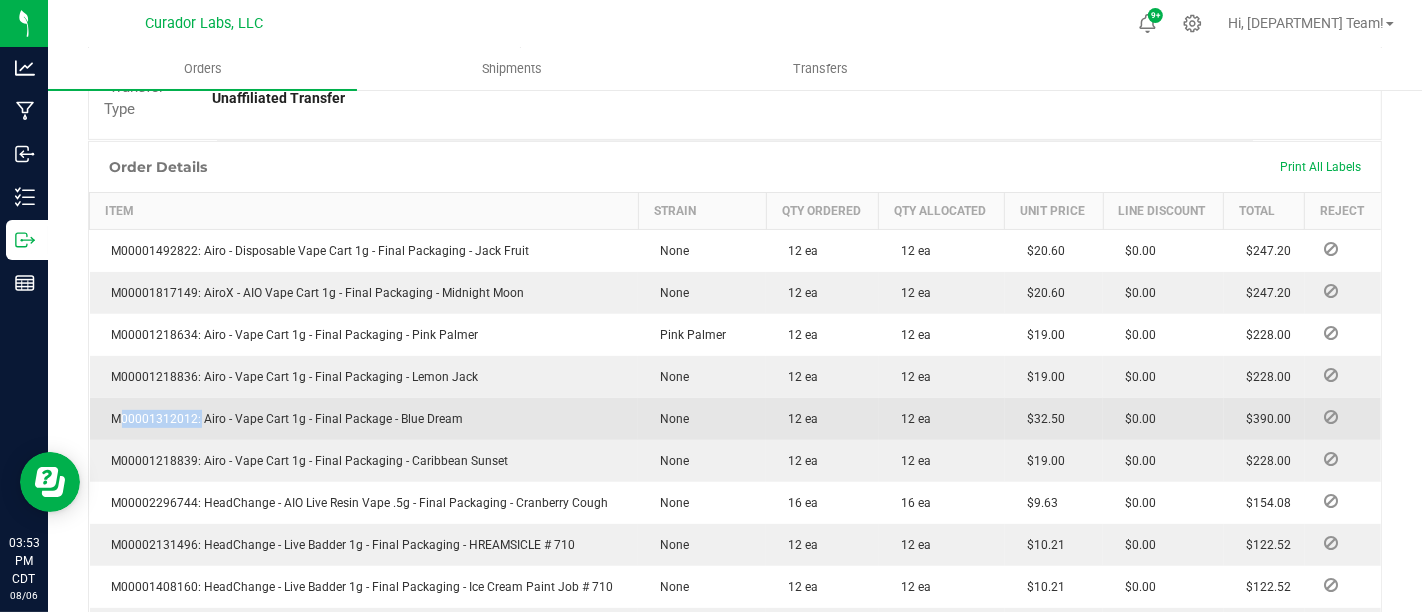 copy on "[ID]" 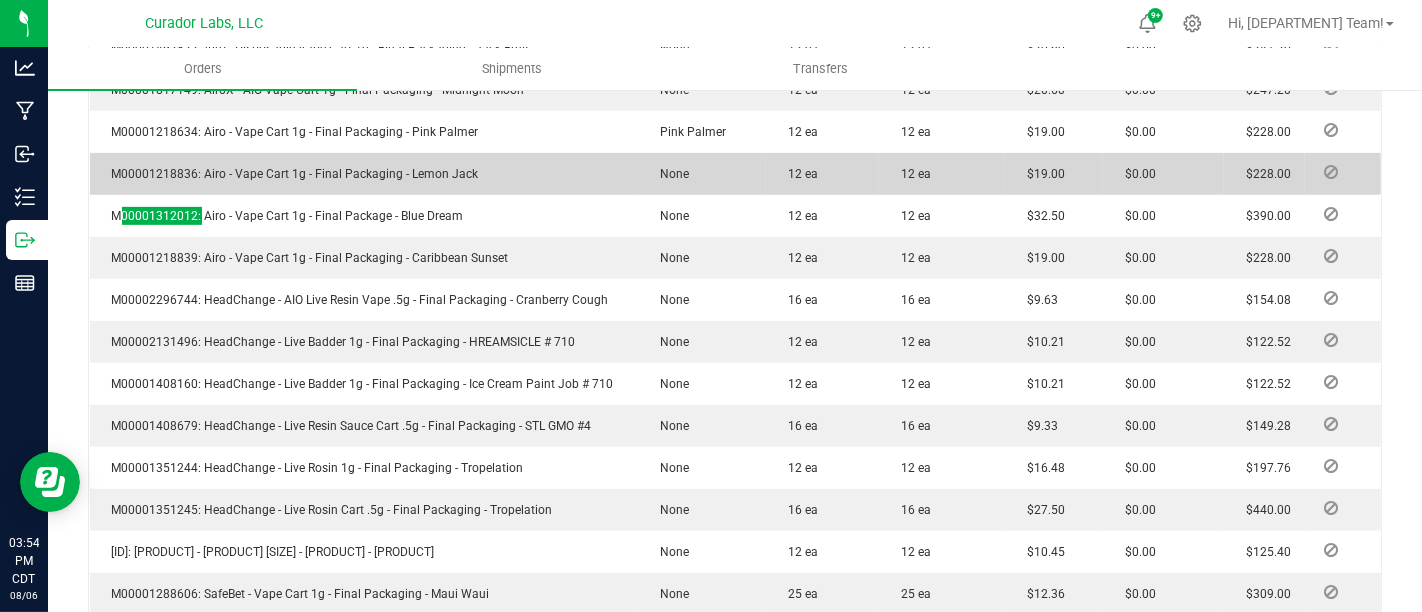 scroll, scrollTop: 777, scrollLeft: 0, axis: vertical 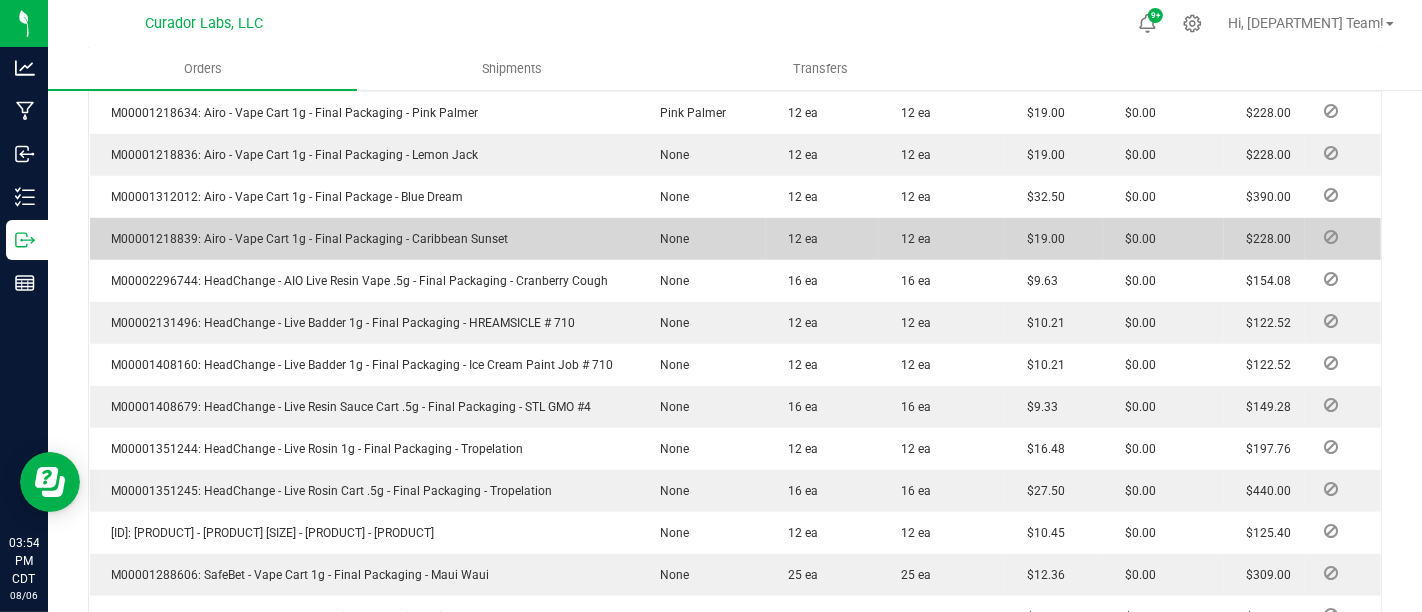 click on "M00001218839: Airo - Vape Cart 1g - Final Packaging - Caribbean Sunset" at bounding box center (305, 239) 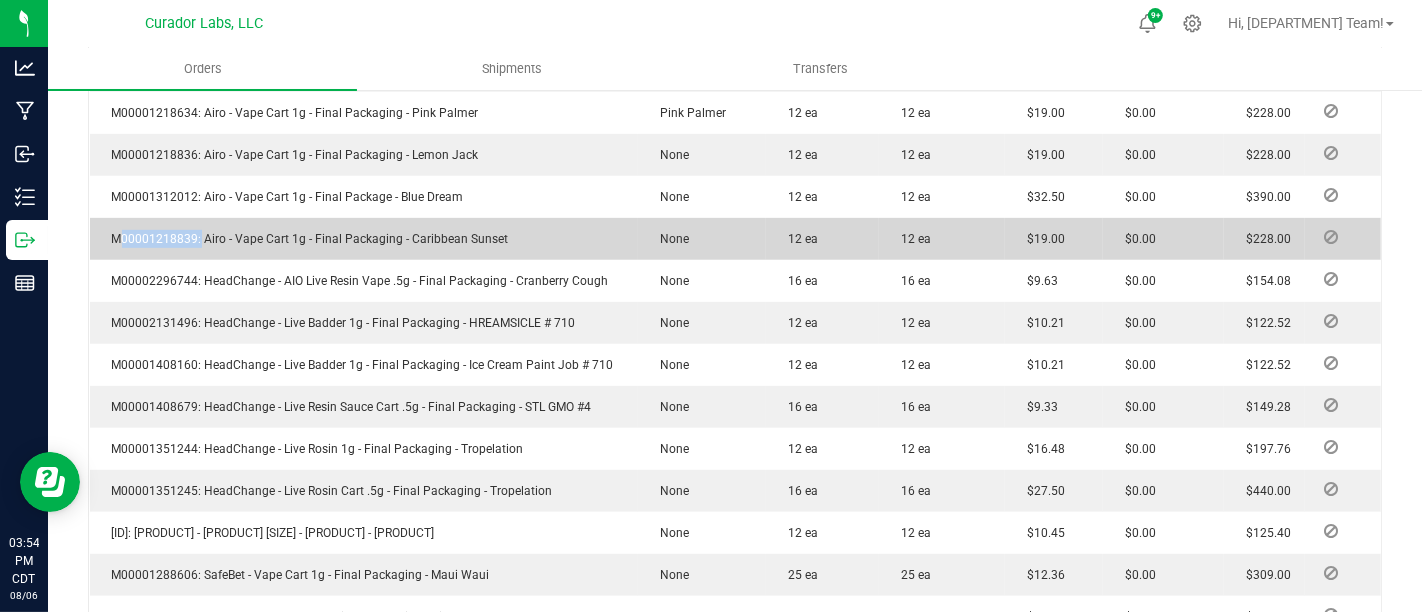 copy on "[ID]" 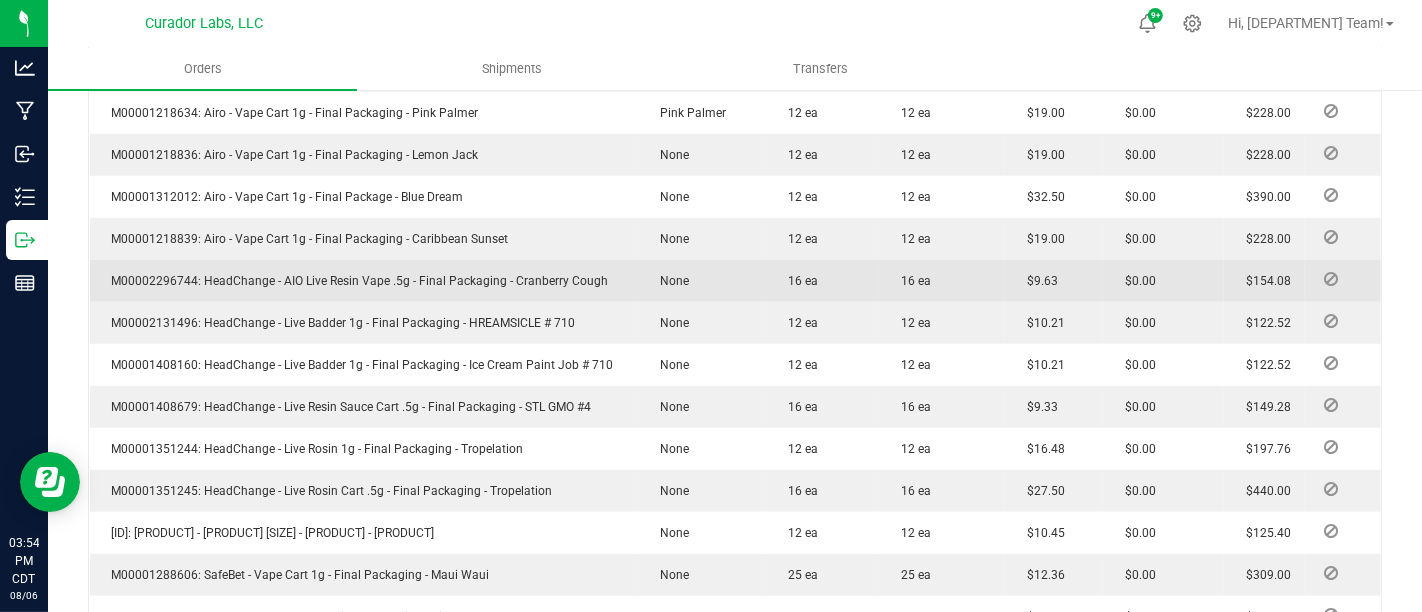 click on "M00002296744: HeadChange - AIO Live Resin Vape .5g - Final Packaging - Cranberry Cough" at bounding box center (355, 281) 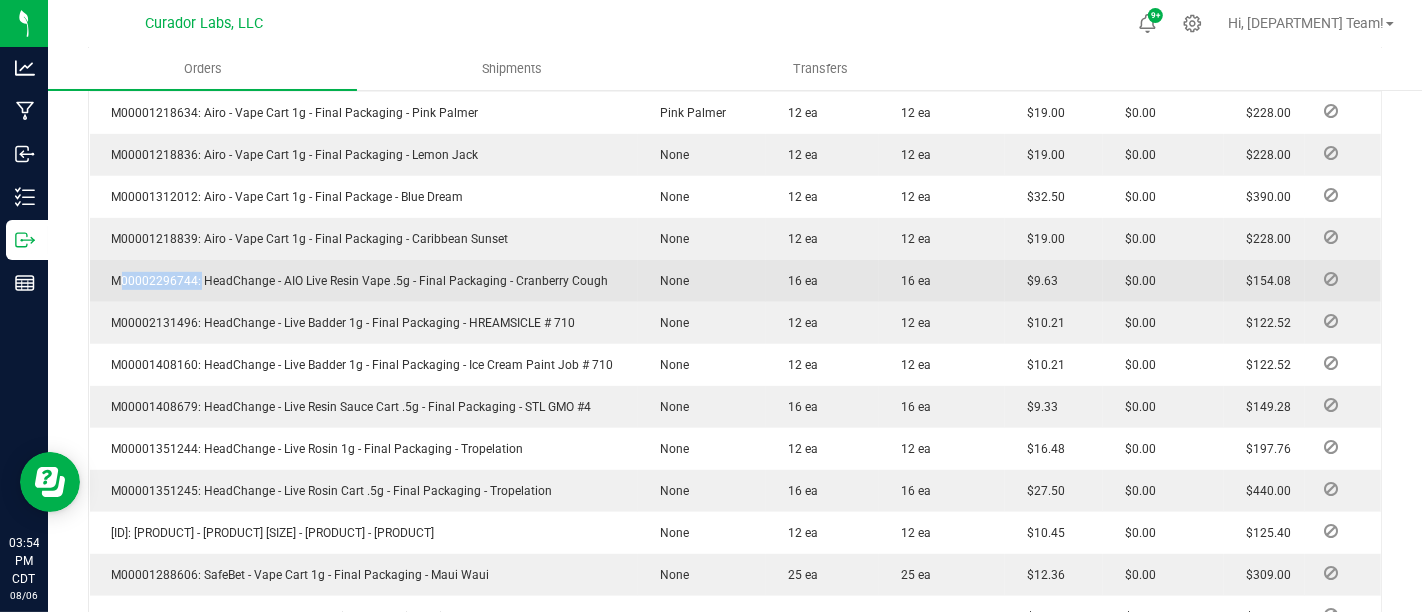copy on "[ID]" 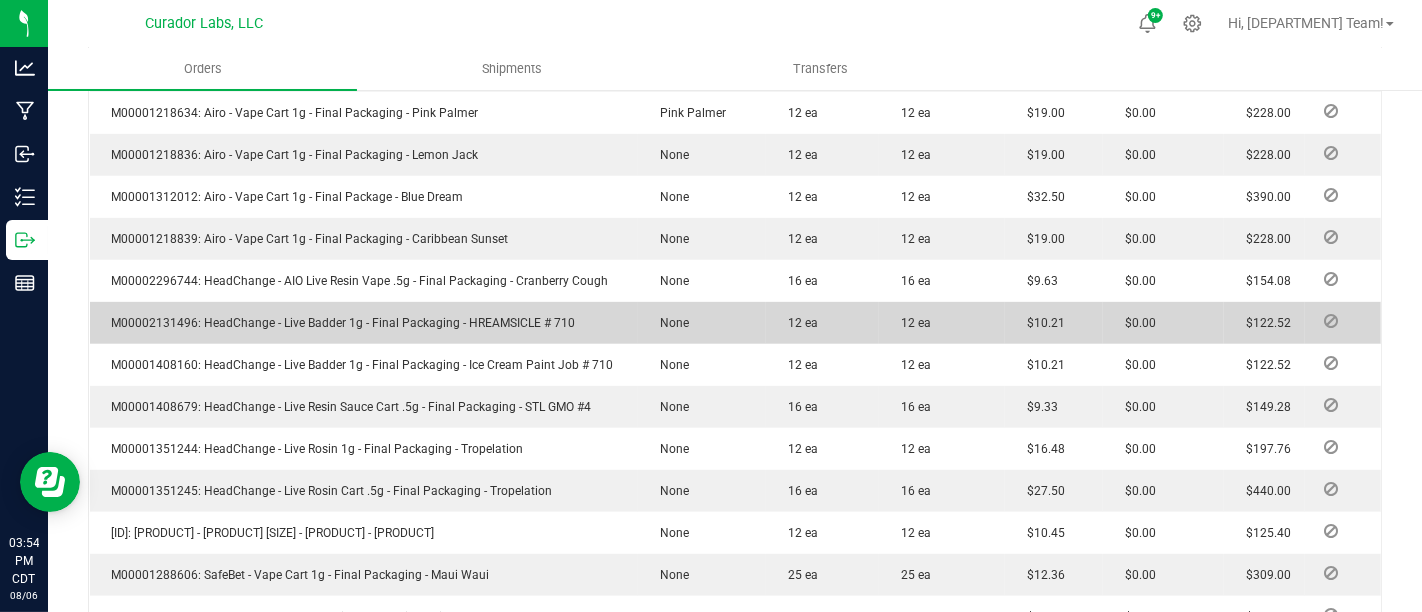 click on "M00002131496: HeadChange - Live Badder 1g - Final Packaging - HREAMSICLE # 710" at bounding box center (339, 323) 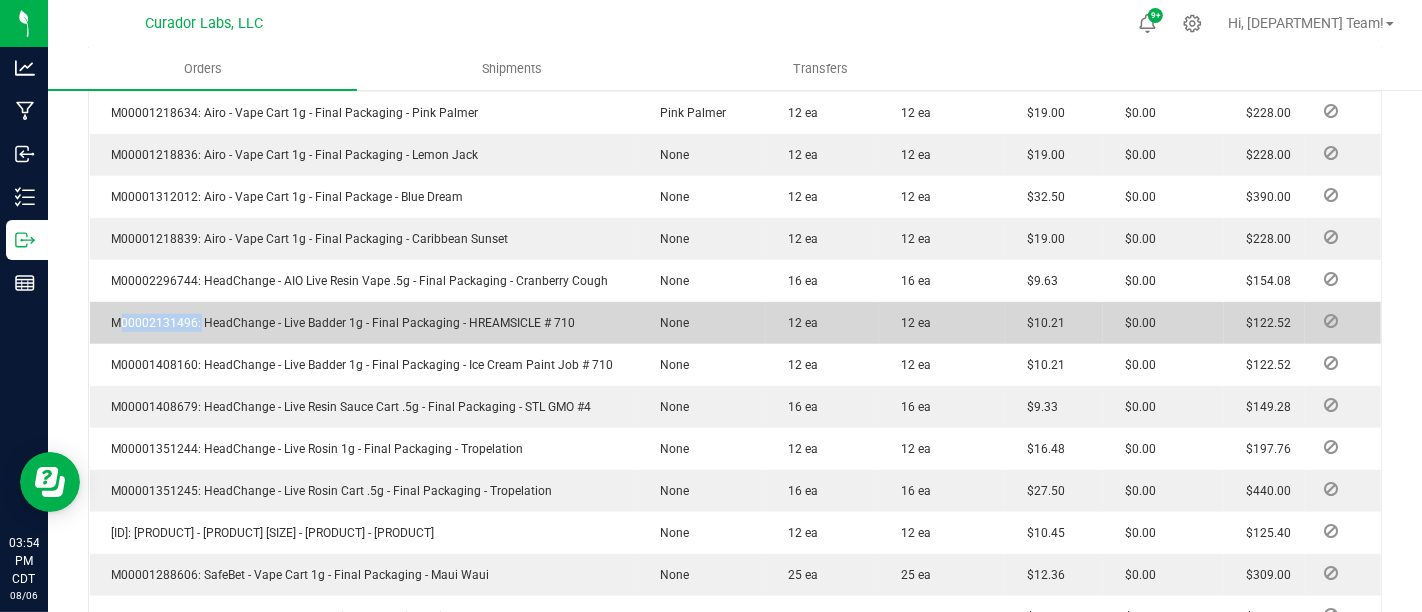 copy on "[ID]" 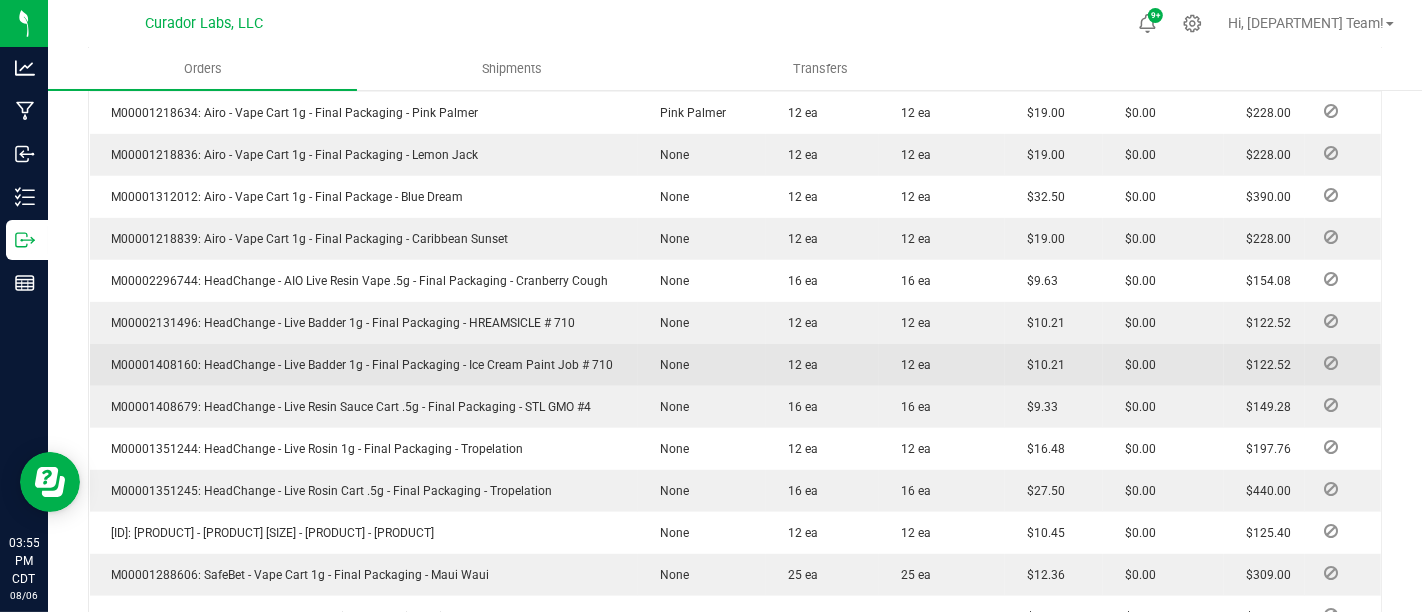 click on "M00001408160: HeadChange - Live Badder 1g - Final Packaging - Ice Cream Paint Job # 710" at bounding box center (358, 365) 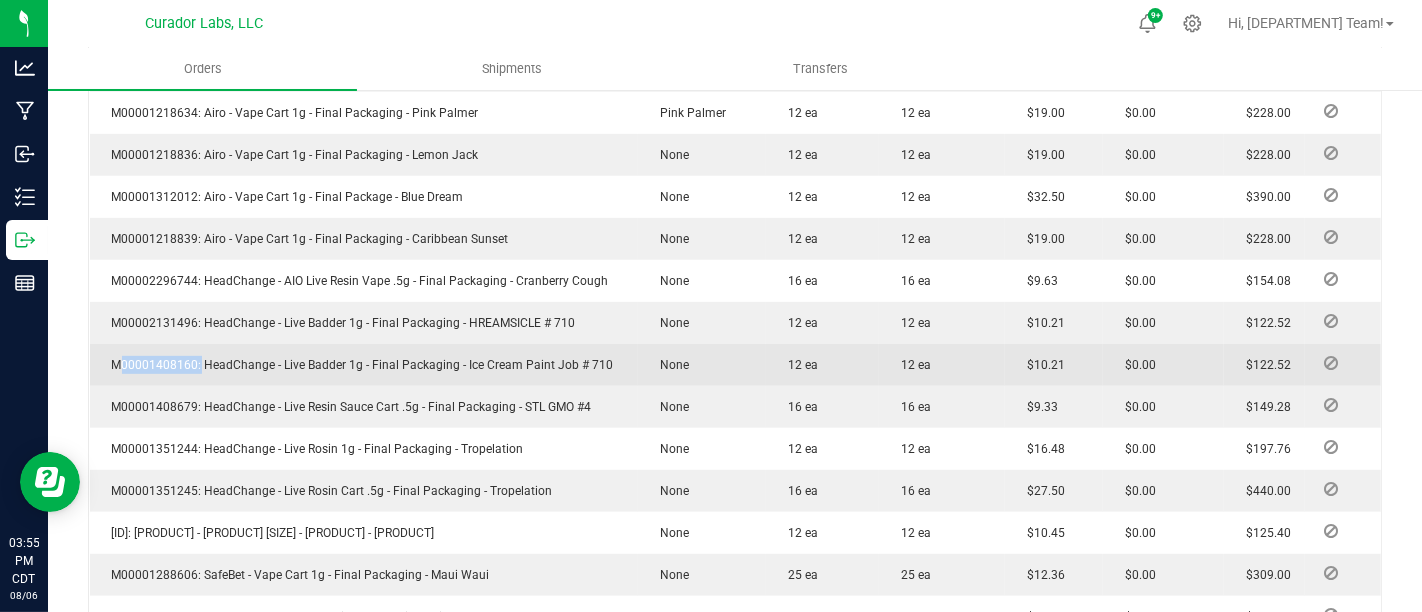 copy on "[ID]" 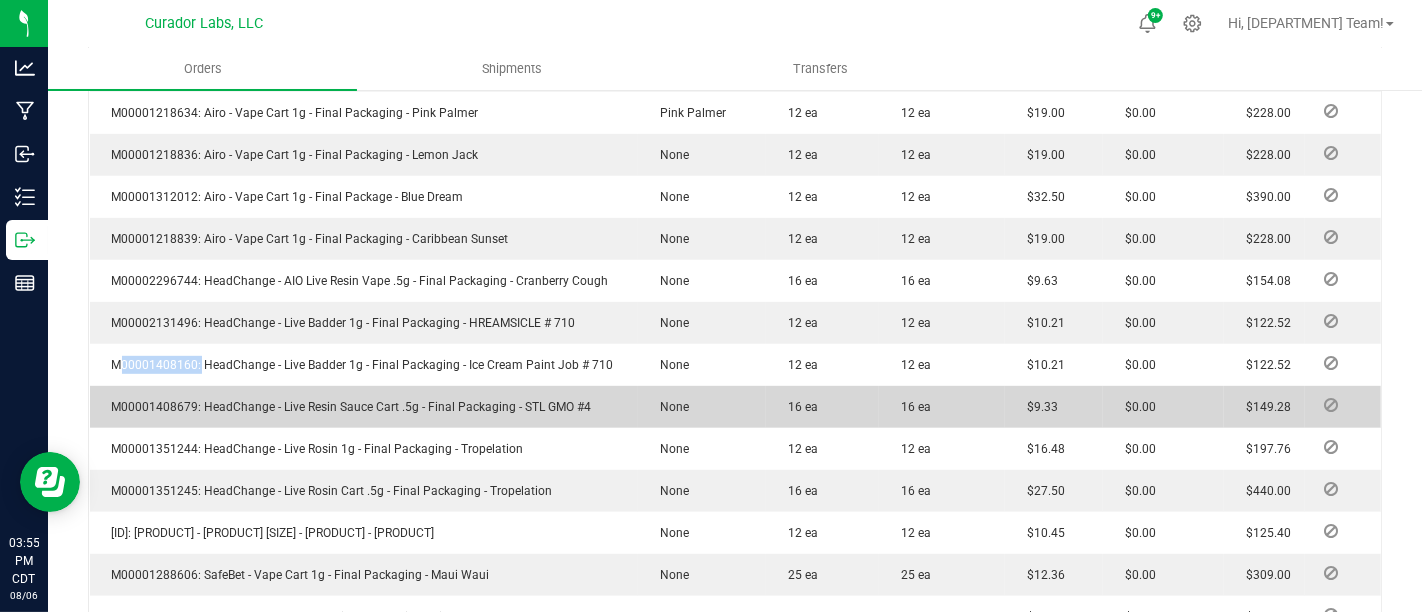click on "M00001408679: HeadChange - Live Resin Sauce Cart .5g - Final Packaging - STL GMO #4" at bounding box center (347, 407) 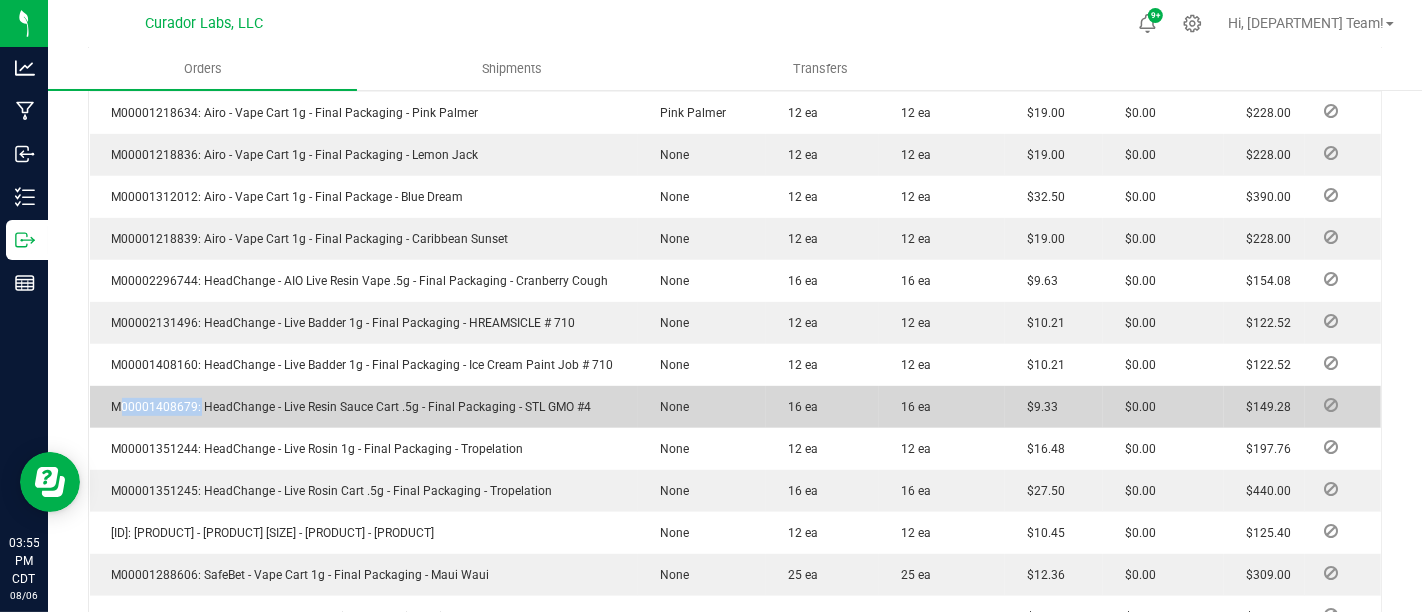 click on "M00001408679: HeadChange - Live Resin Sauce Cart .5g - Final Packaging - STL GMO #4" at bounding box center (347, 407) 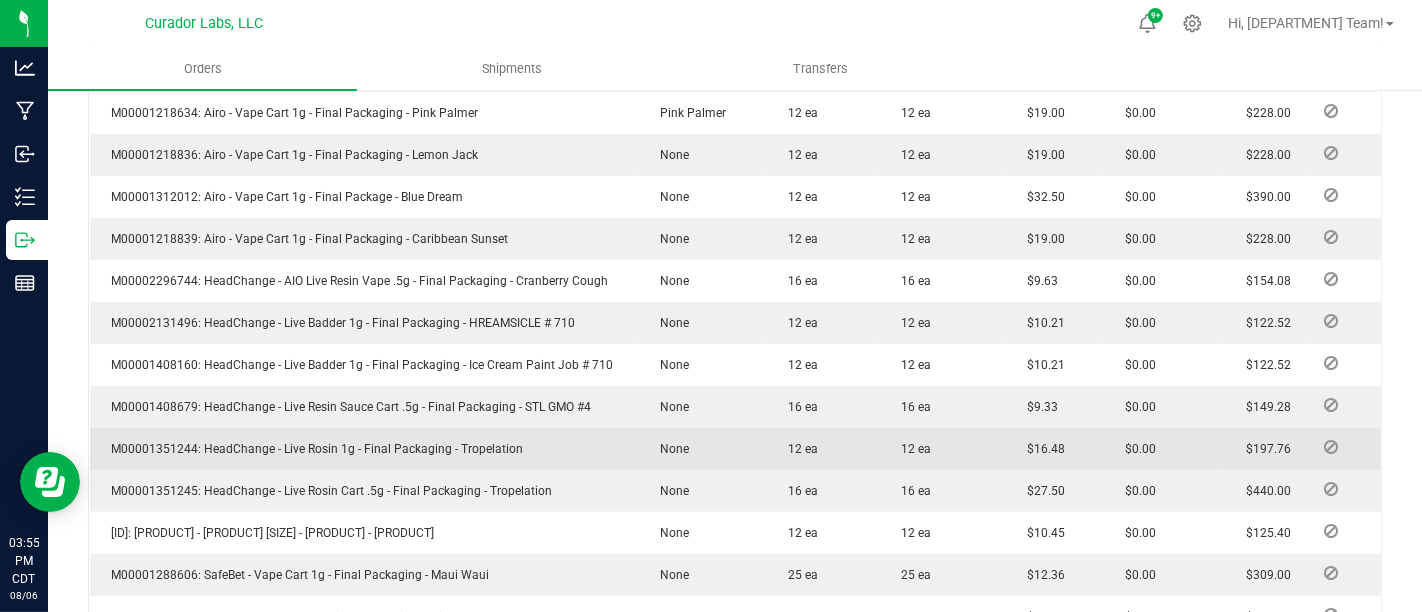 click on "M00001351244: HeadChange - Live Rosin 1g - Final Packaging - Tropelation" at bounding box center [313, 449] 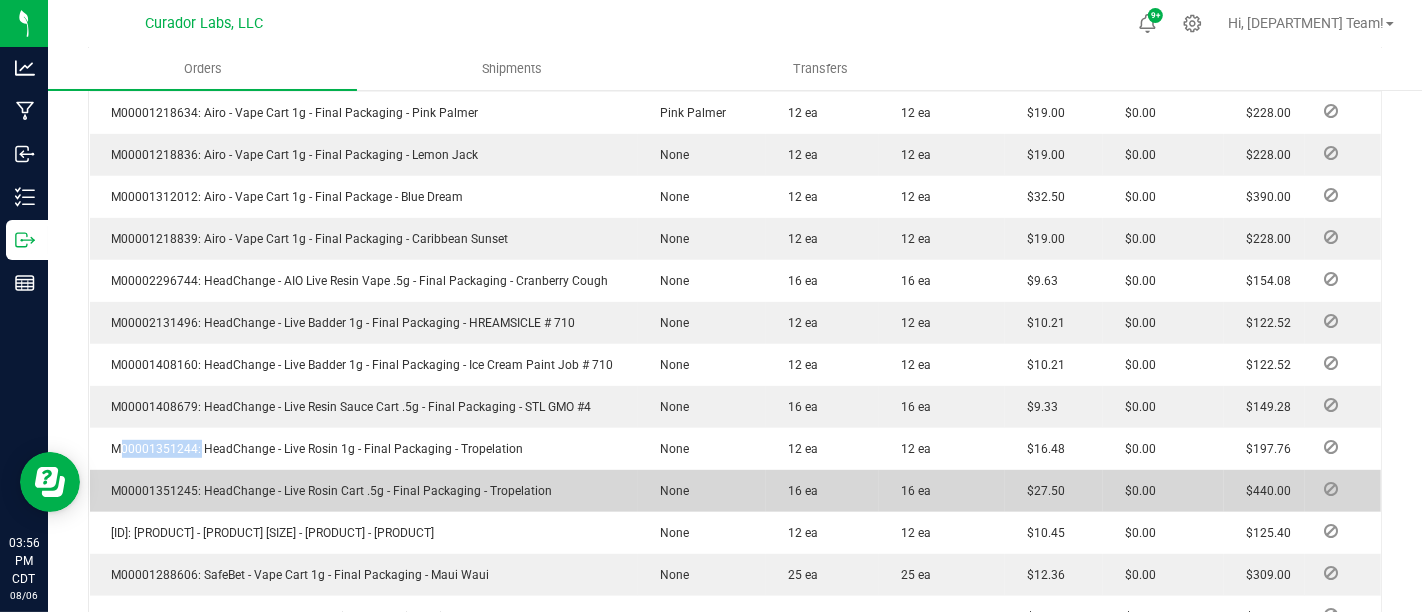 click on "M00001351245: HeadChange - Live Rosin Cart .5g - Final Packaging - Tropelation" at bounding box center [327, 491] 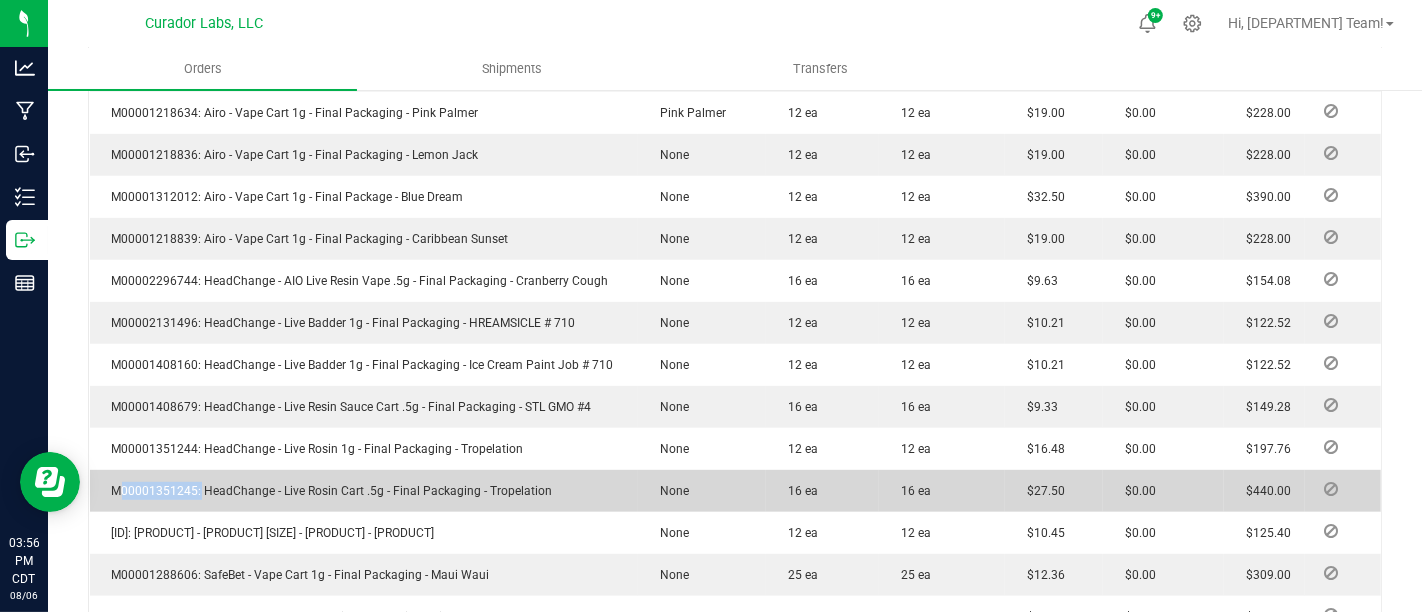 click on "M00001351245: HeadChange - Live Rosin Cart .5g - Final Packaging - Tropelation" at bounding box center [327, 491] 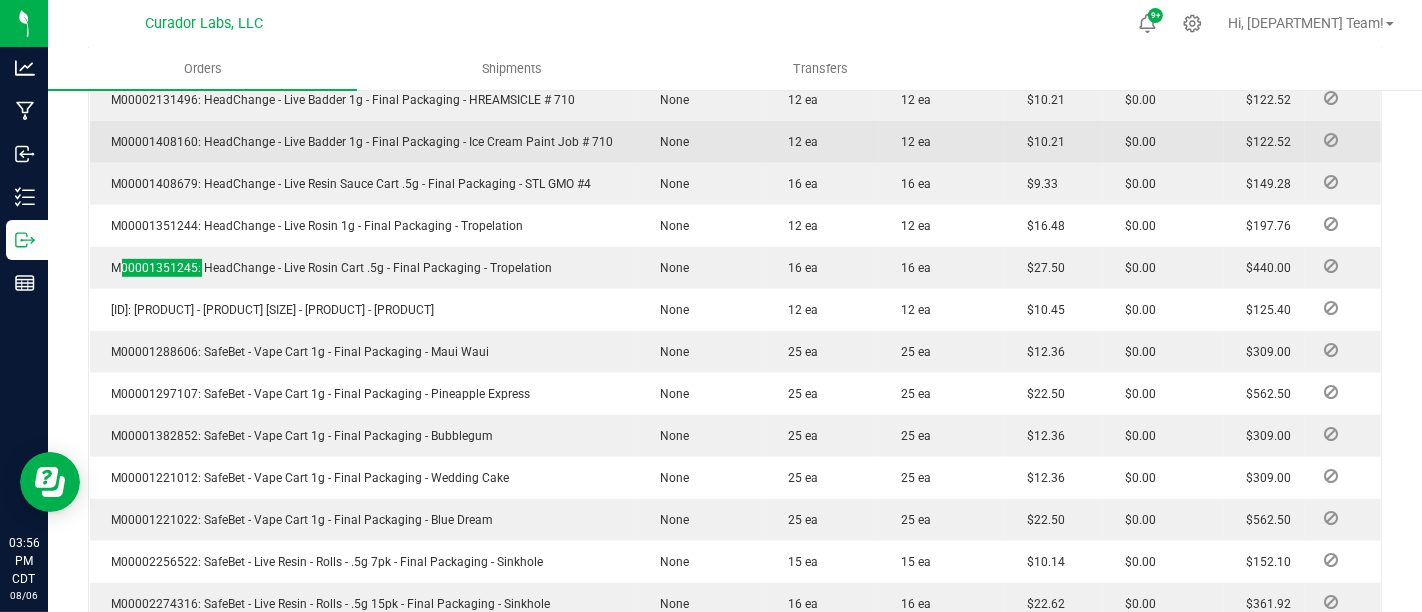 scroll, scrollTop: 1111, scrollLeft: 0, axis: vertical 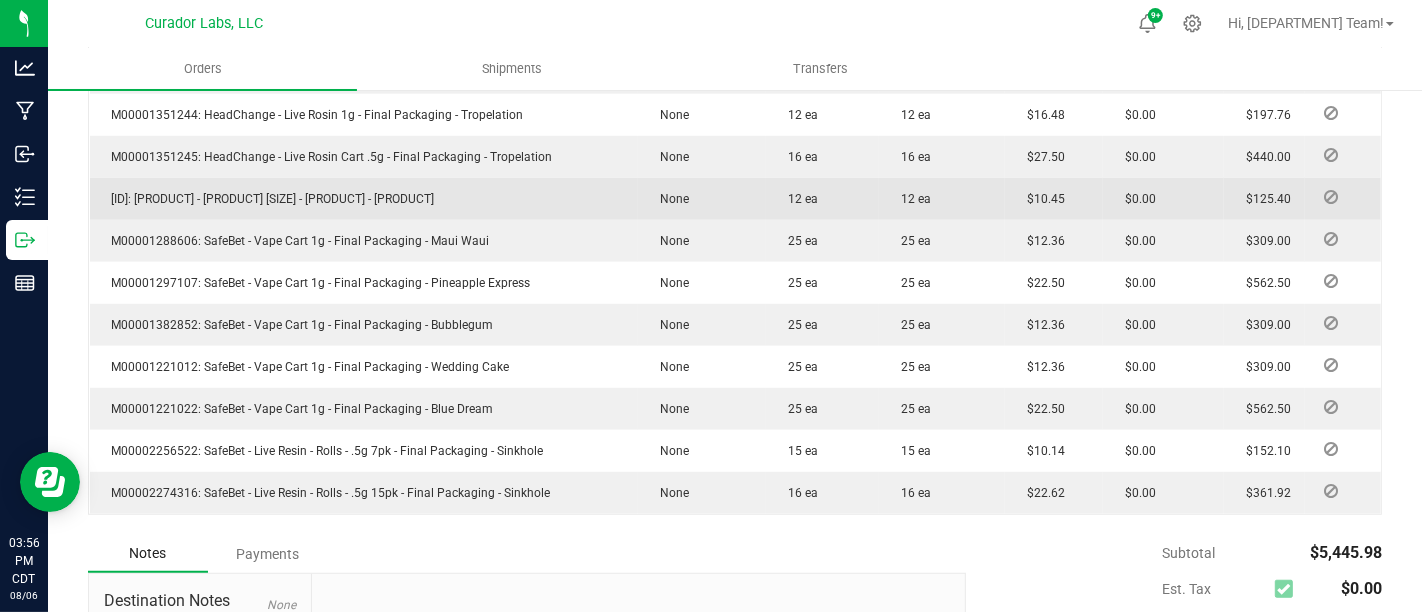 click on "[ID]: [PRODUCT] - [PRODUCT] [SIZE] - [PRODUCT] - [PRODUCT]" at bounding box center (364, 199) 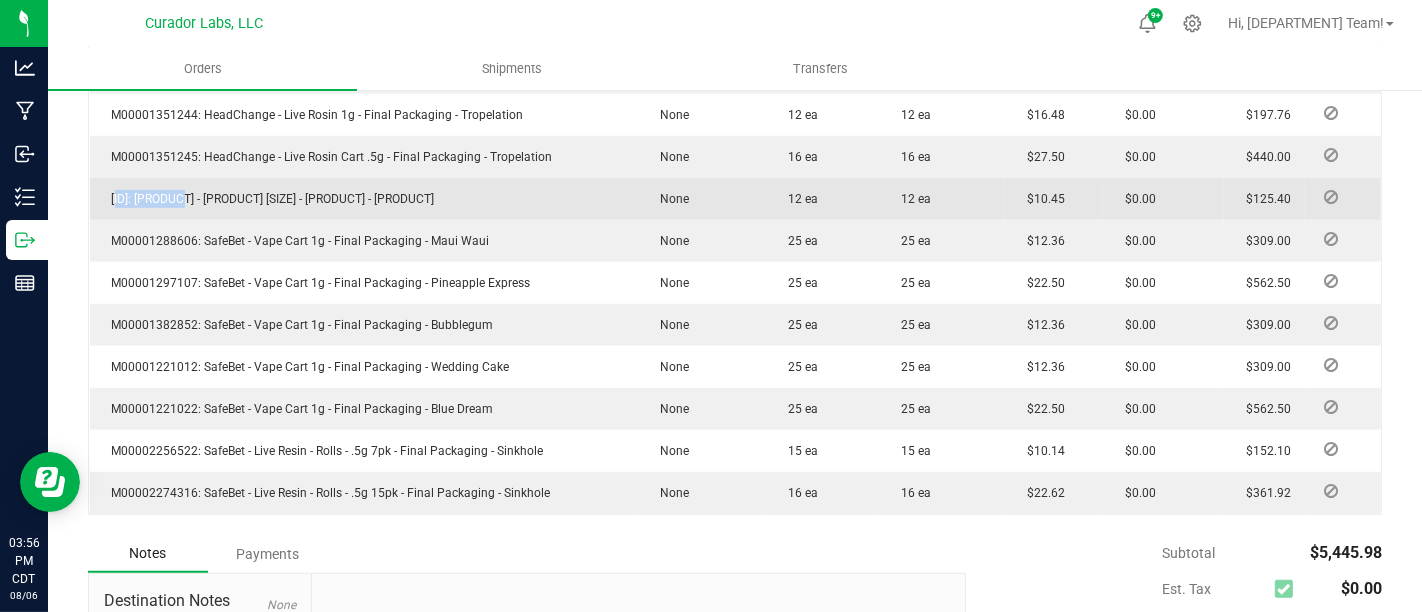 click on "[ID]: [PRODUCT] - [PRODUCT] [SIZE] - [PRODUCT] - [PRODUCT]" at bounding box center (268, 199) 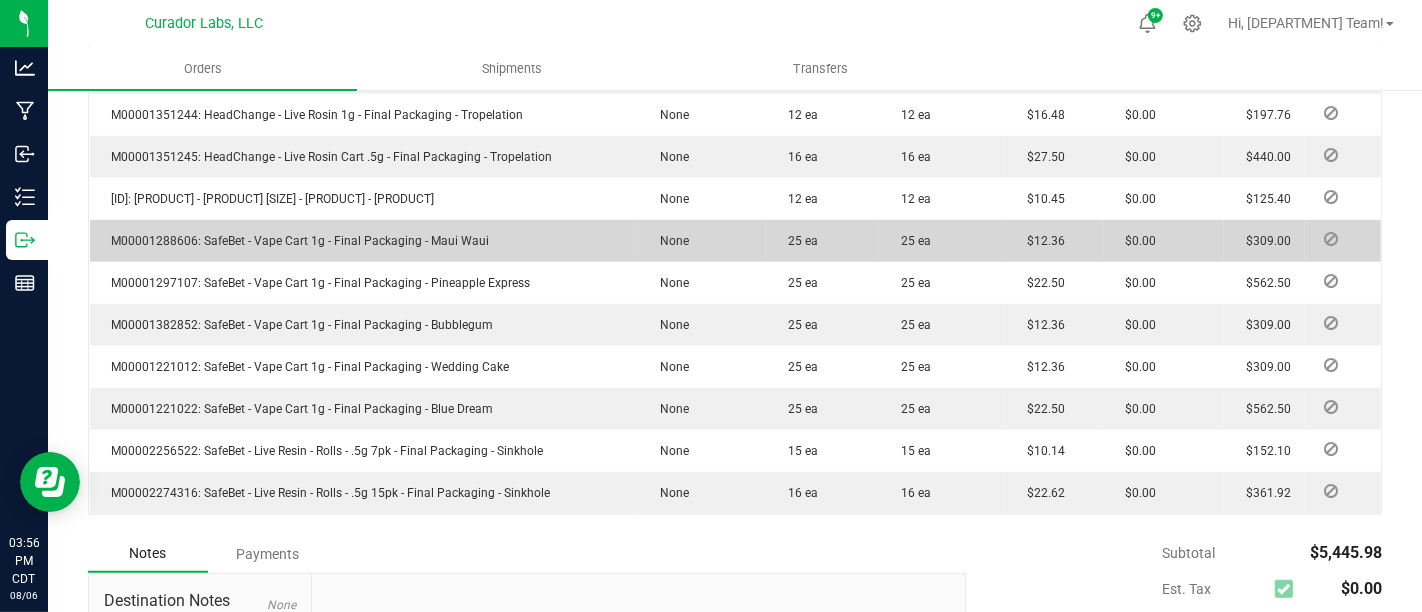 click on "M00001288606: SafeBet - Vape Cart 1g - Final Packaging - Maui Waui" at bounding box center (296, 241) 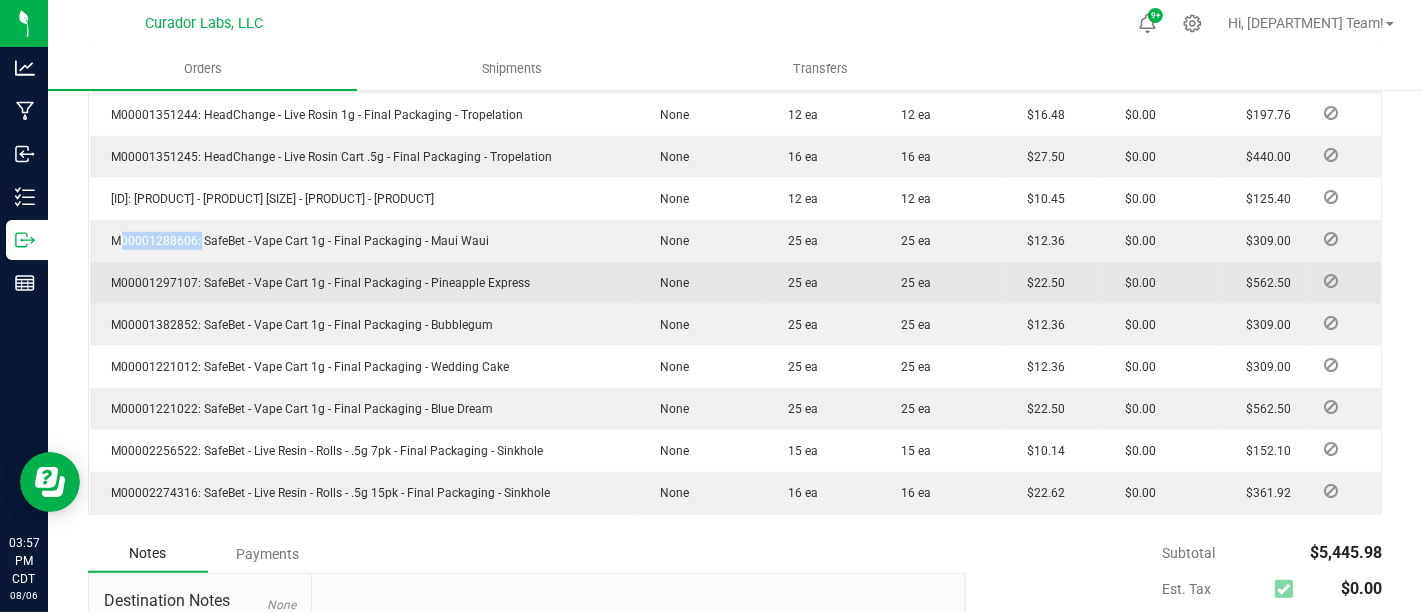 click on "M00001297107: SafeBet - Vape Cart 1g - Final Packaging - Pineapple Express" at bounding box center [316, 283] 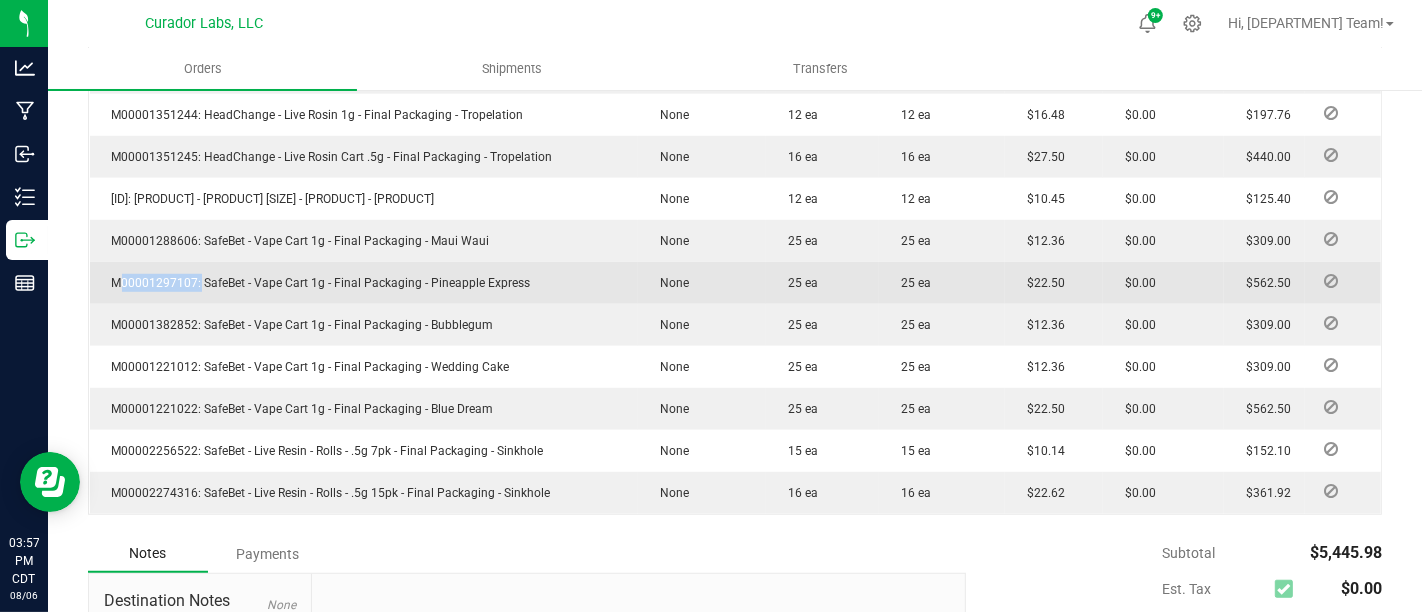 click on "M00001297107: SafeBet - Vape Cart 1g - Final Packaging - Pineapple Express" at bounding box center (316, 283) 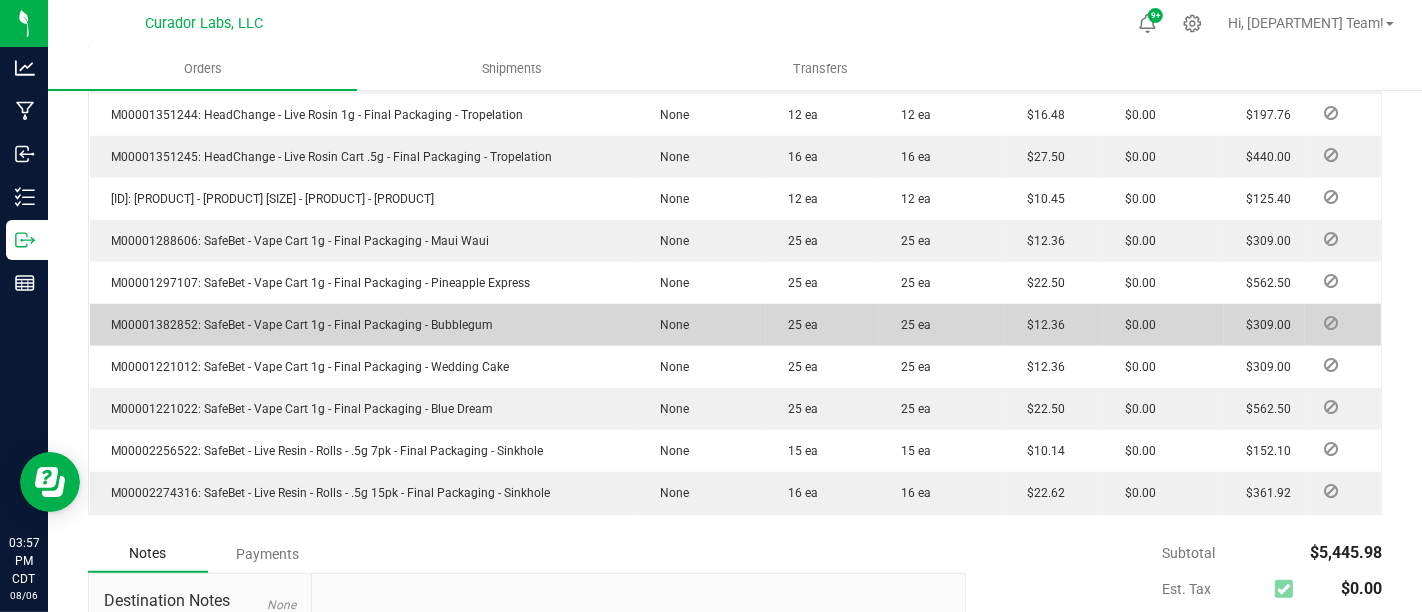 click on "M00001382852: SafeBet - Vape Cart 1g - Final Packaging - Bubblegum" at bounding box center [298, 325] 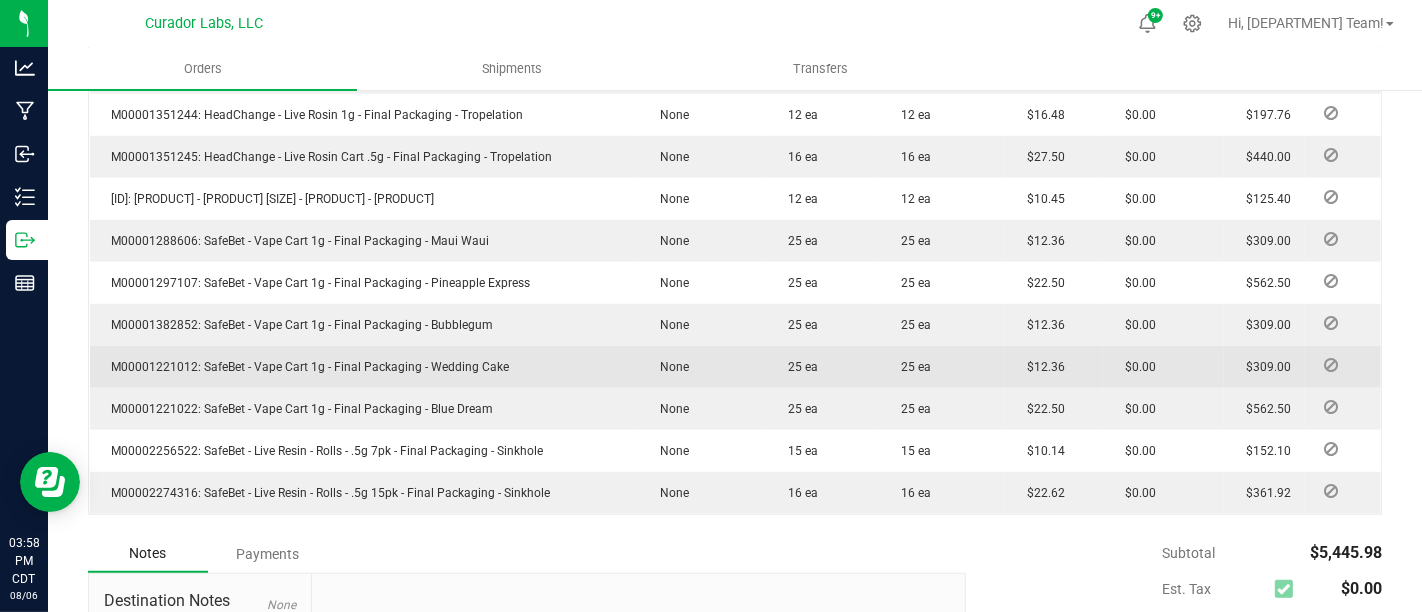 click on "M00001221012: SafeBet - Vape Cart 1g - Final Packaging - Wedding Cake" at bounding box center (306, 367) 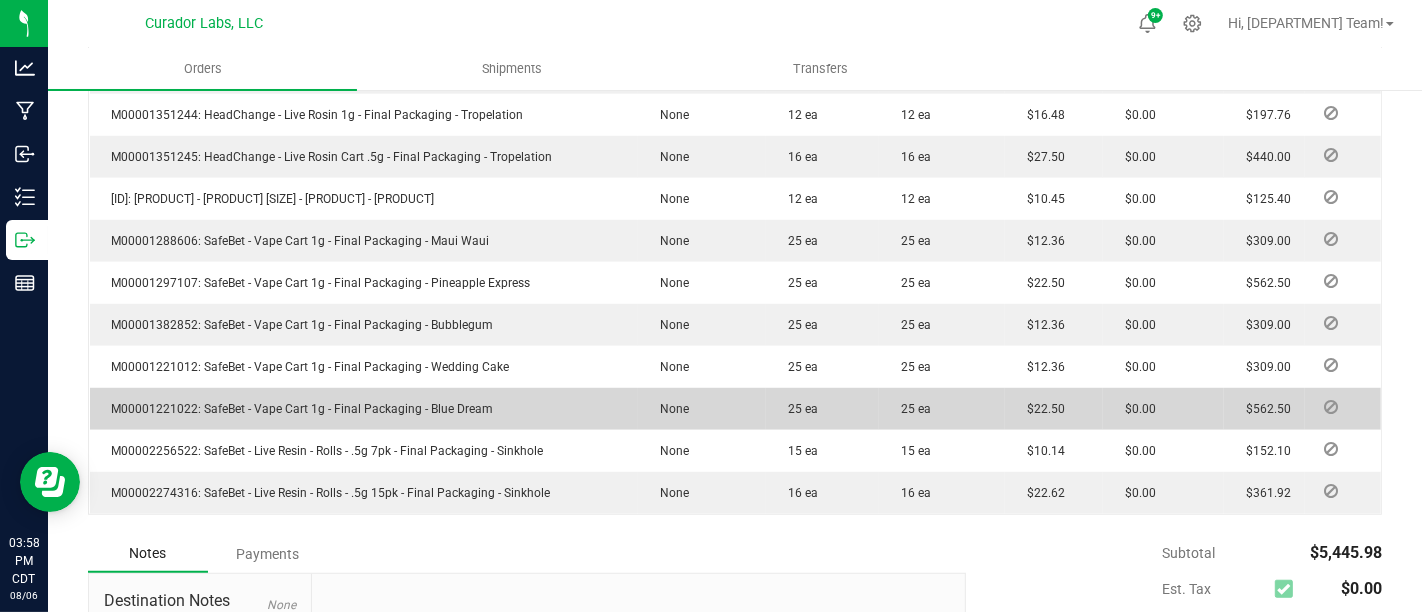 click on "M00001221022: SafeBet - Vape Cart 1g - Final Packaging - Blue Dream" at bounding box center [298, 409] 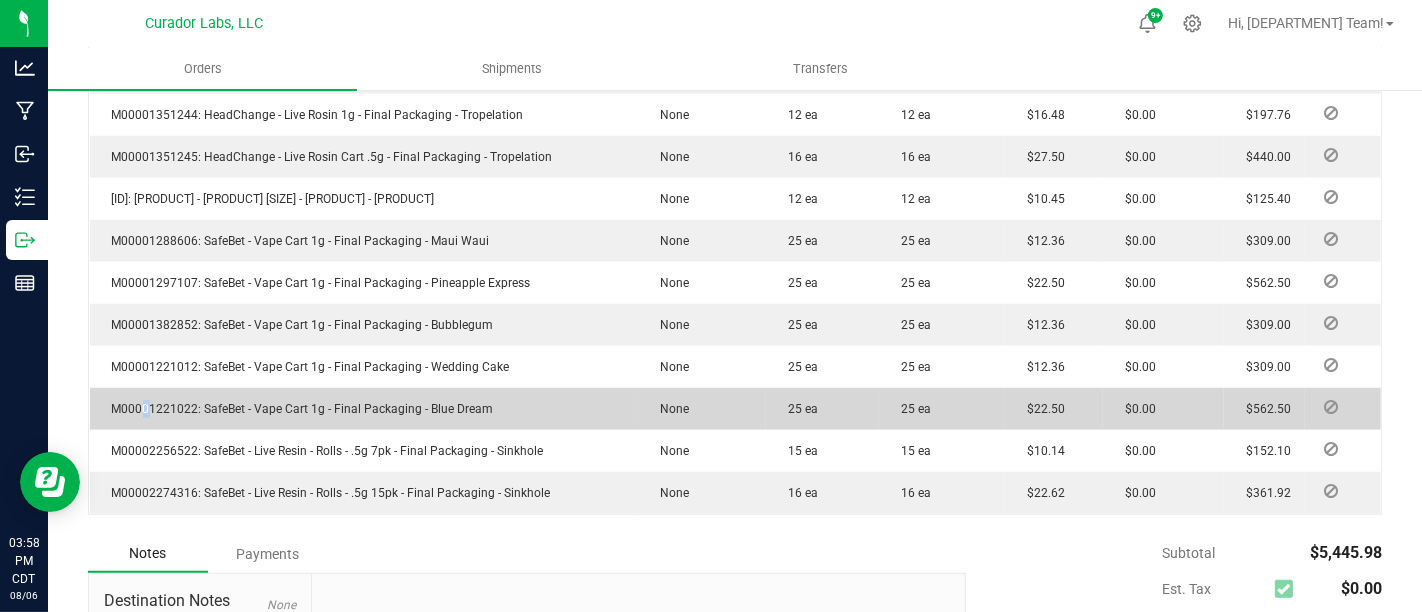 drag, startPoint x: 151, startPoint y: 370, endPoint x: 138, endPoint y: 364, distance: 14.3178215 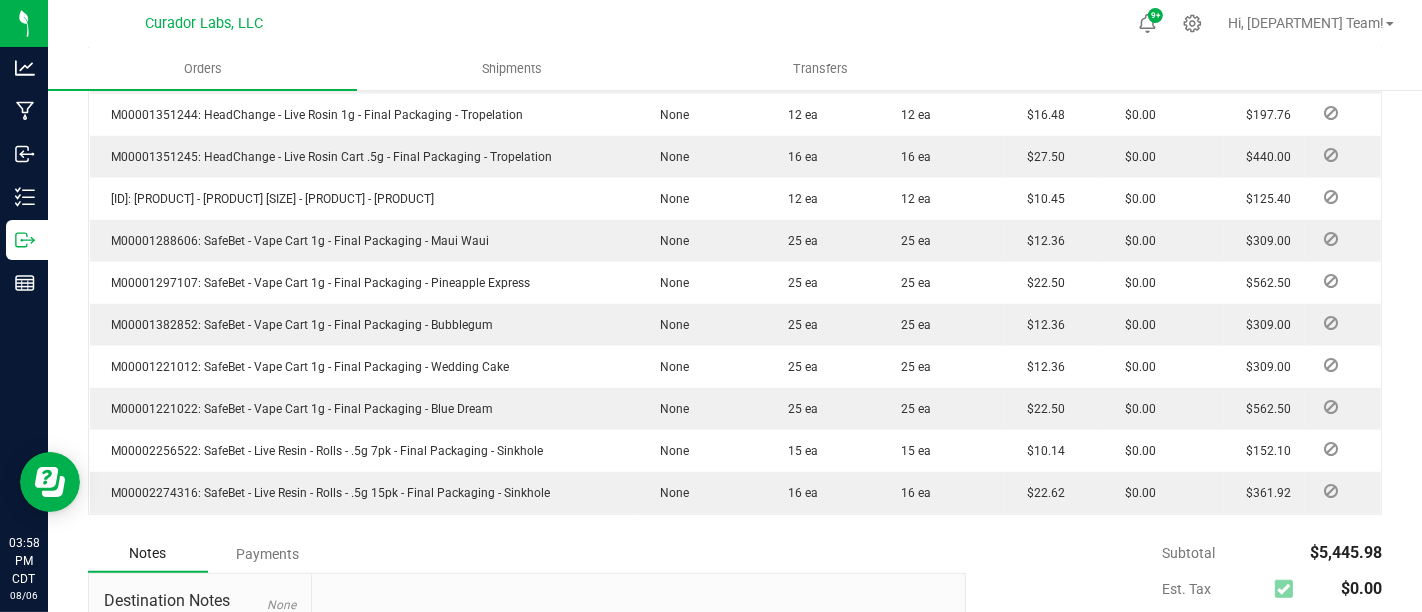 drag, startPoint x: 138, startPoint y: 364, endPoint x: 692, endPoint y: 515, distance: 574.2099 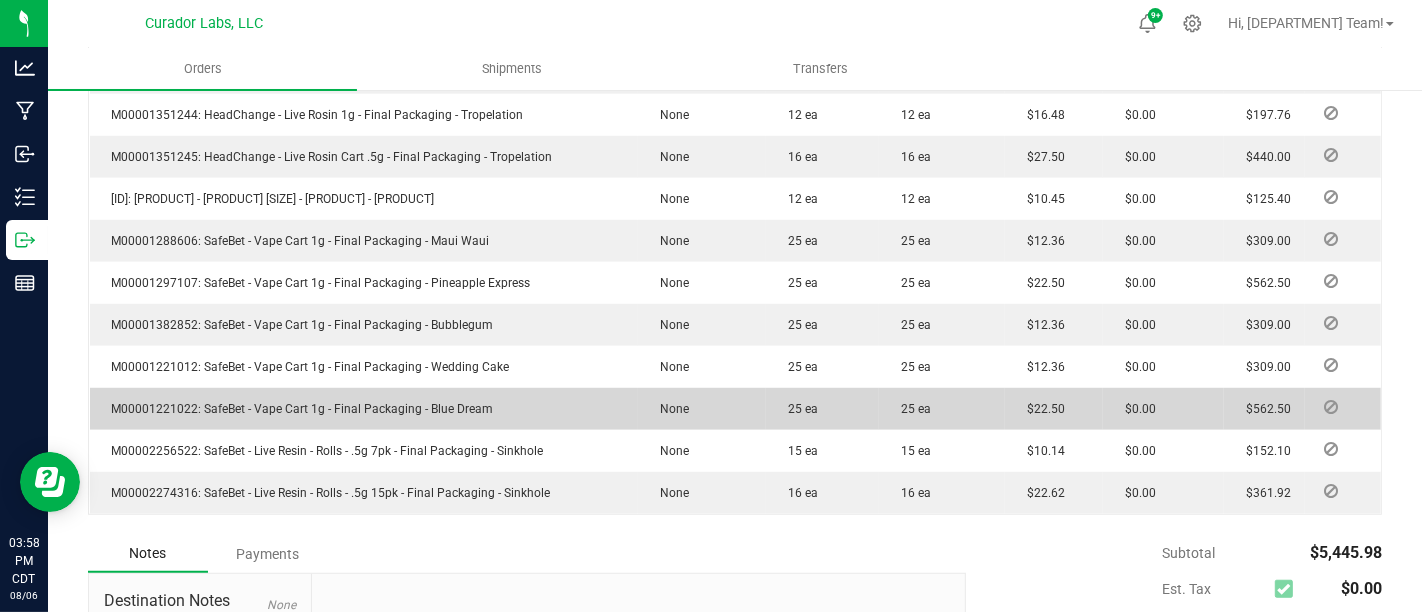 click on "M00001221022: SafeBet - Vape Cart 1g - Final Packaging - Blue Dream" at bounding box center (298, 409) 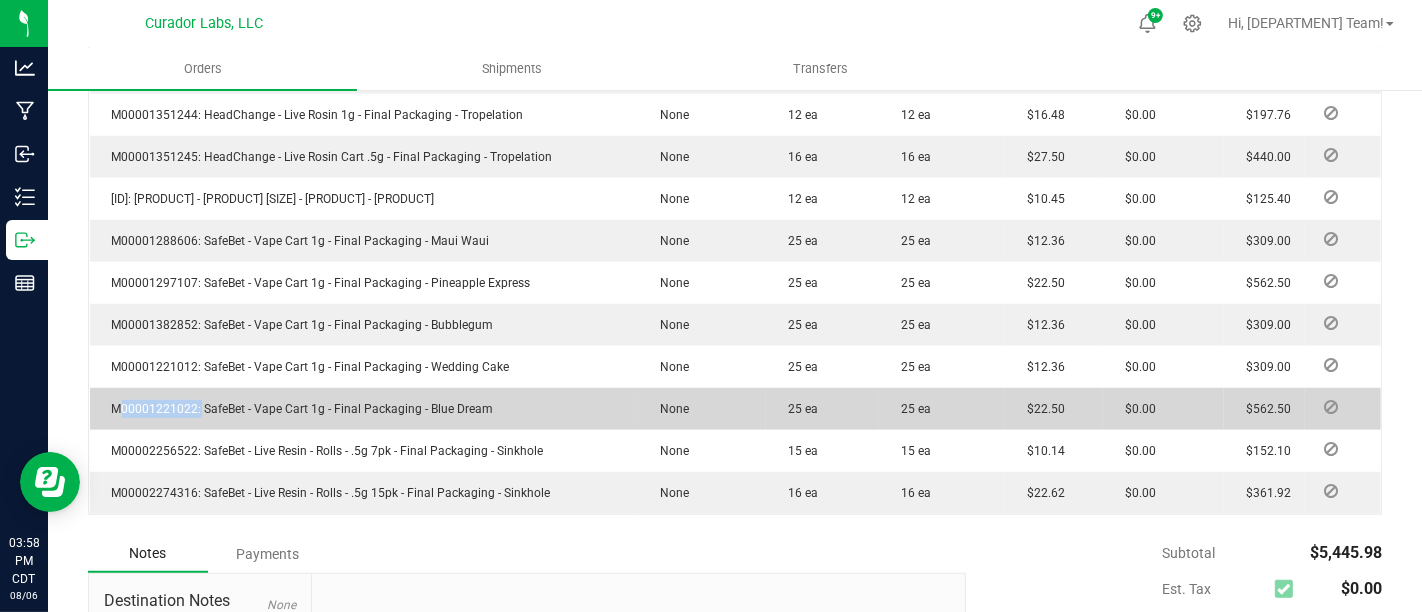click on "M00001221022: SafeBet - Vape Cart 1g - Final Packaging - Blue Dream" at bounding box center [298, 409] 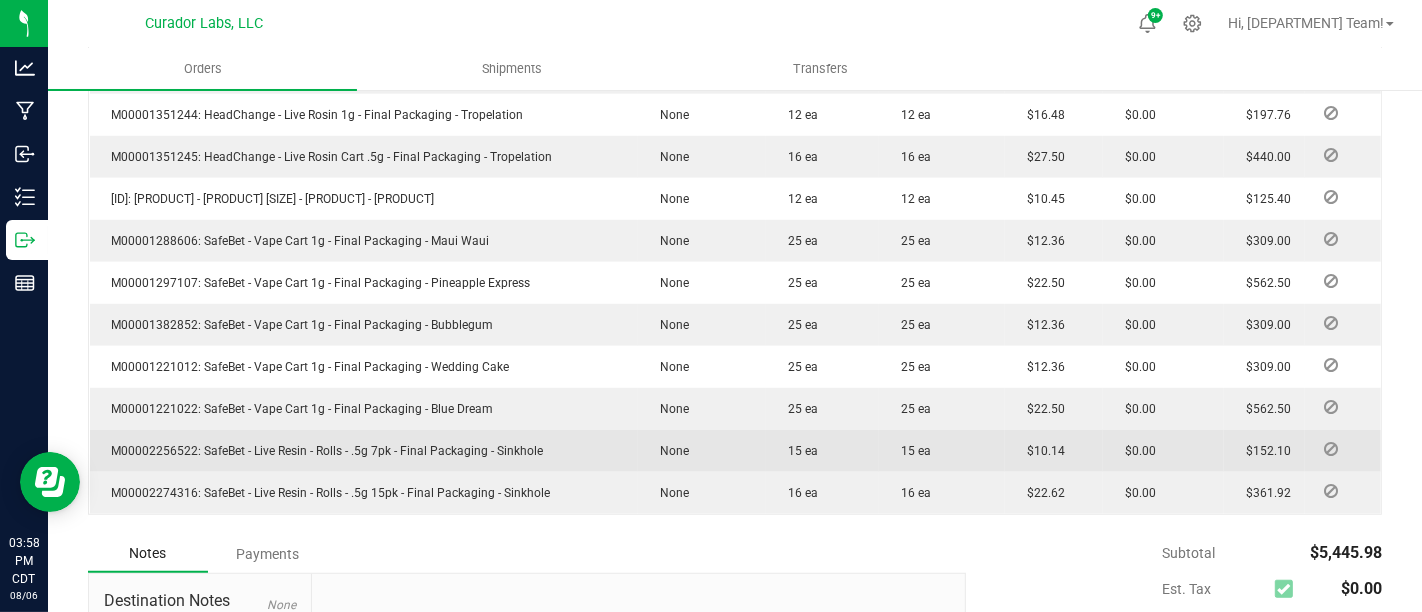 click on "M00002256522: SafeBet - Live Resin - Rolls - .5g 7pk - Final Packaging - Sinkhole" at bounding box center (323, 451) 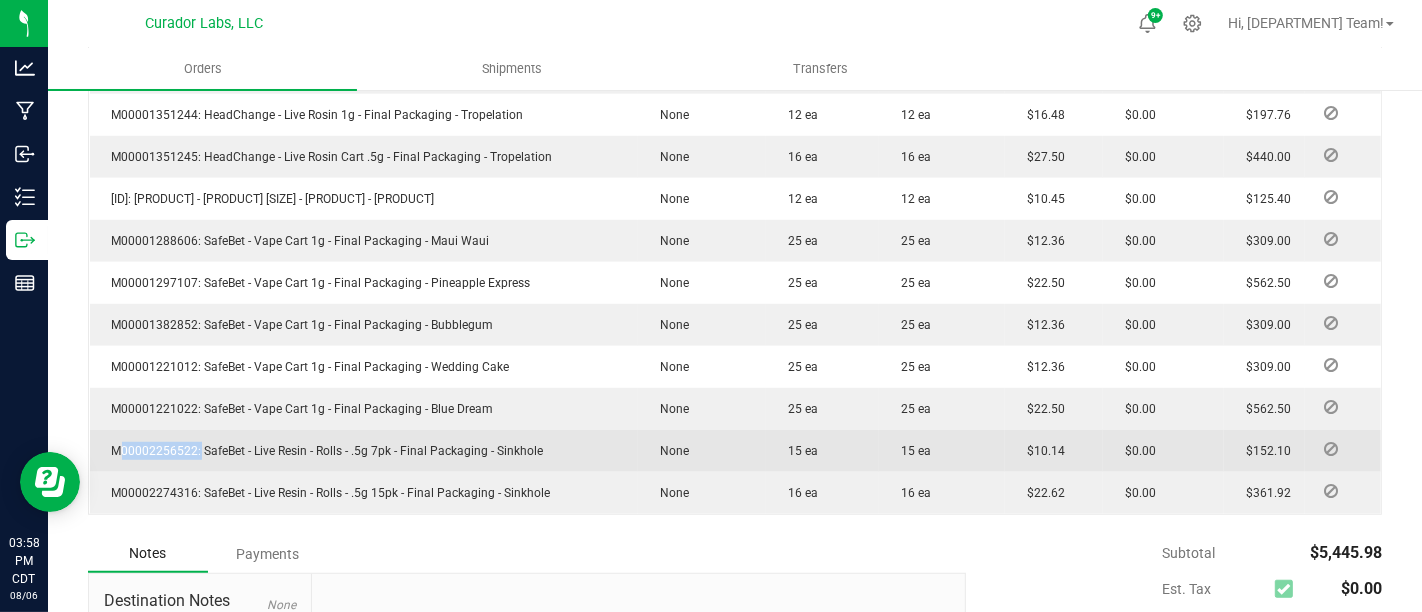 click on "M00002256522: SafeBet - Live Resin - Rolls - .5g 7pk - Final Packaging - Sinkhole" at bounding box center [323, 451] 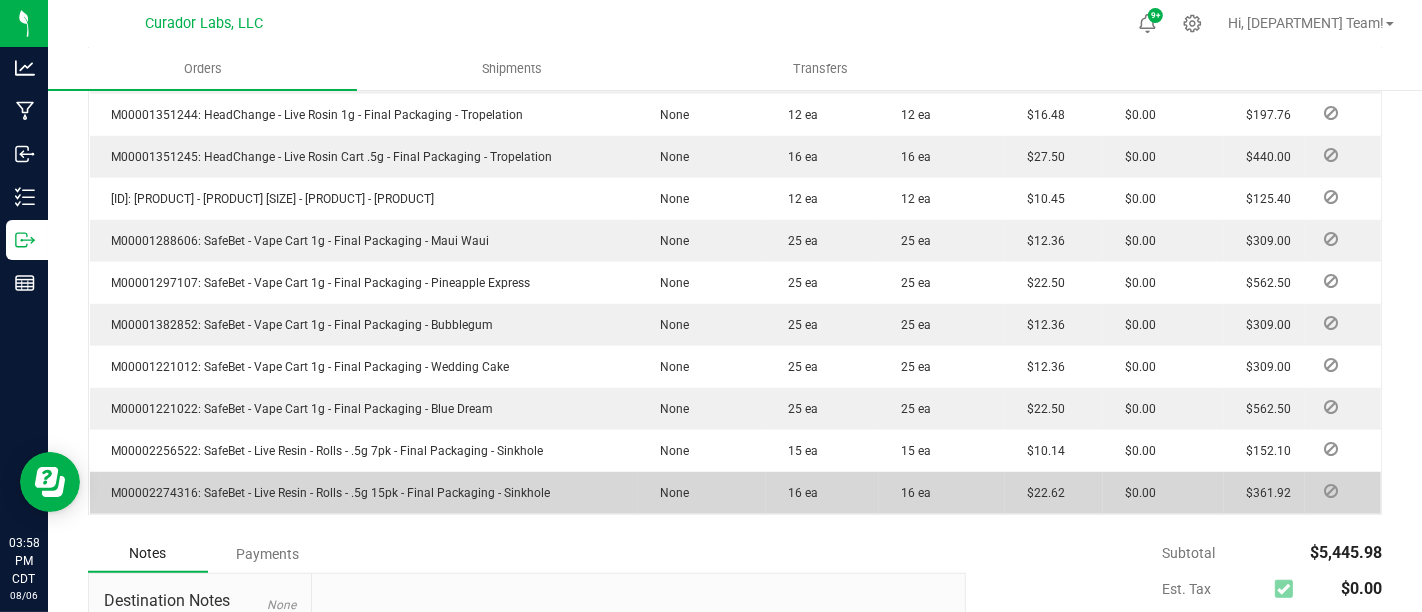 click on "M00002274316: SafeBet - Live Resin - Rolls - .5g 15pk - Final Packaging - Sinkhole" at bounding box center (326, 493) 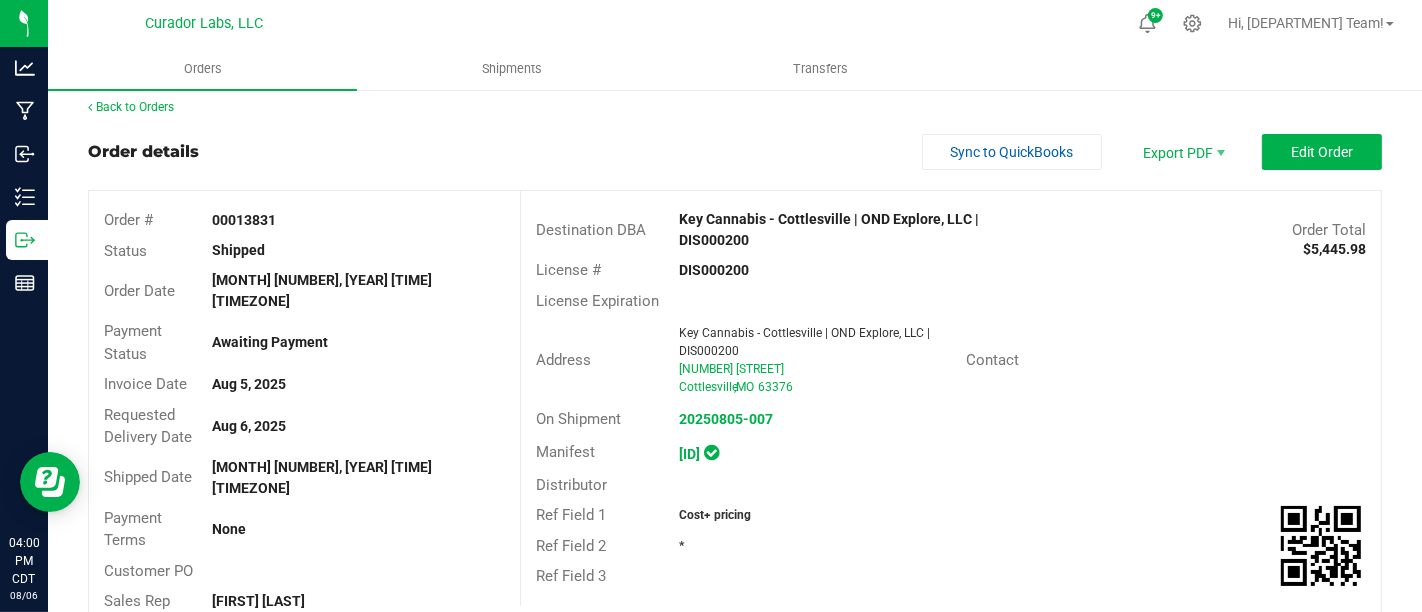 scroll, scrollTop: 0, scrollLeft: 0, axis: both 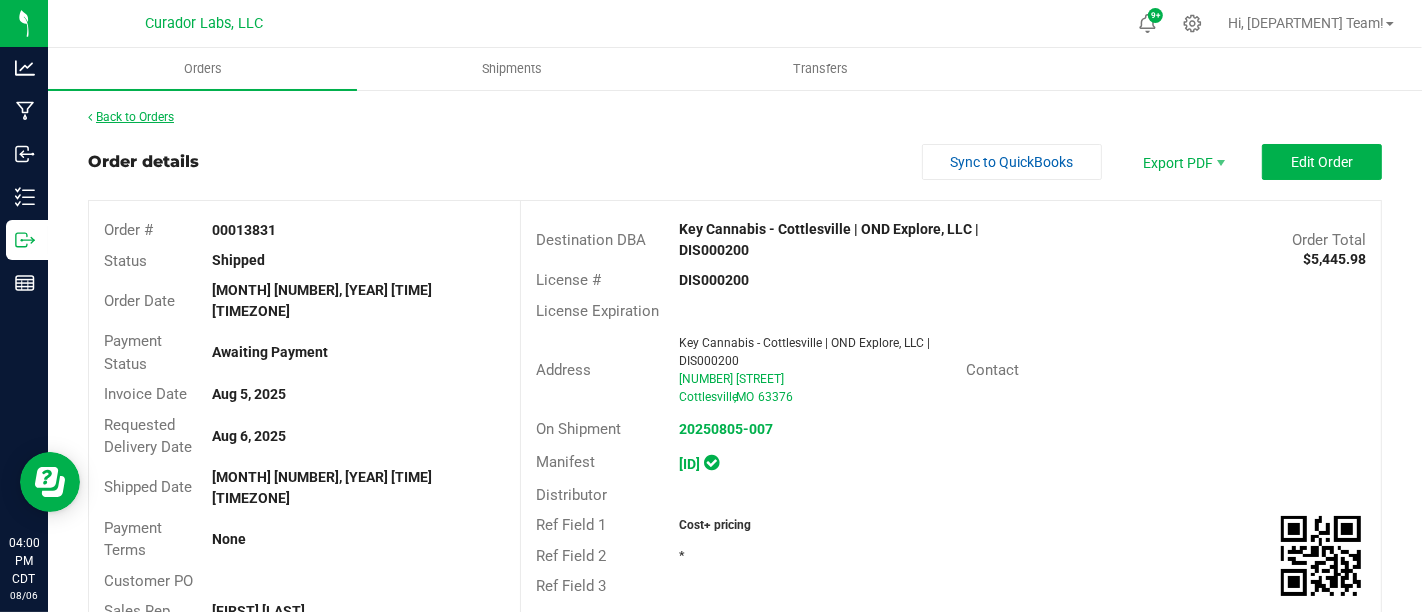 click on "Back to Orders" at bounding box center (131, 117) 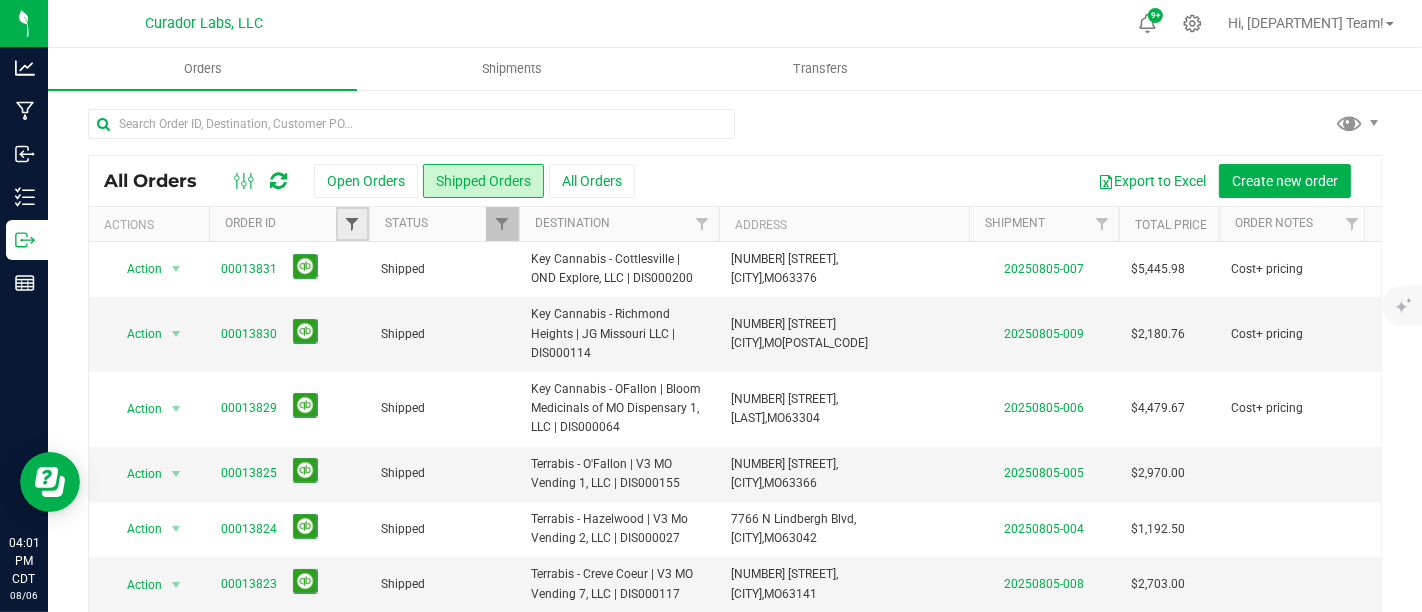 click at bounding box center [352, 224] 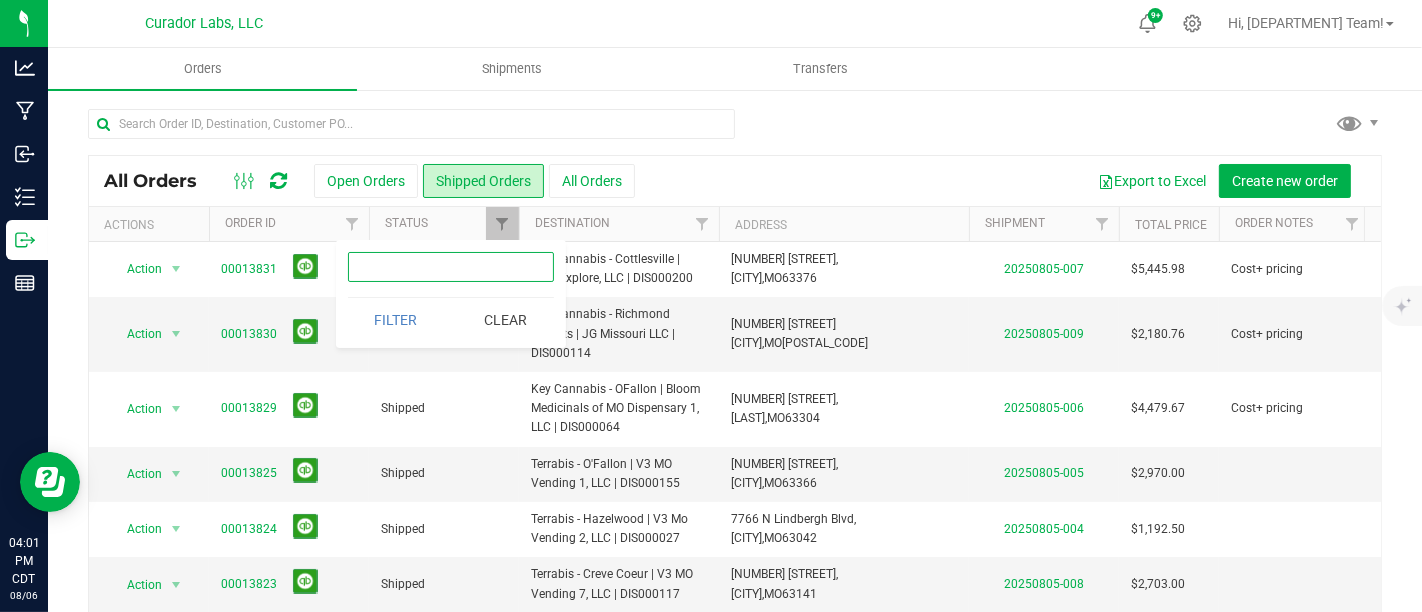 click at bounding box center [451, 267] 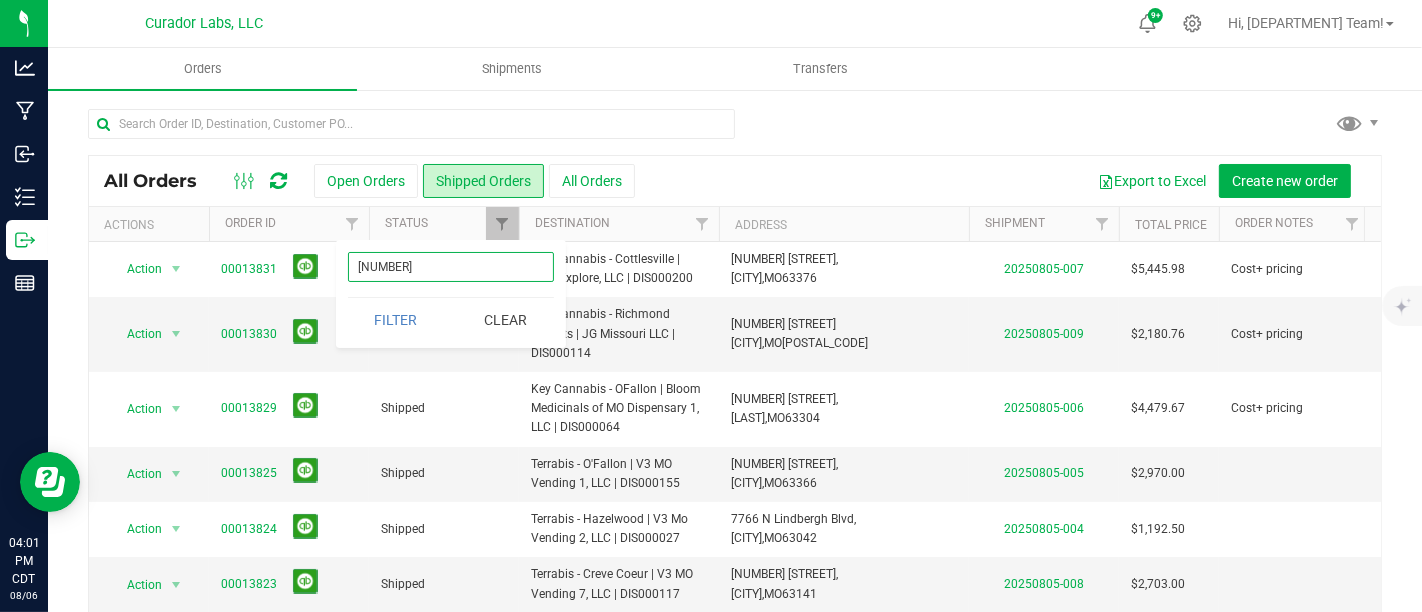type on "[NUMBER]" 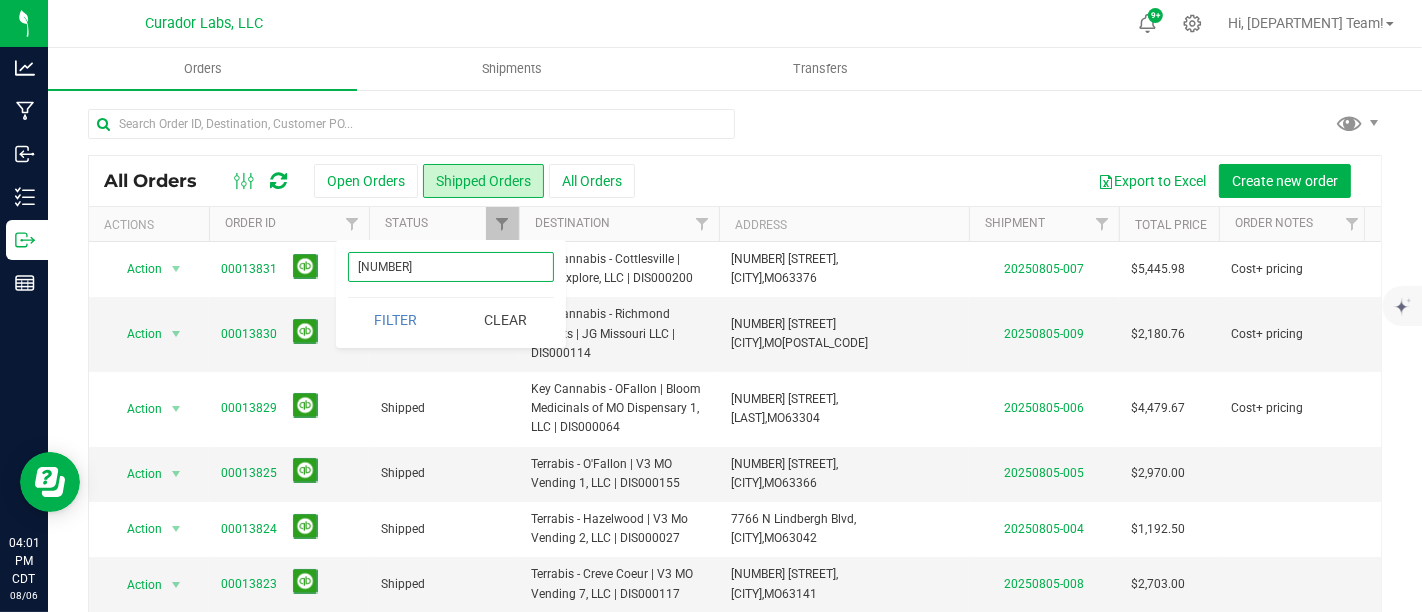 click on "Filter" at bounding box center (396, 320) 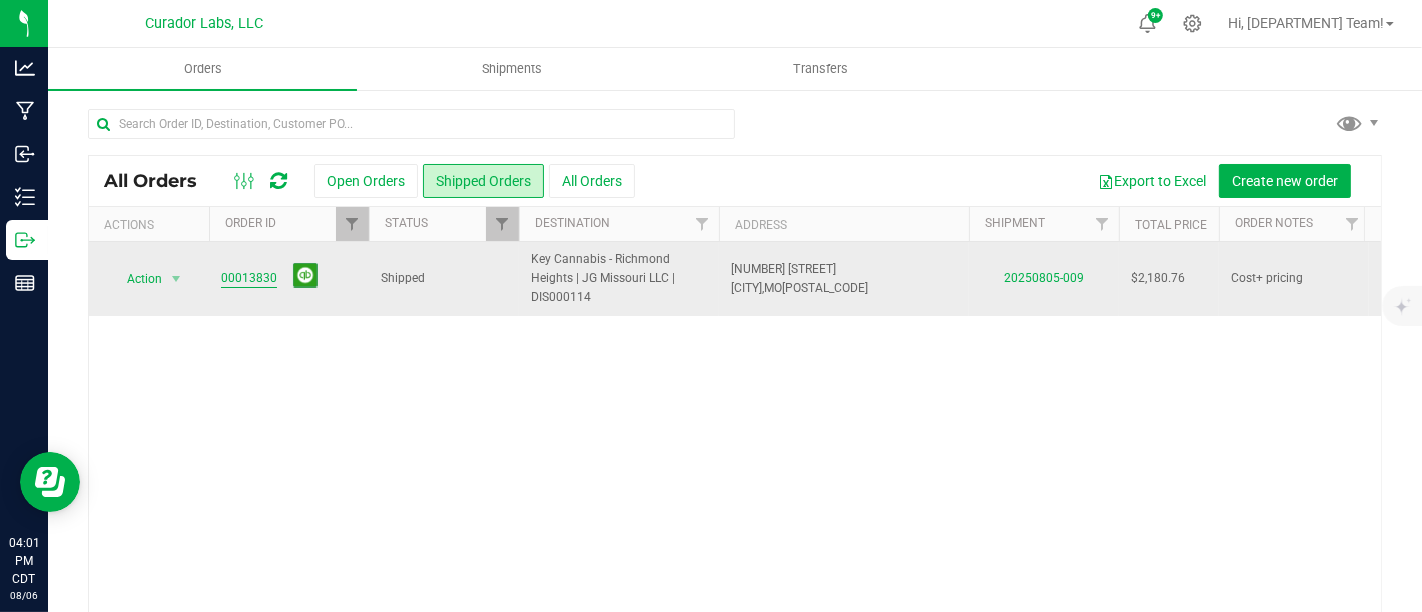 click on "00013830" at bounding box center [249, 278] 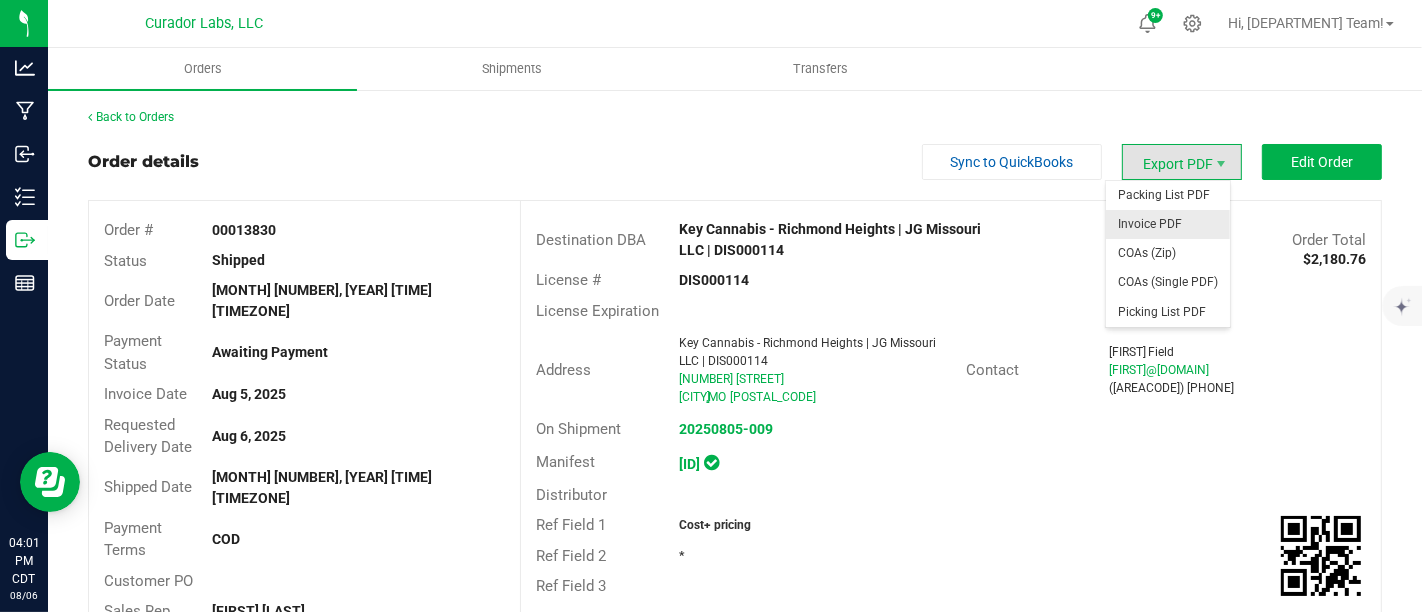 drag, startPoint x: 1176, startPoint y: 159, endPoint x: 1174, endPoint y: 216, distance: 57.035076 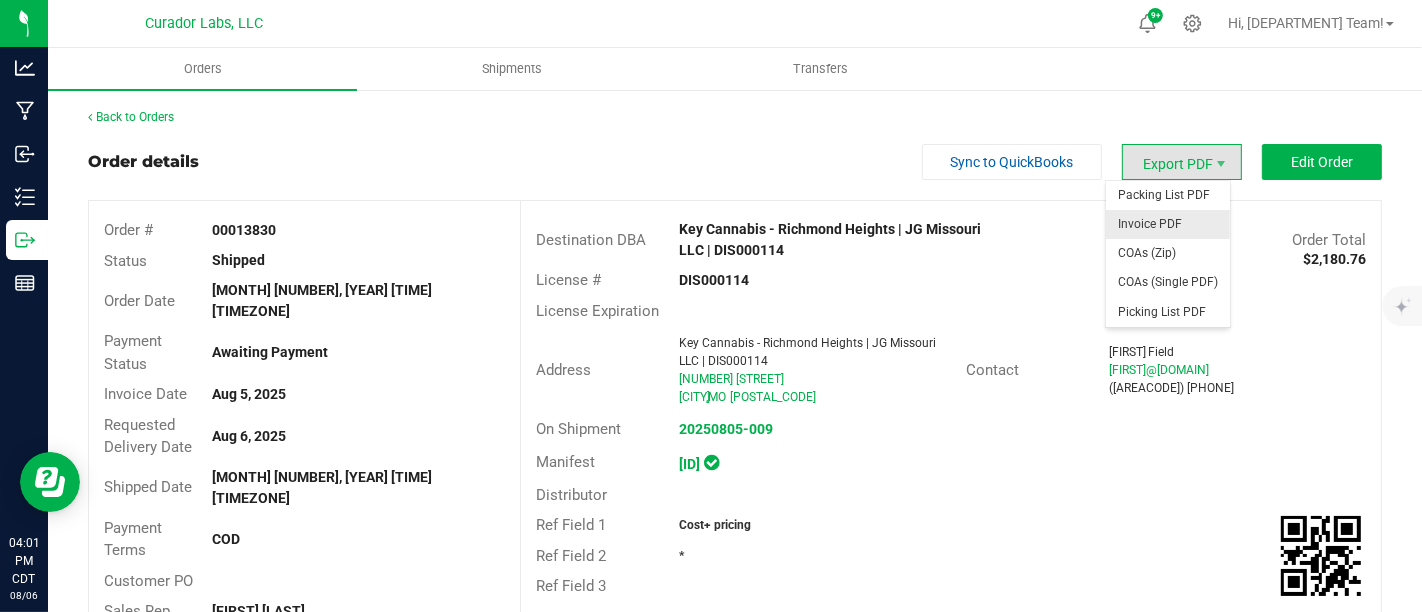 click on "Export PDF" at bounding box center [1182, 162] 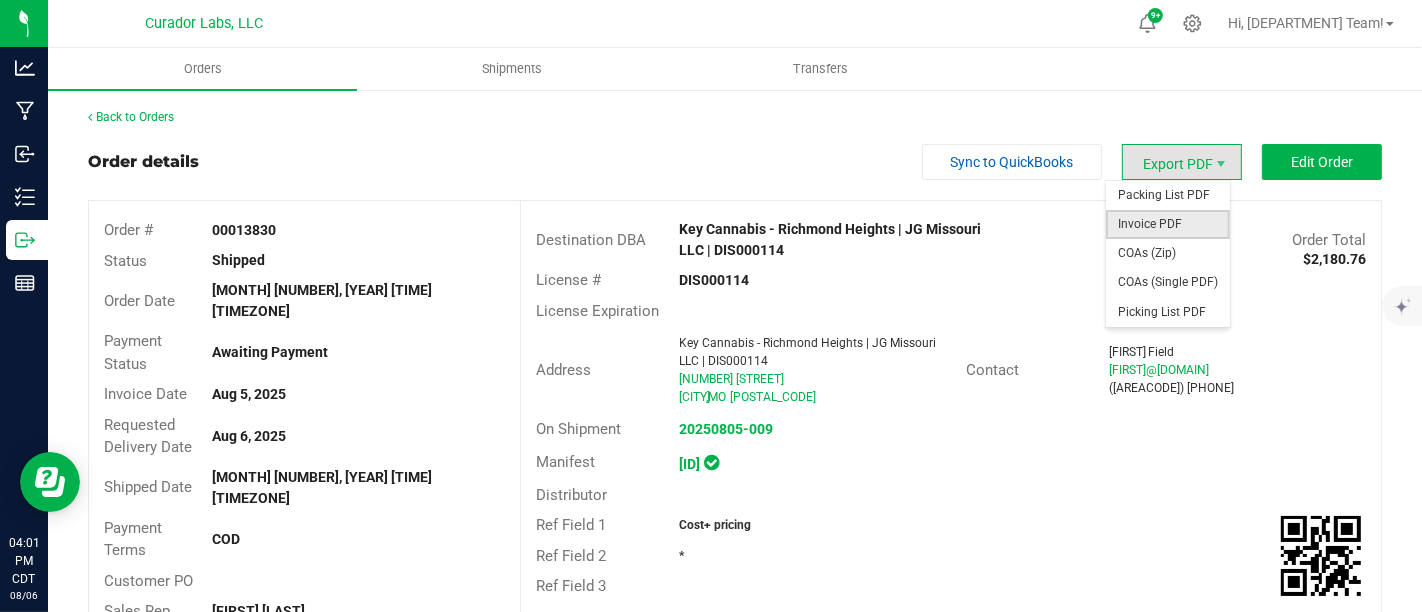 click on "Invoice PDF" at bounding box center (1168, 224) 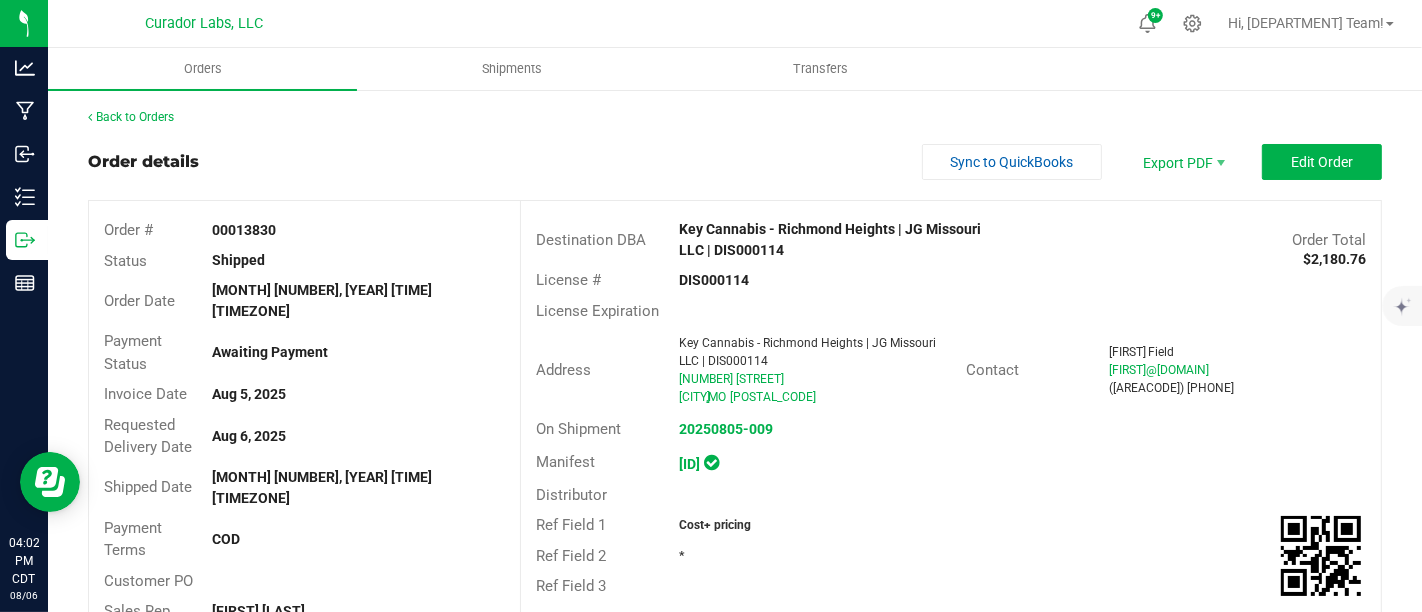 click on "Order details   Sync to QuickBooks   Export PDF   Edit Order" at bounding box center (735, 162) 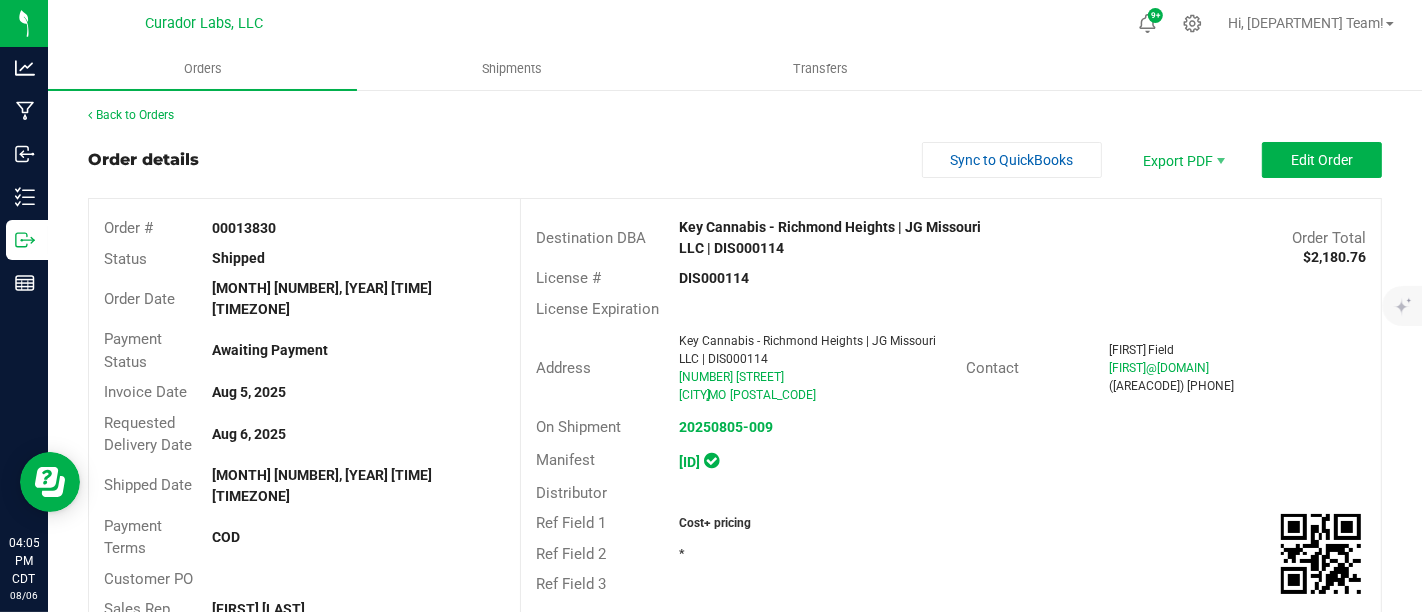 scroll, scrollTop: 0, scrollLeft: 0, axis: both 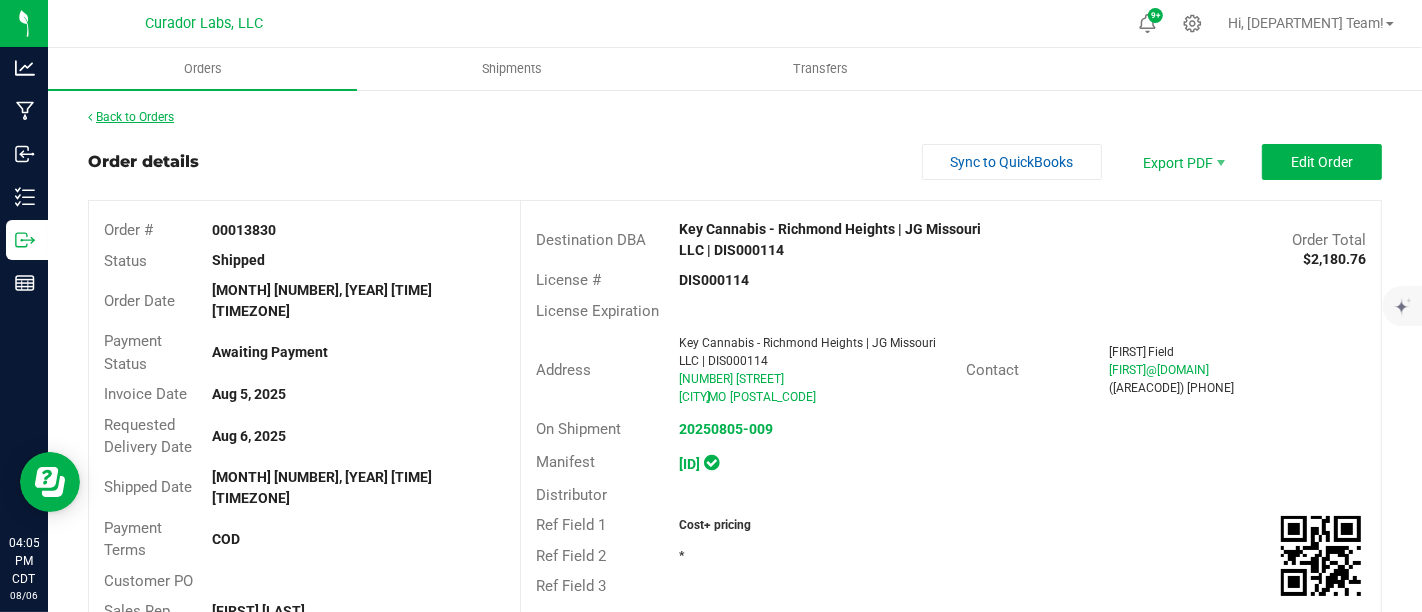 click on "Back to Orders" at bounding box center (131, 117) 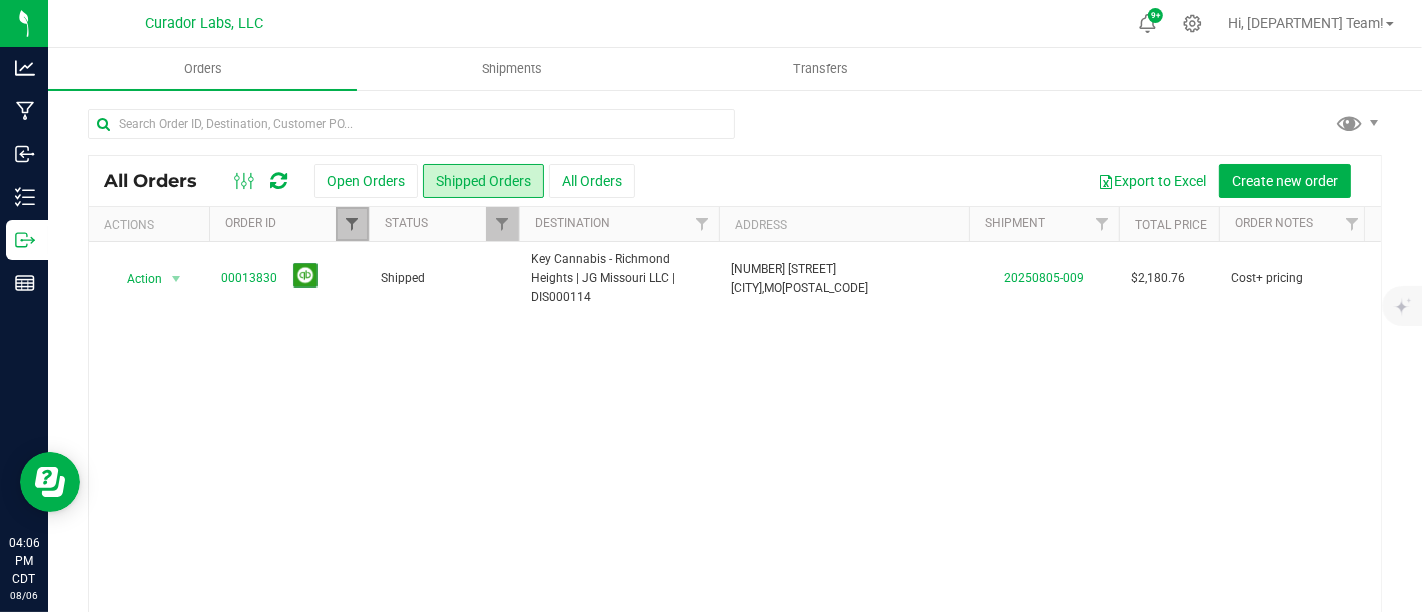 click at bounding box center [352, 224] 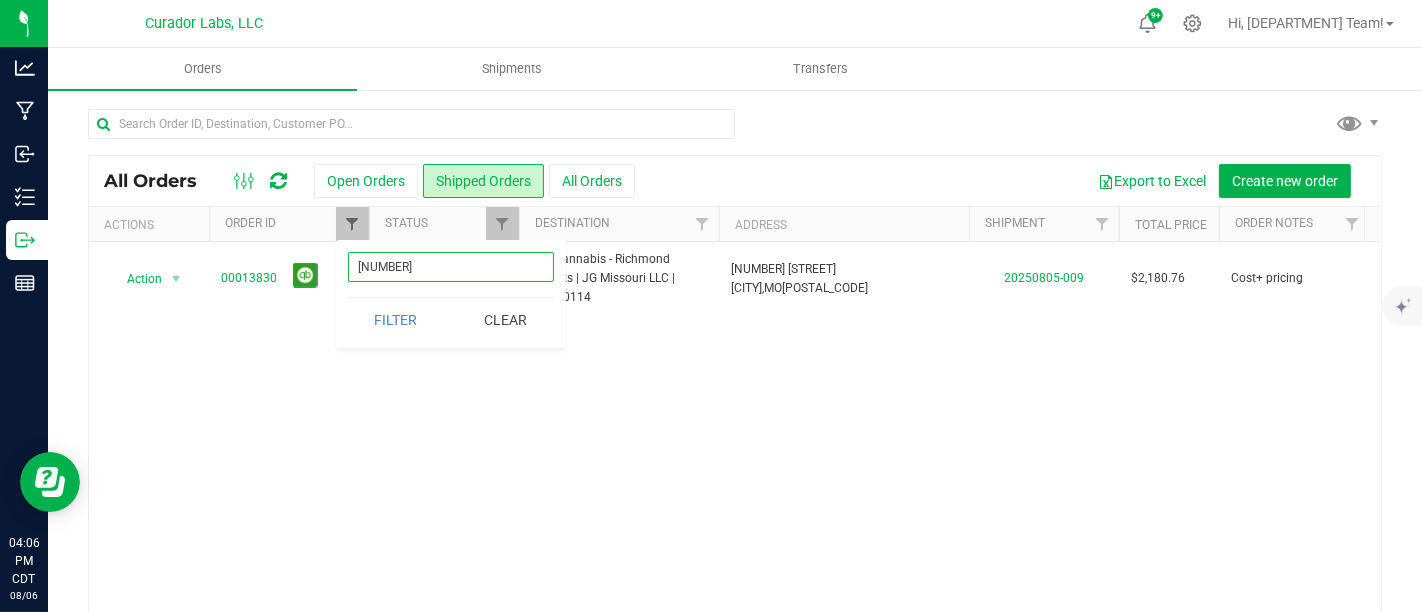 type on "[NUMBER]" 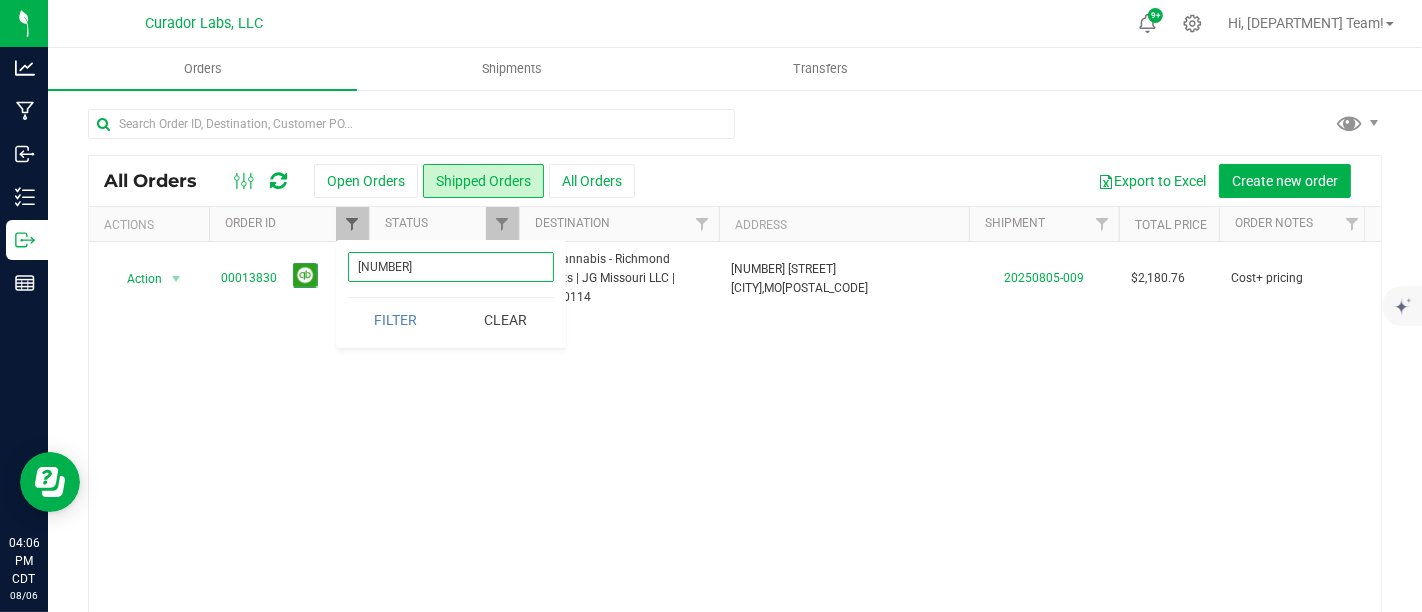 click on "Filter" at bounding box center [396, 320] 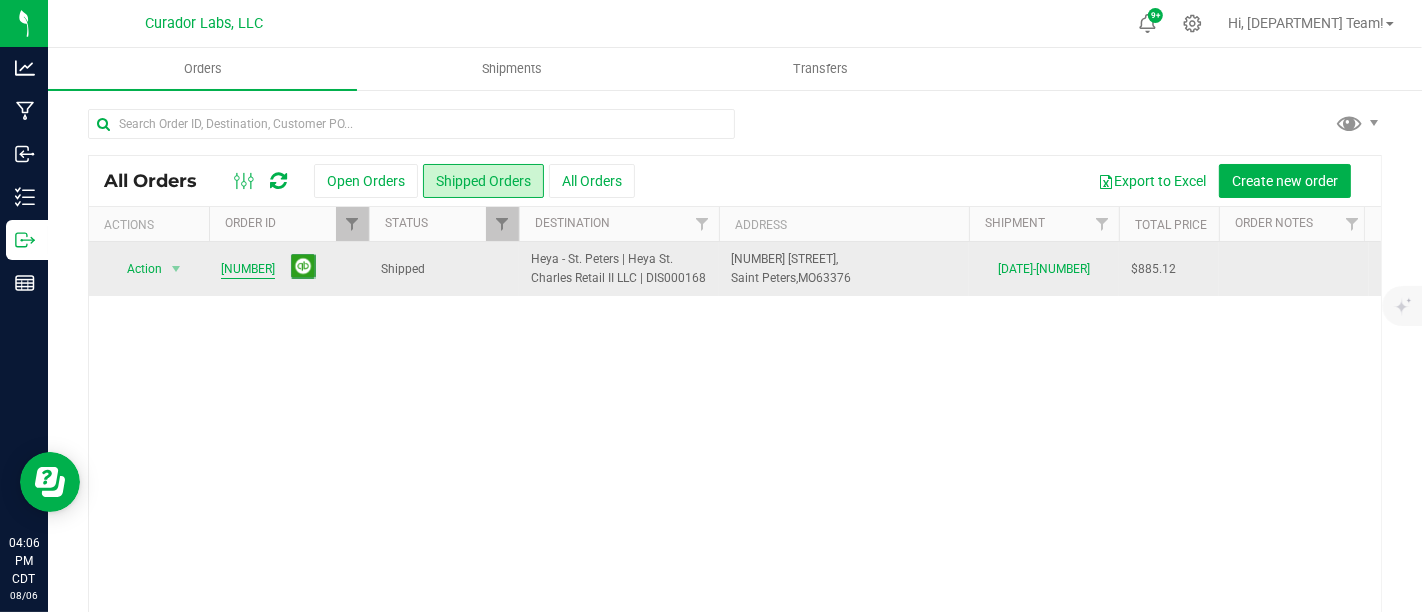 click on "[NUMBER]" at bounding box center [248, 269] 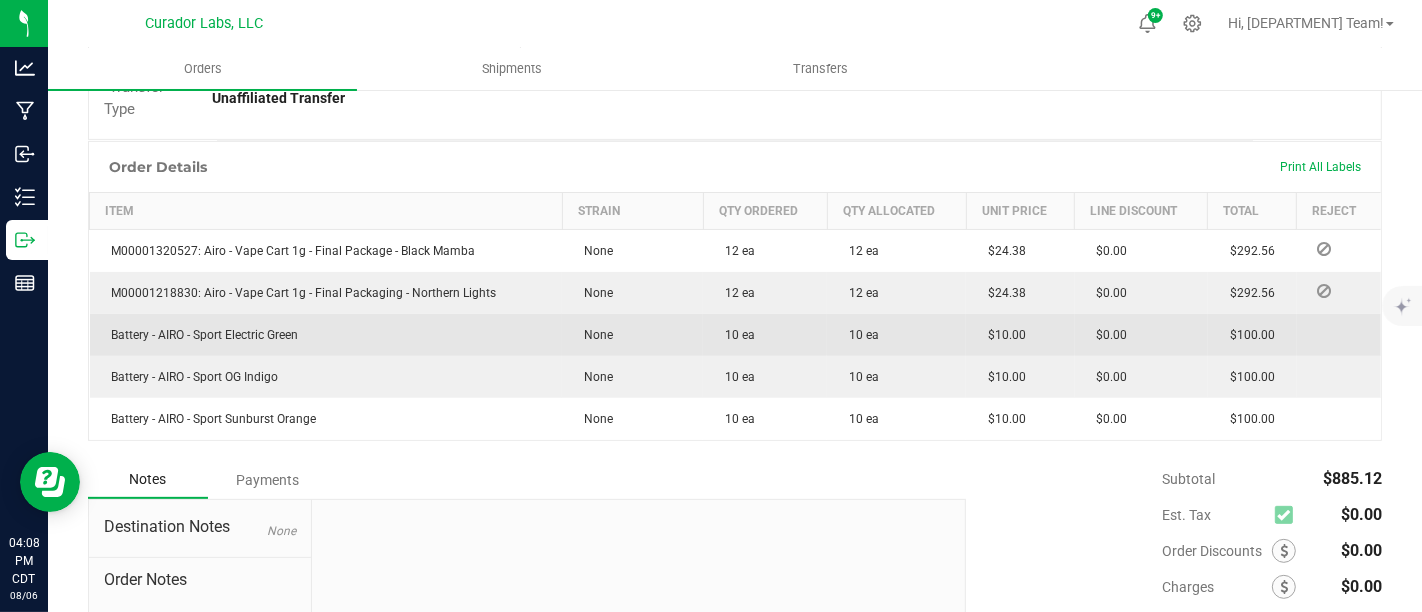 scroll, scrollTop: 0, scrollLeft: 0, axis: both 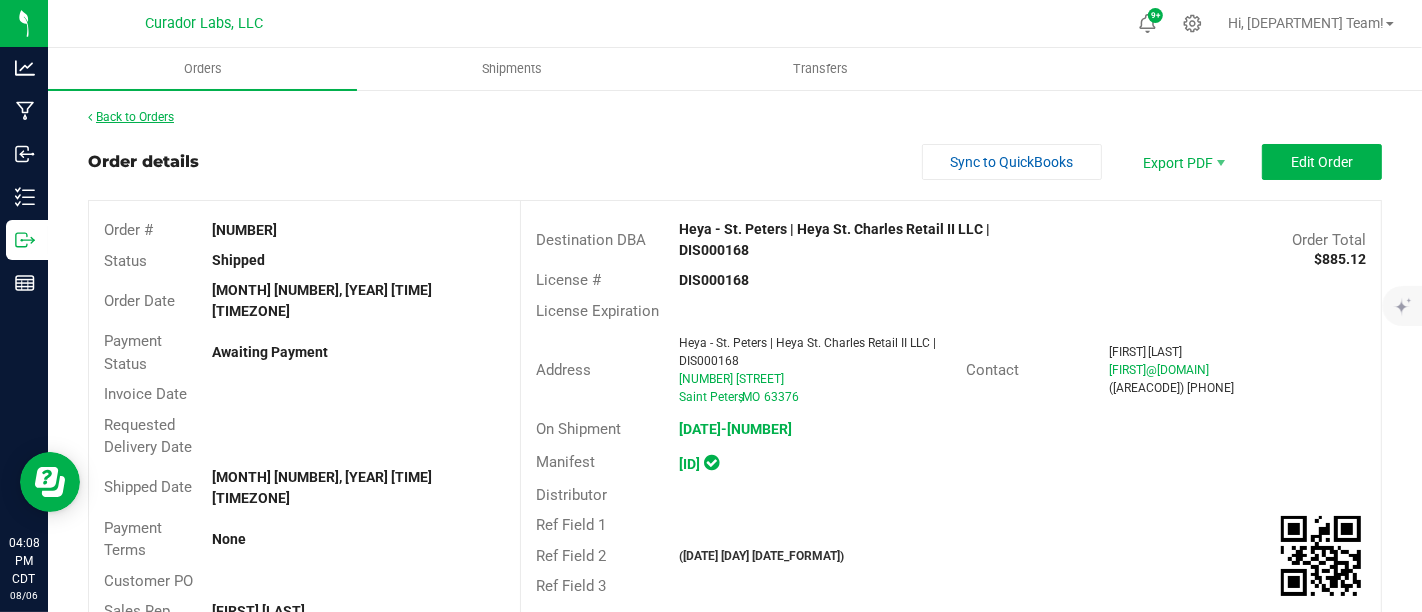 click on "Back to Orders" at bounding box center (131, 117) 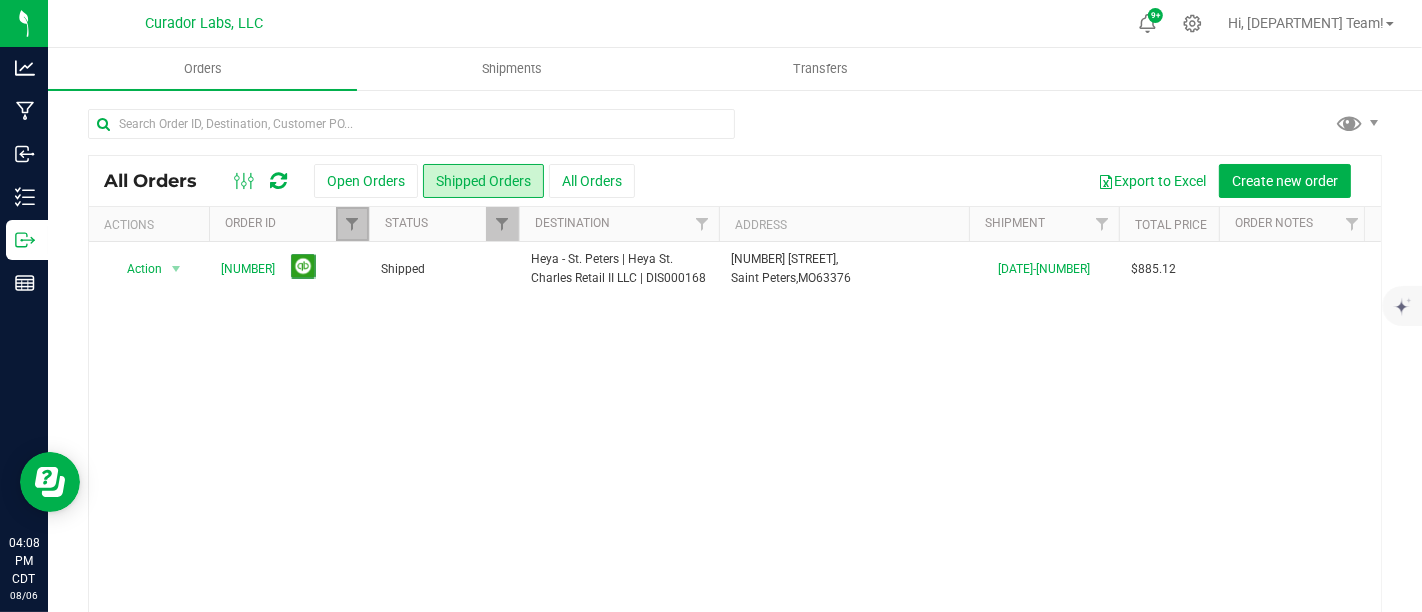 click at bounding box center [352, 224] 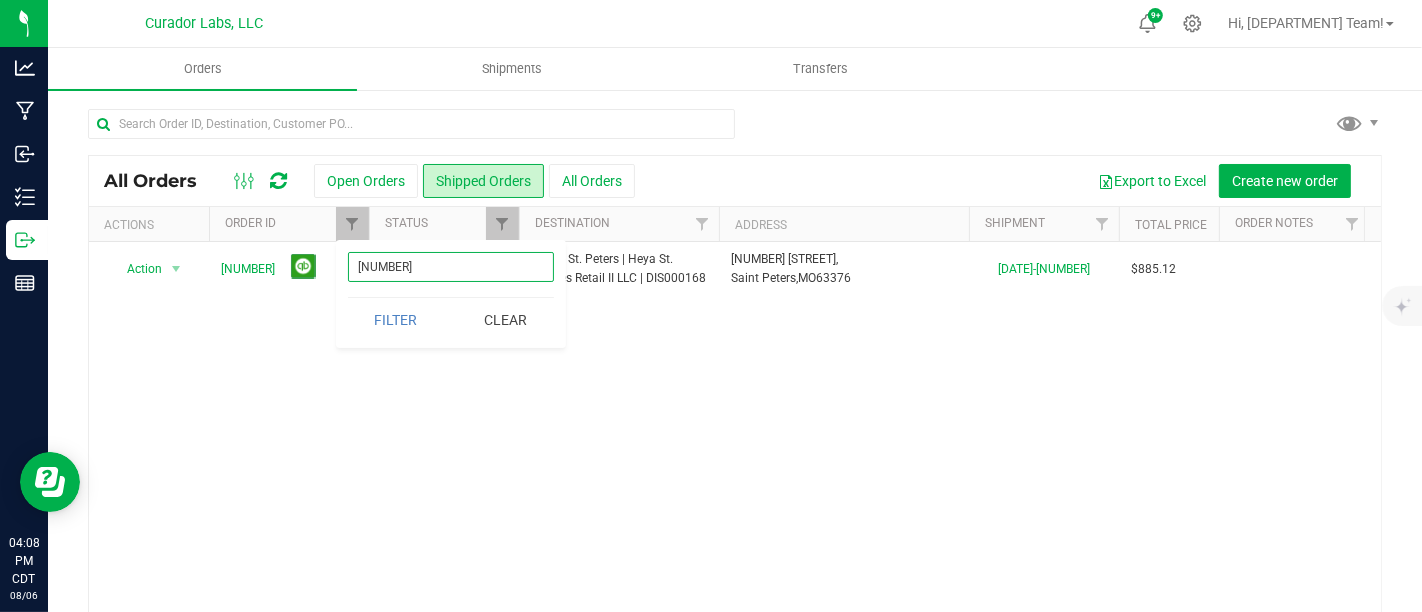 click on "[NUMBER]" at bounding box center (451, 267) 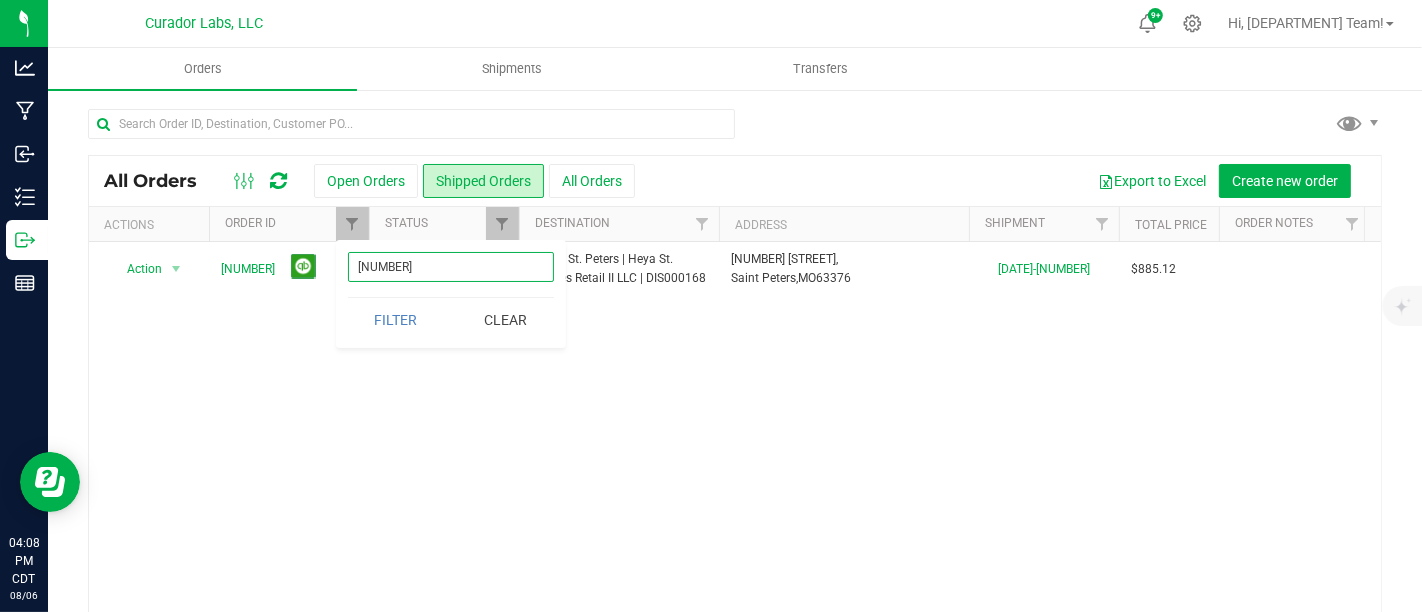 type on "[NUMBER]" 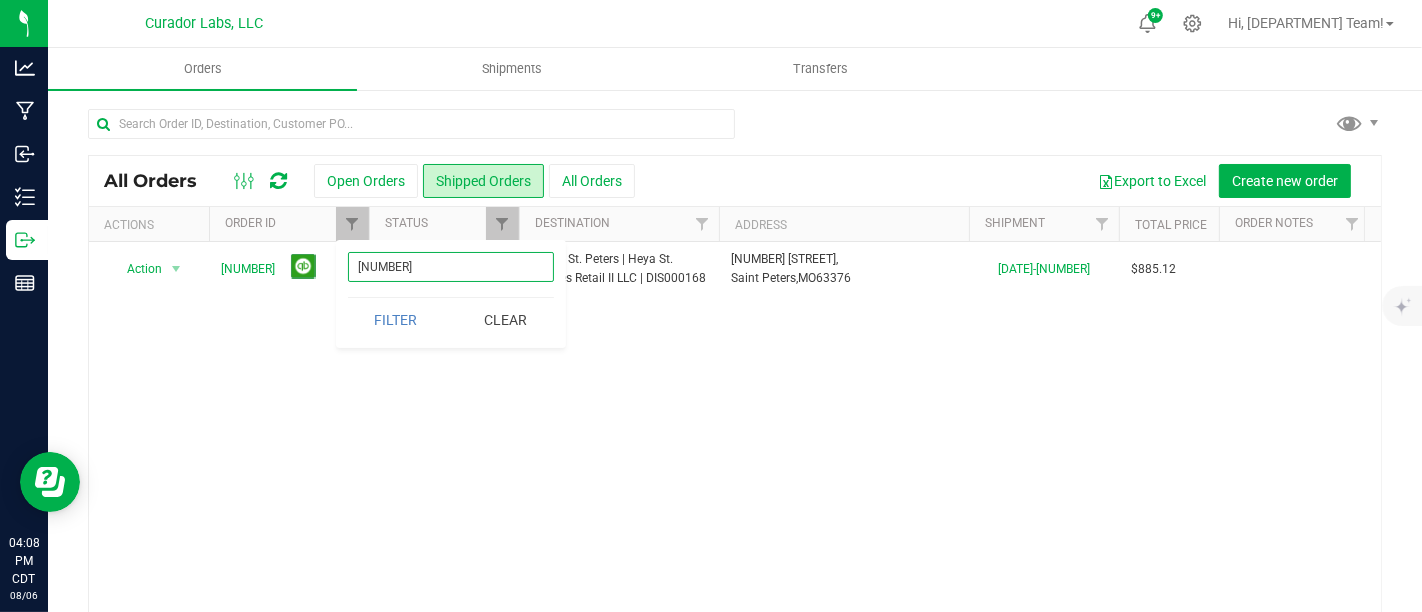 click on "Filter" at bounding box center [396, 320] 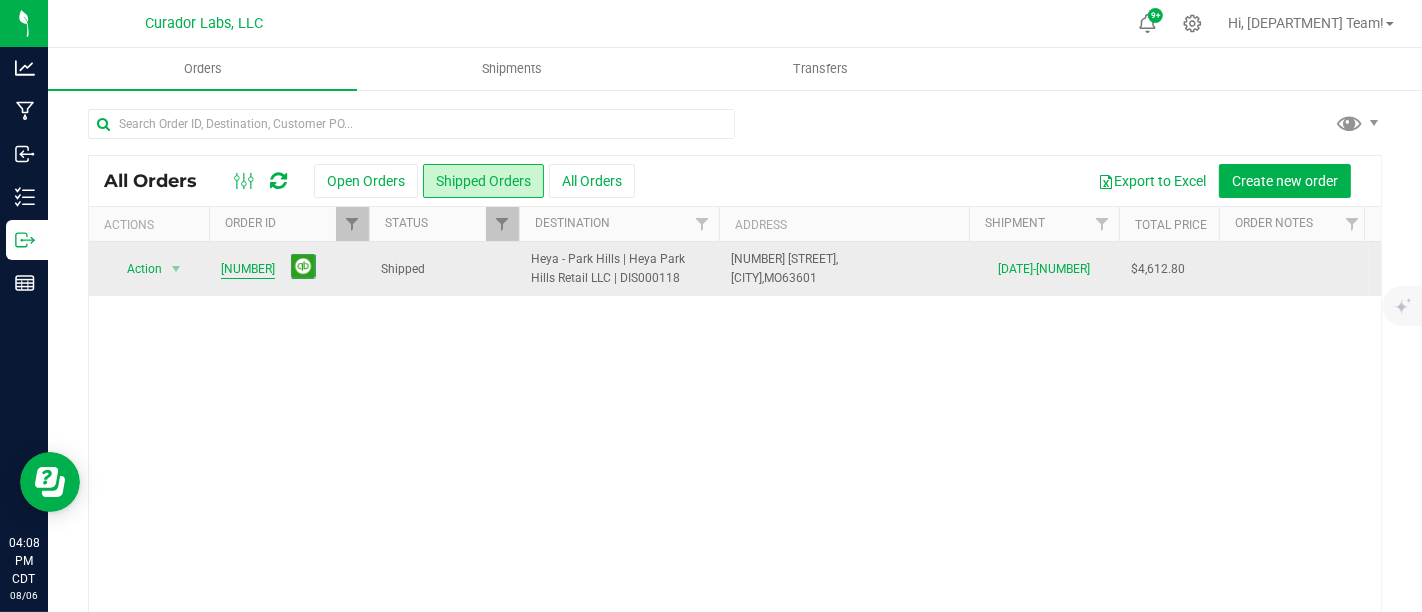 click on "[NUMBER]" at bounding box center (248, 269) 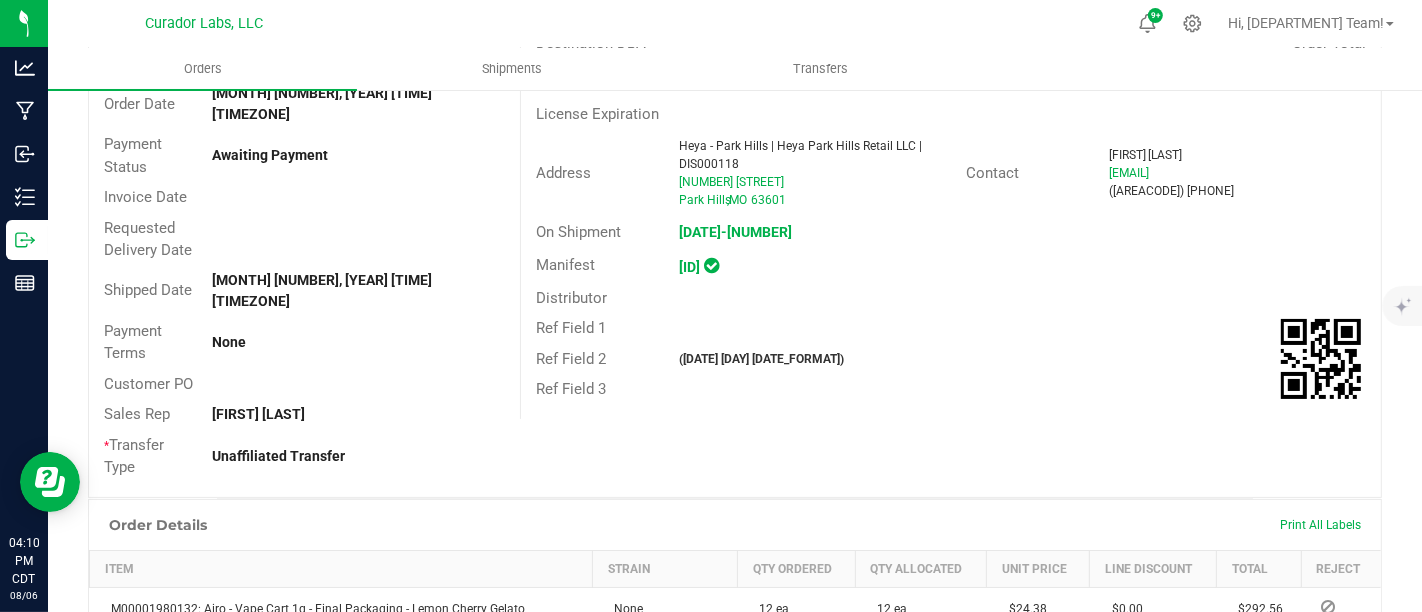 scroll, scrollTop: 0, scrollLeft: 0, axis: both 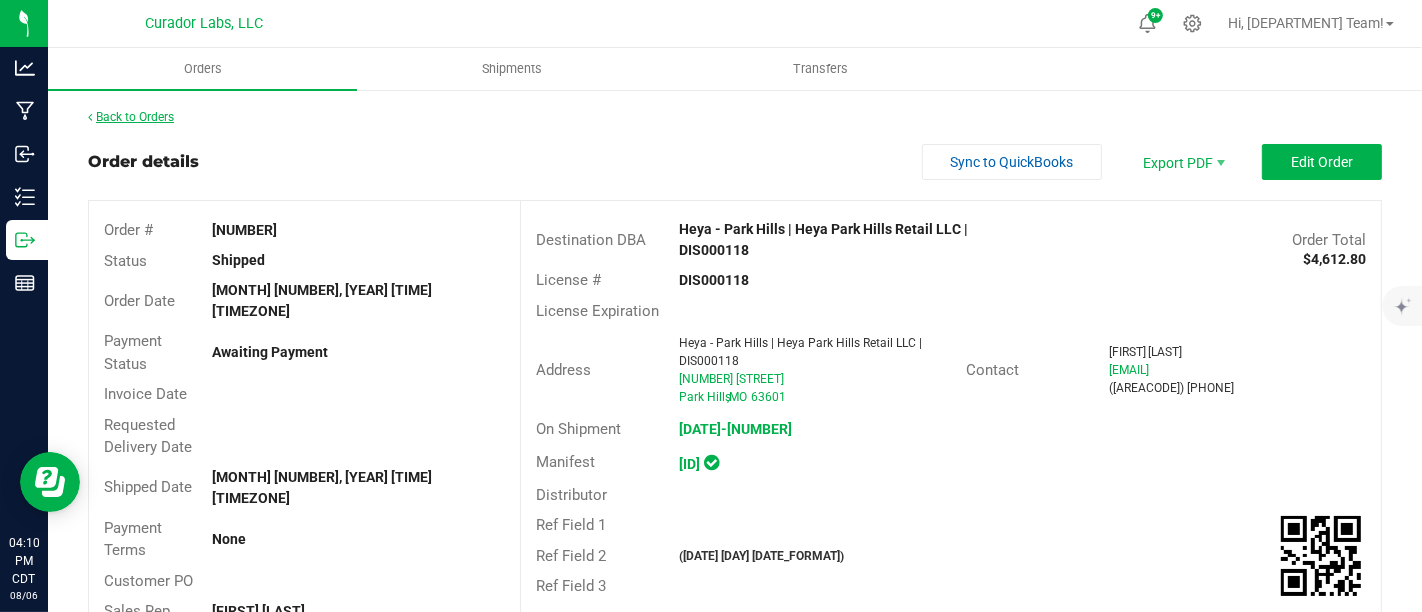 click on "Back to Orders" at bounding box center (131, 117) 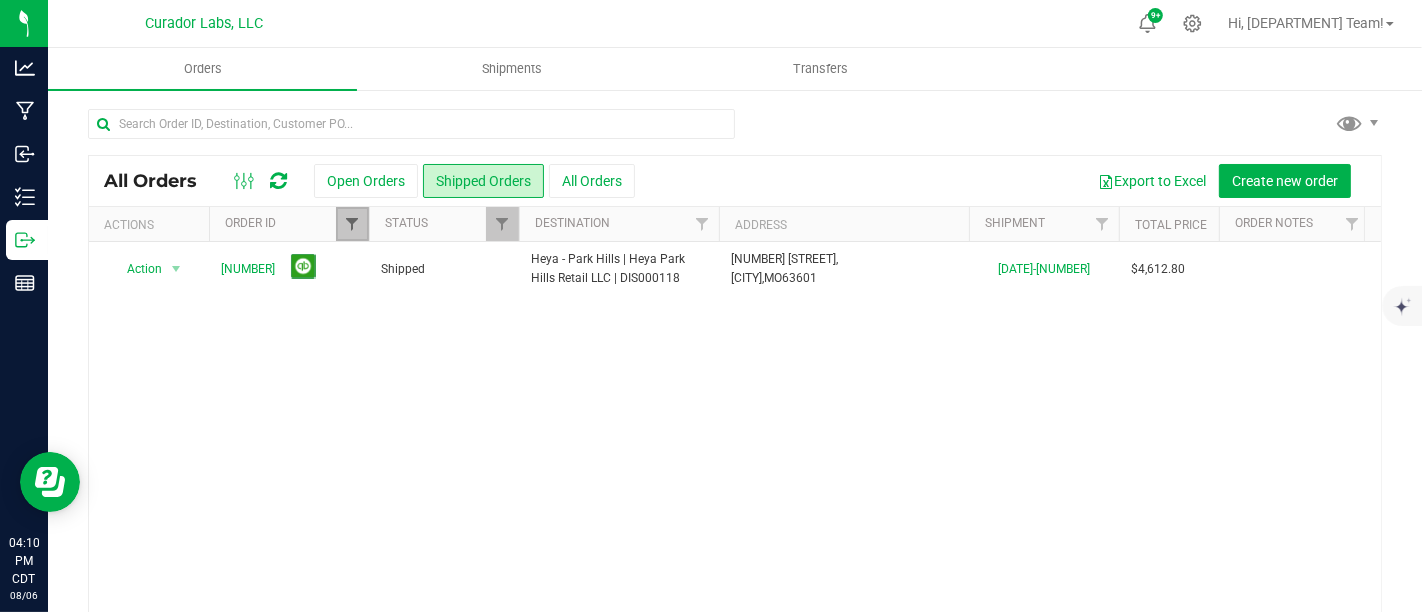 click at bounding box center (352, 224) 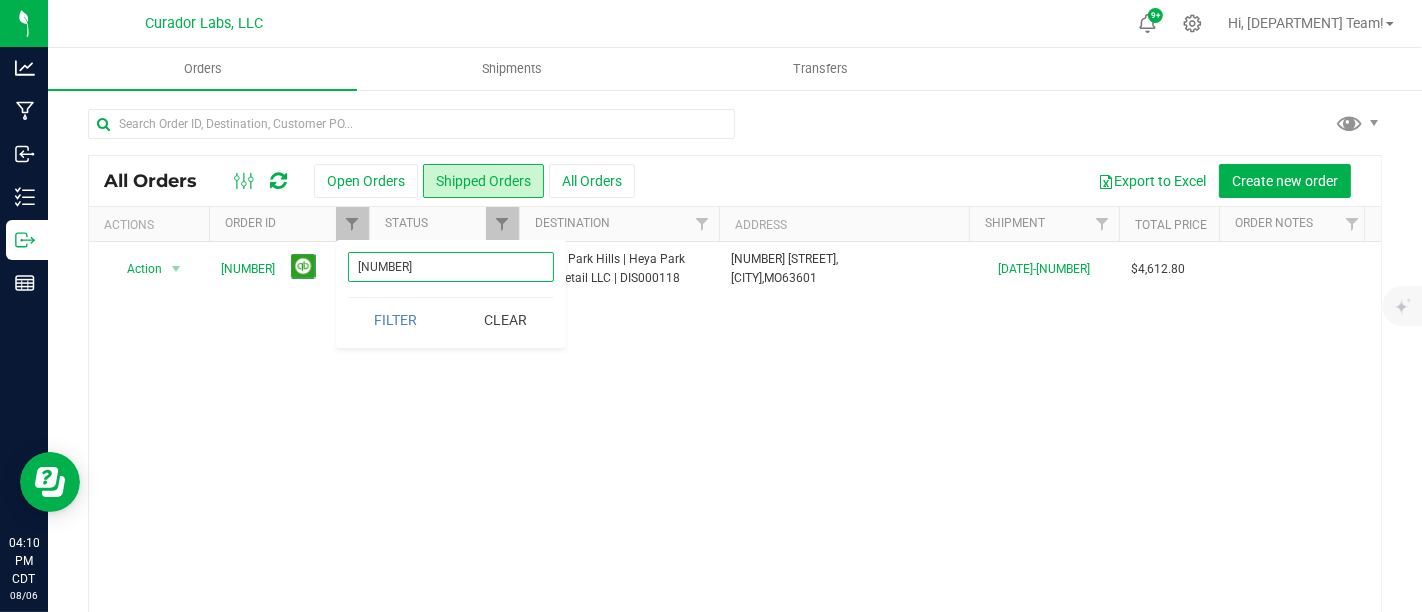 click on "[NUMBER]" at bounding box center [451, 267] 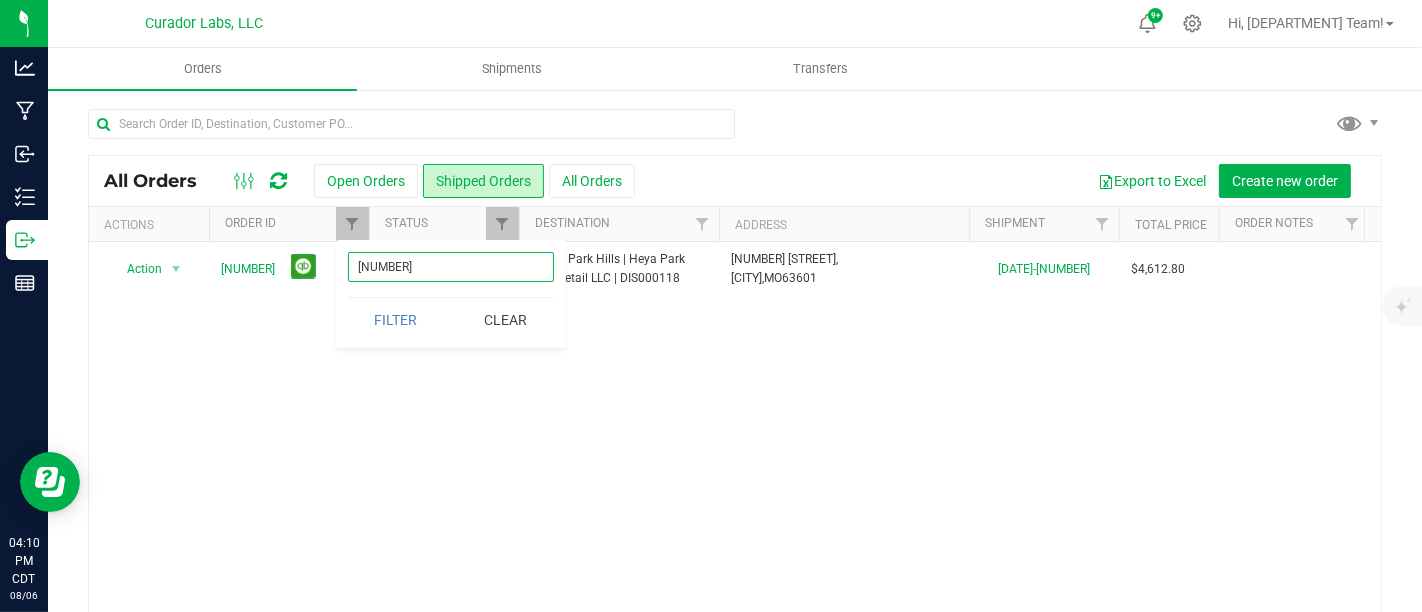 type on "[NUMBER]" 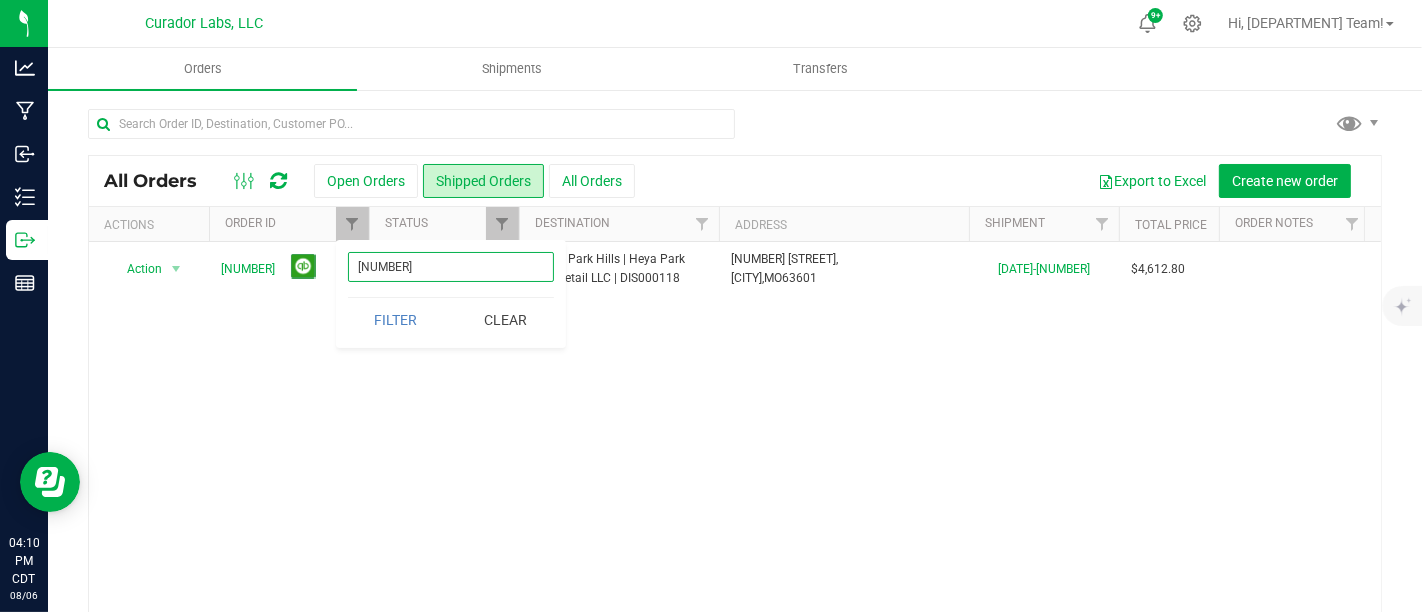 click on "Filter" at bounding box center (396, 320) 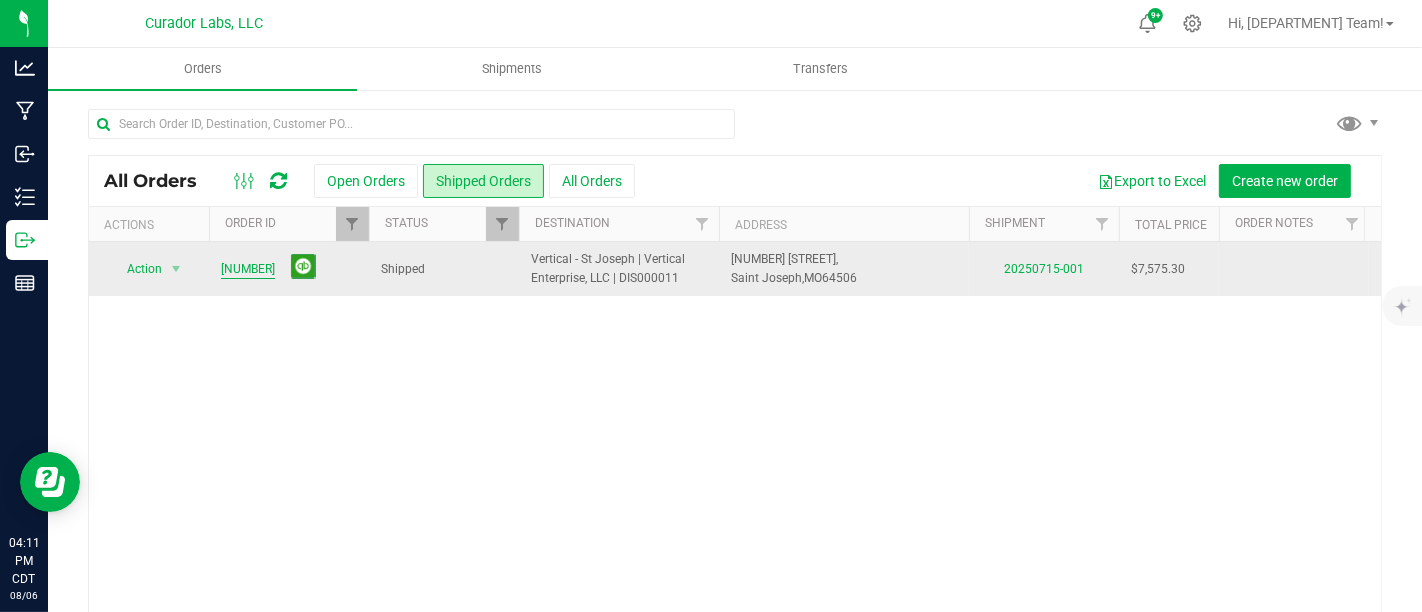 click on "[NUMBER]" at bounding box center [248, 269] 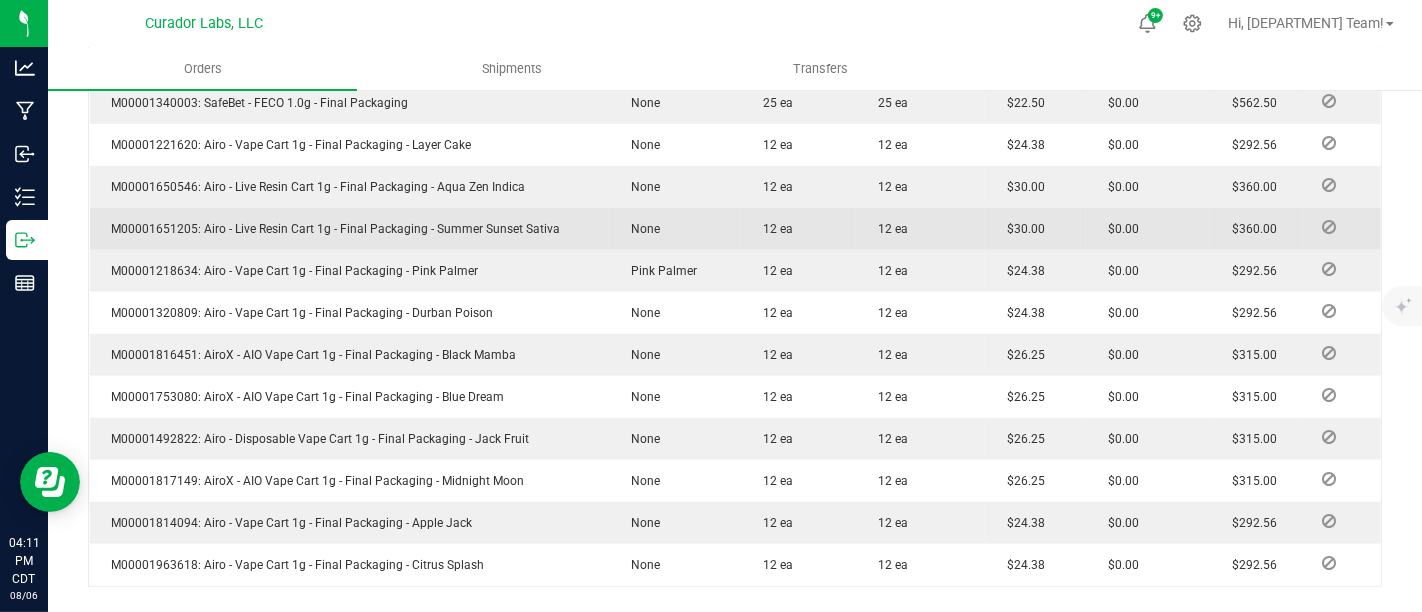 scroll, scrollTop: 1000, scrollLeft: 0, axis: vertical 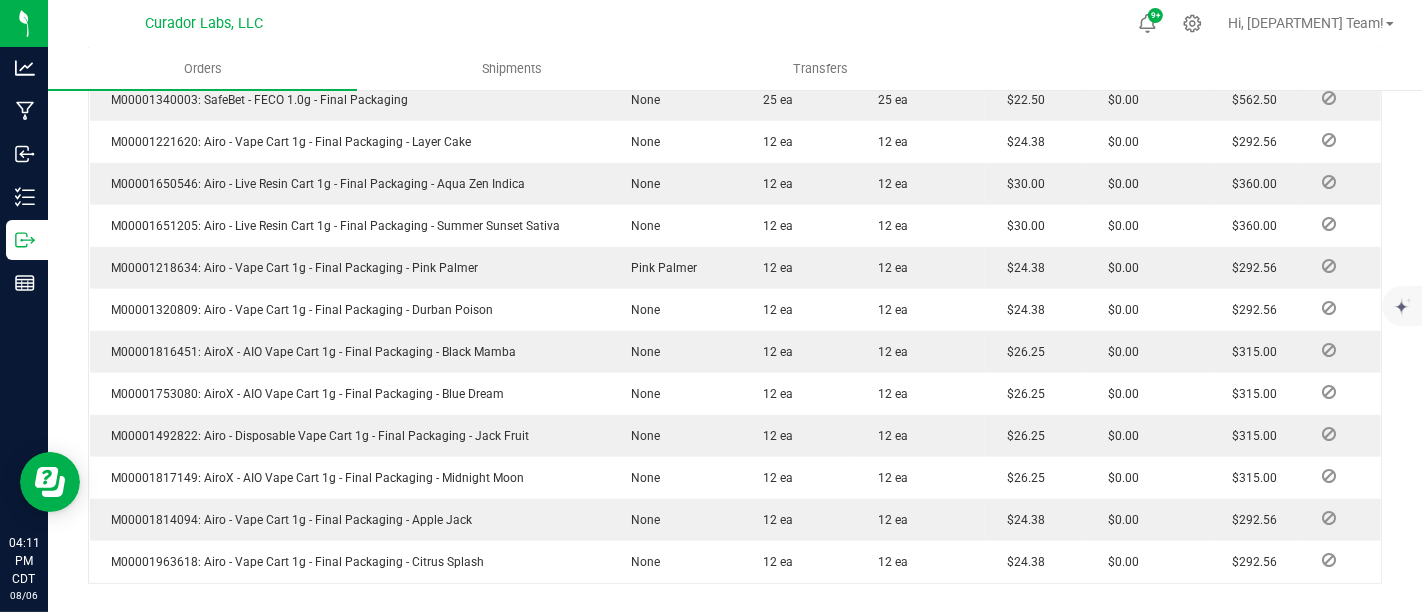 click on "Subtotal
$7,575.30
Est.  Tax
$0.00" at bounding box center (1166, 730) 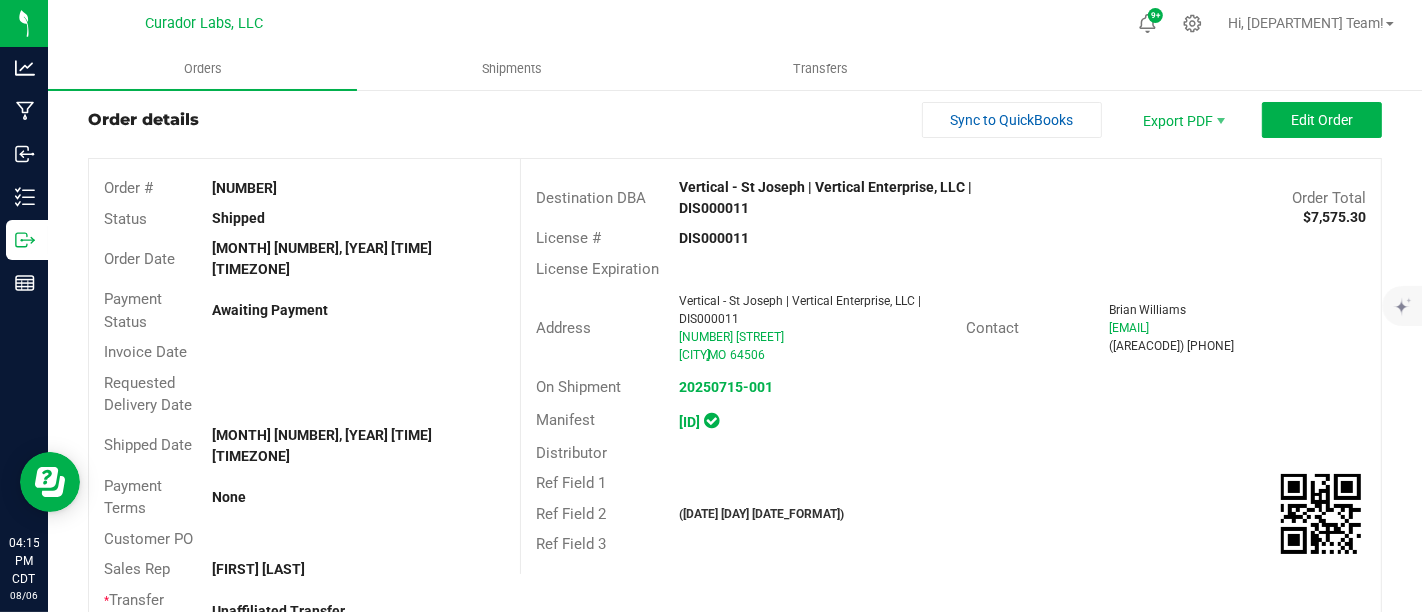 scroll, scrollTop: 0, scrollLeft: 0, axis: both 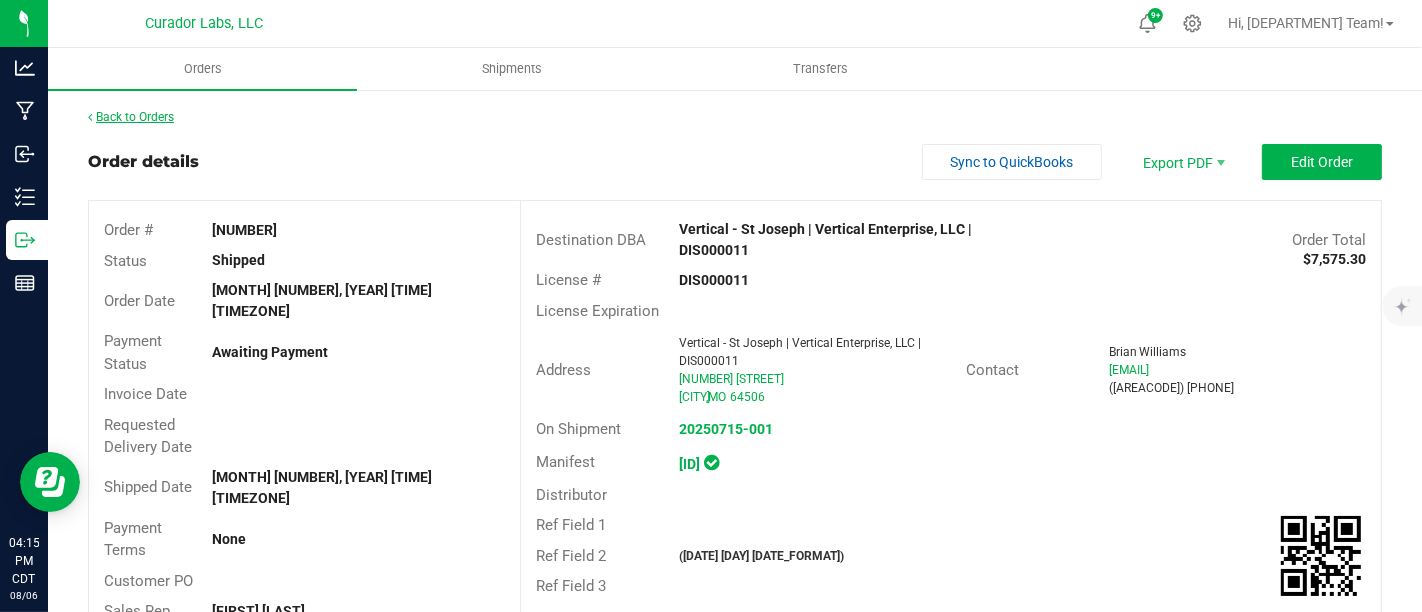 click on "Back to Orders" at bounding box center (131, 117) 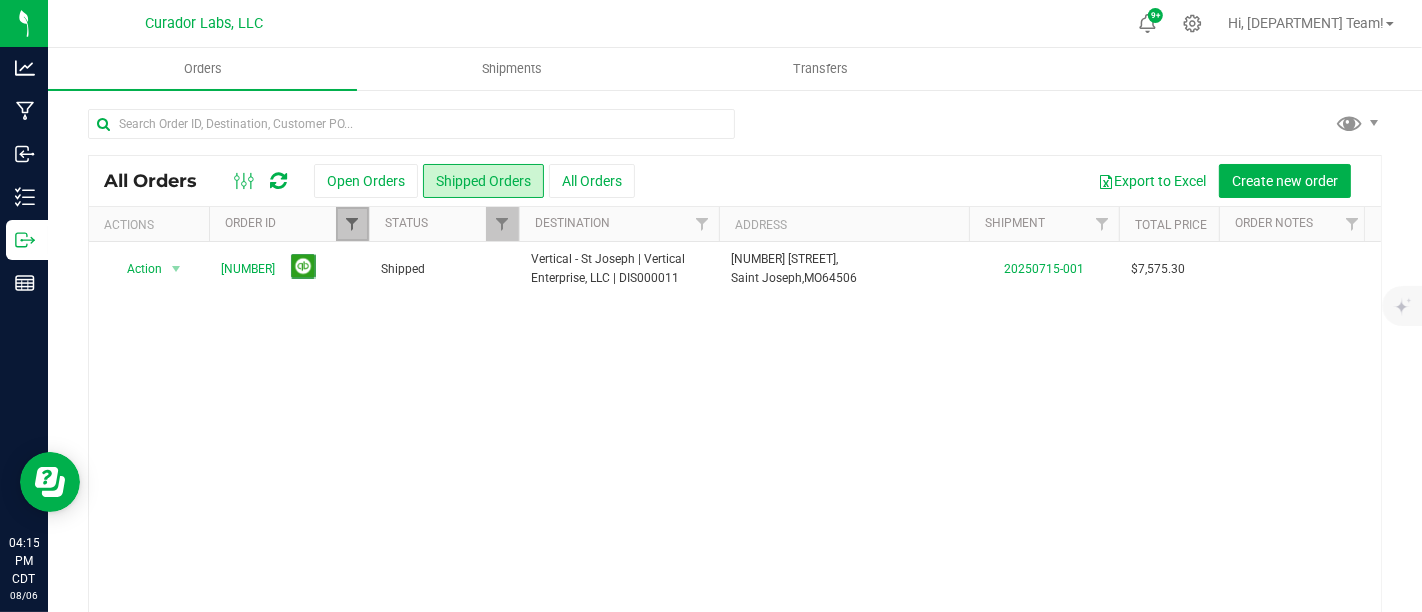 click at bounding box center (352, 224) 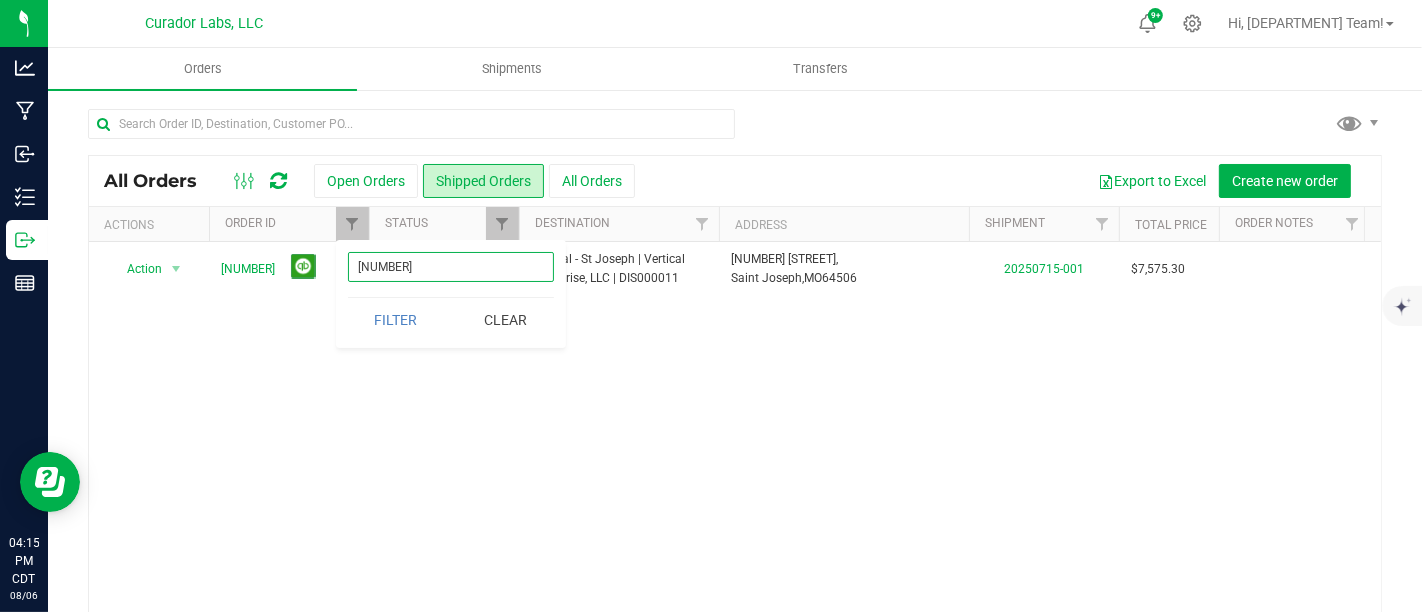 click on "[NUMBER]" at bounding box center (451, 267) 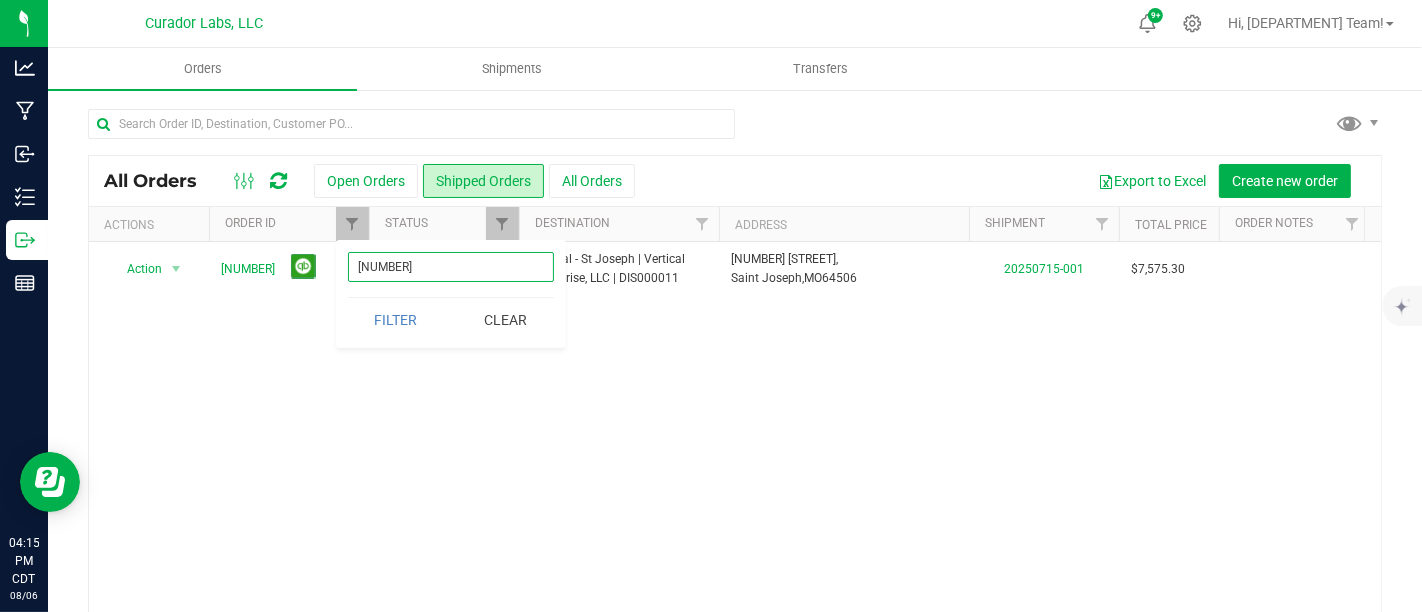 click on "Filter" at bounding box center (396, 320) 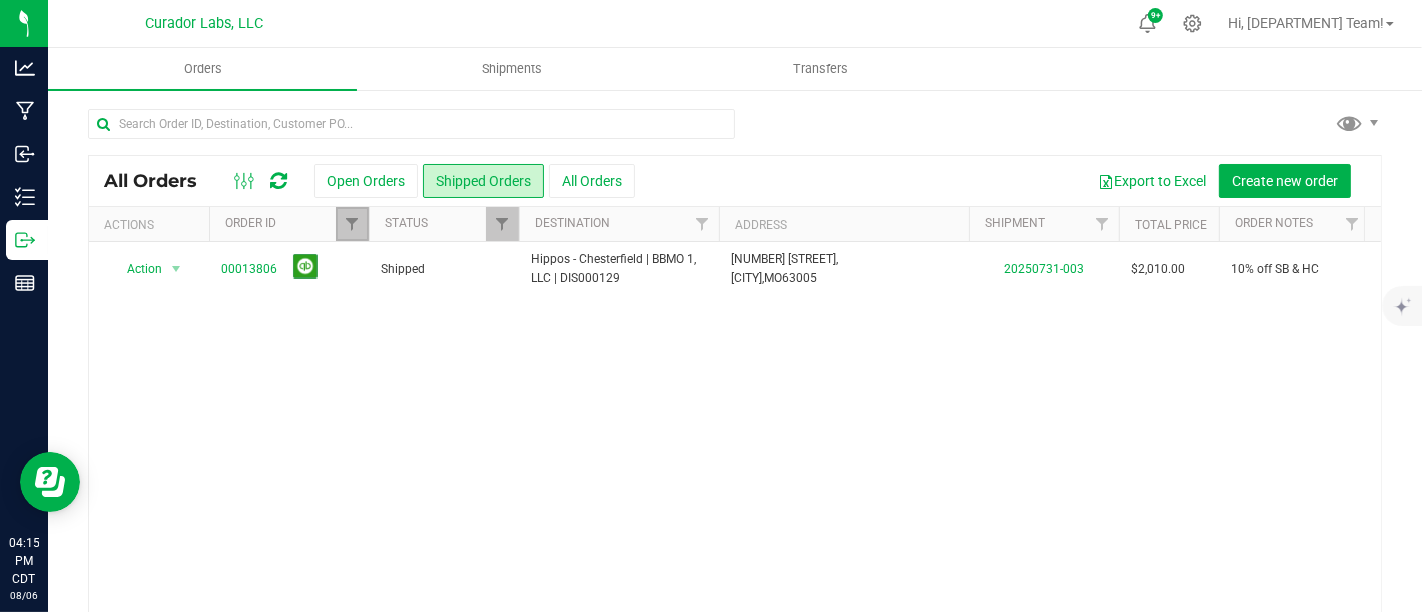 click at bounding box center [352, 224] 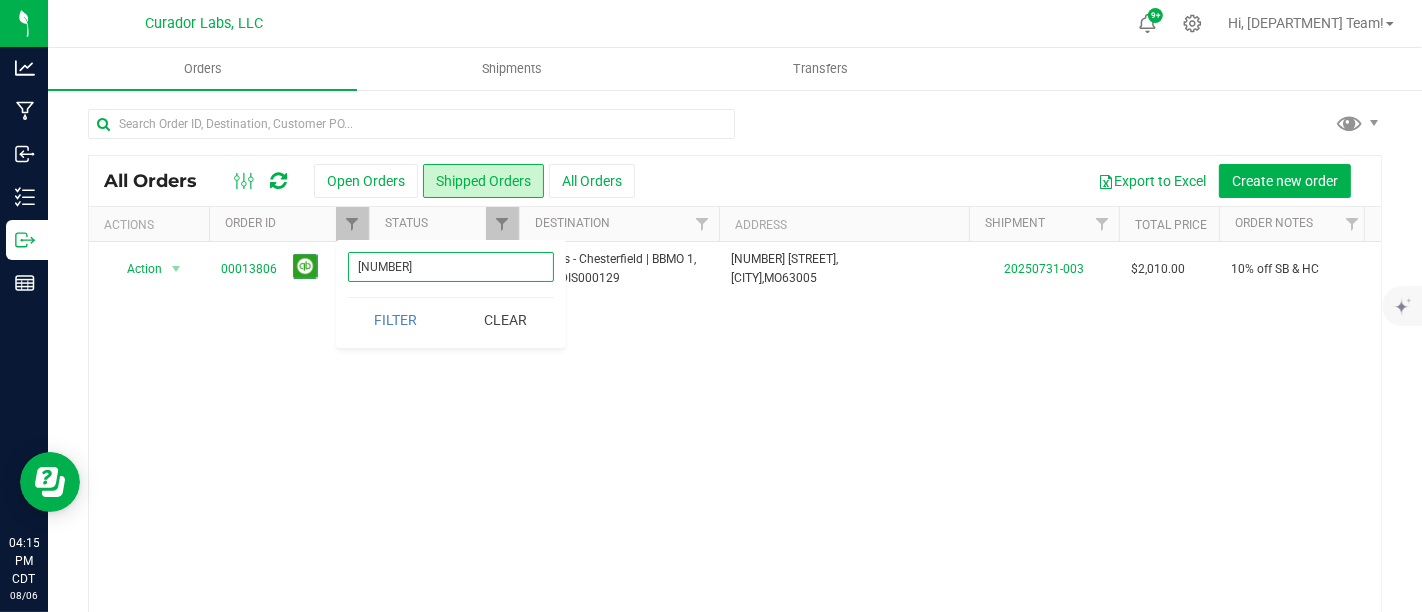 click on "[NUMBER]" at bounding box center (451, 267) 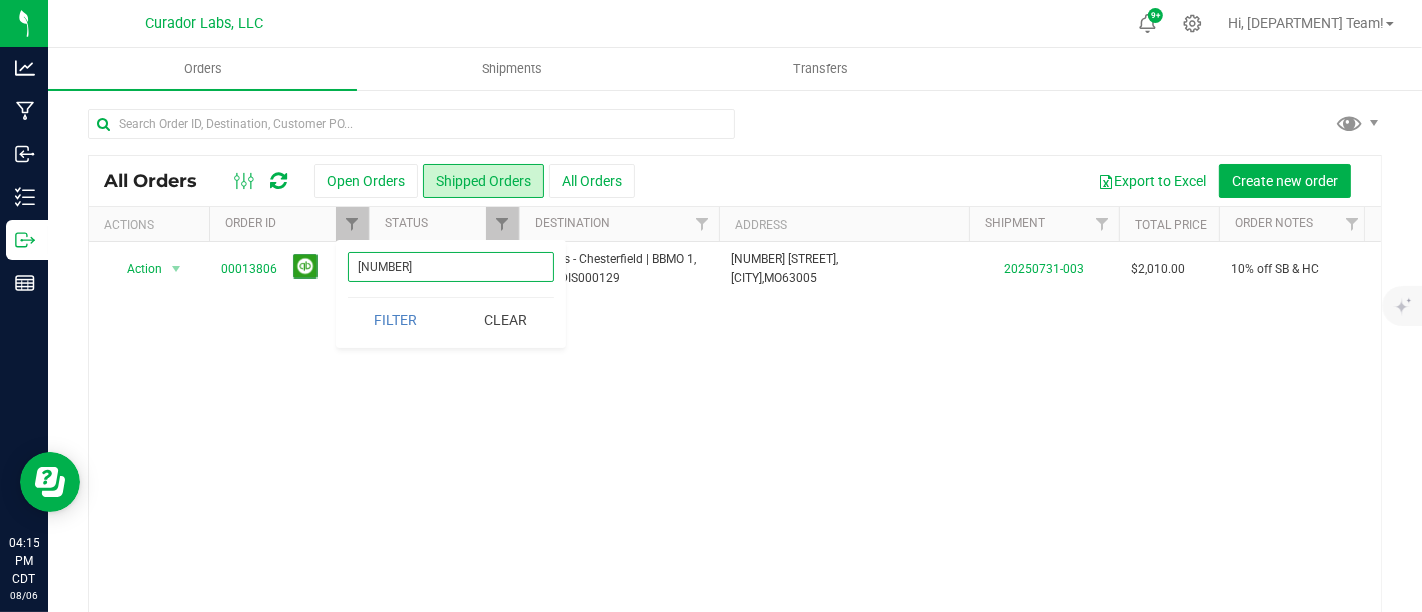 click on "Filter" at bounding box center (396, 320) 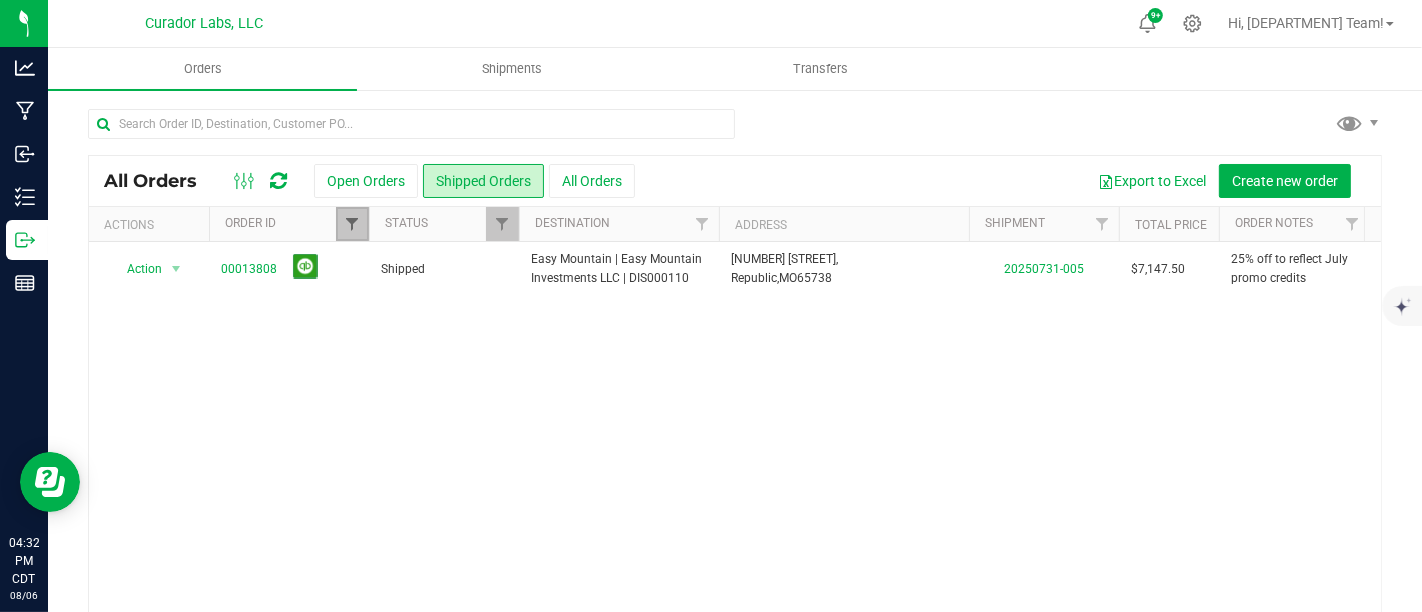 click at bounding box center [352, 224] 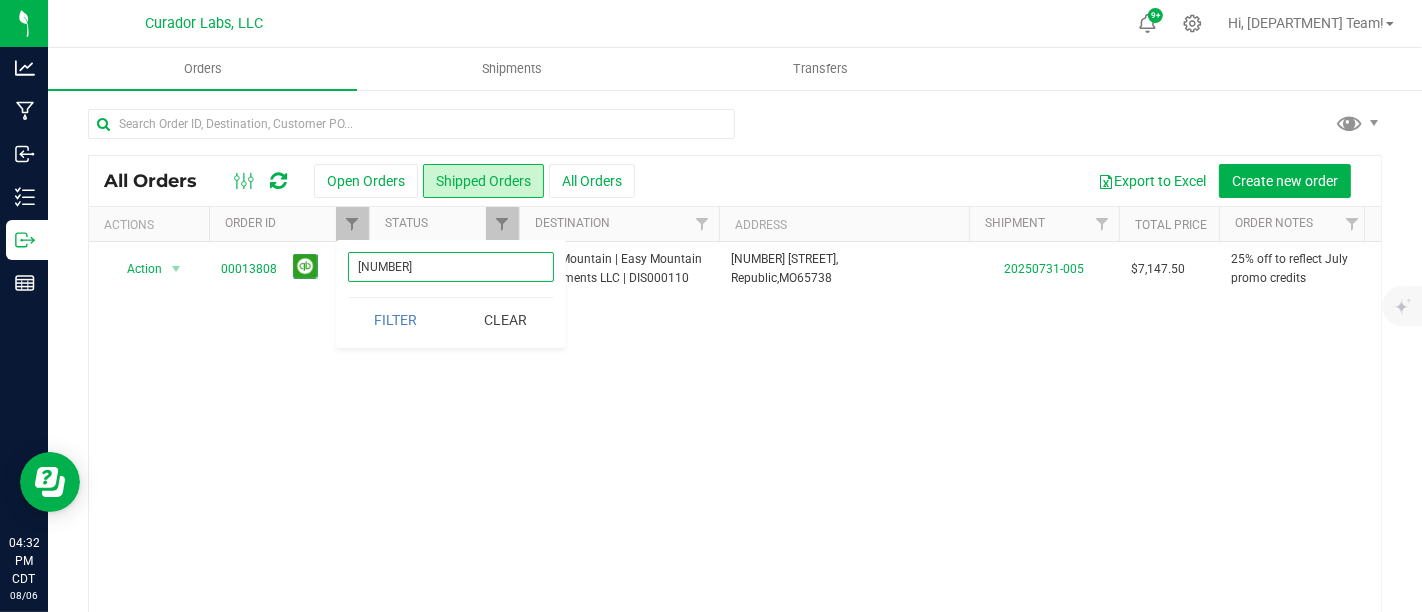 click on "[NUMBER]" at bounding box center [451, 267] 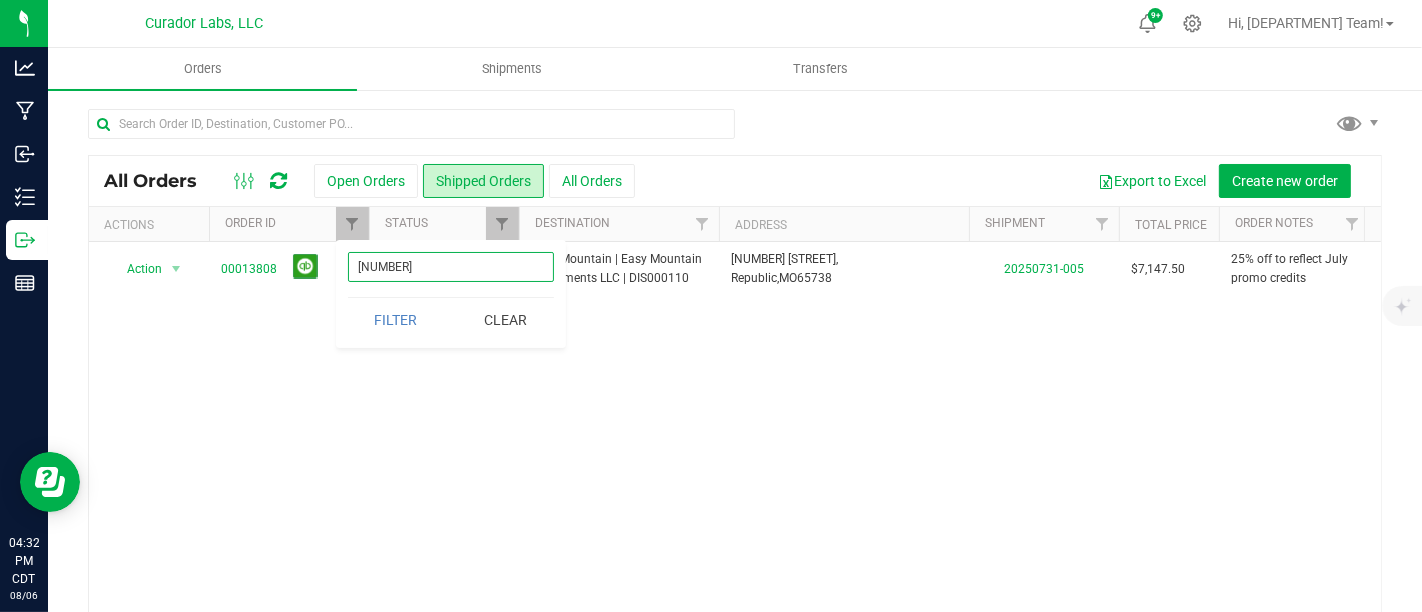 type on "[NUMBER]" 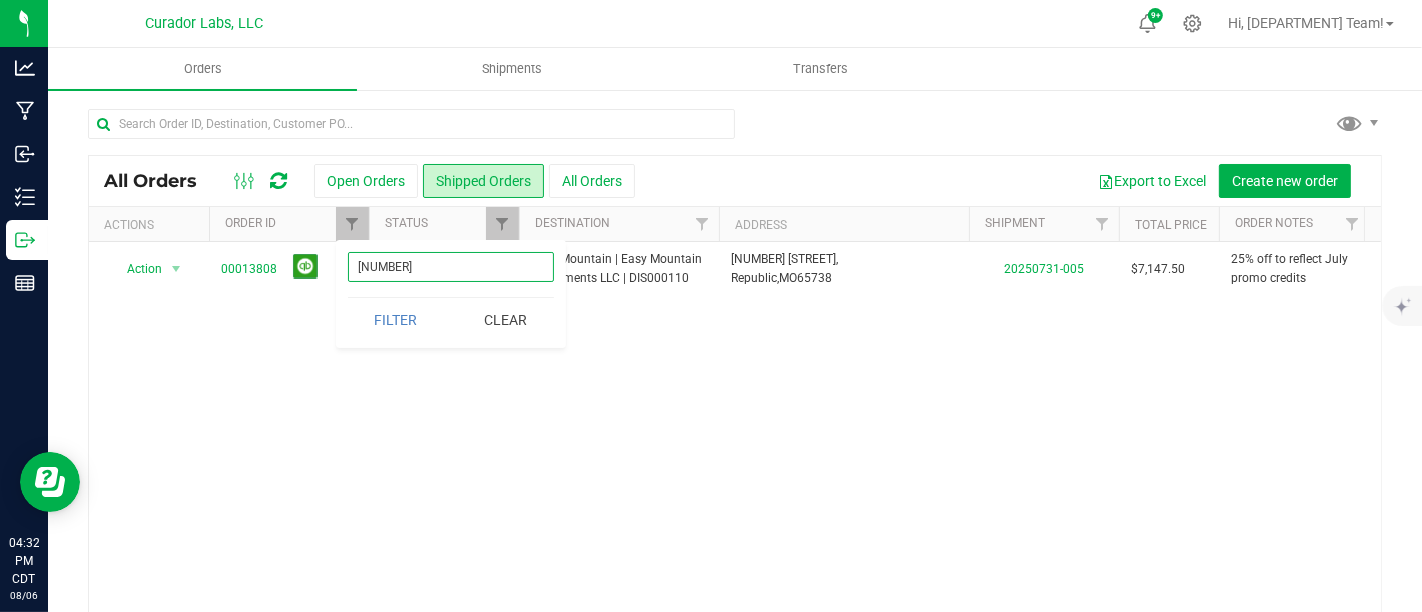 click on "Filter" at bounding box center [396, 320] 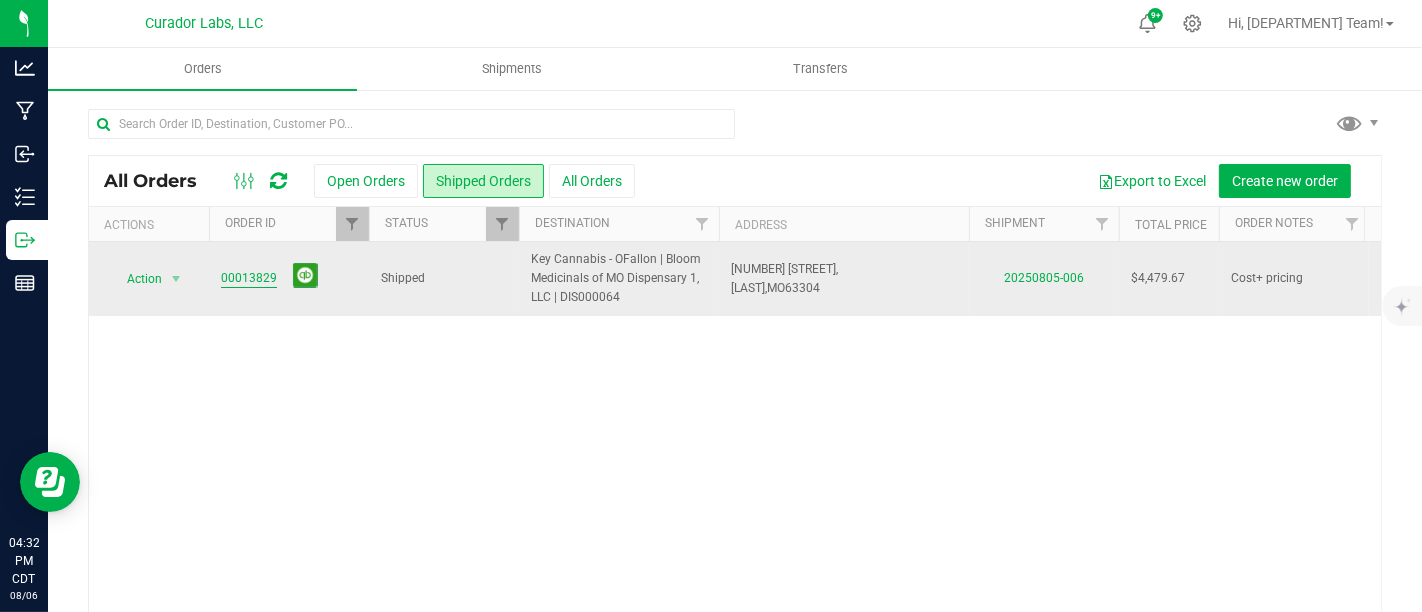 click on "00013829" at bounding box center (249, 278) 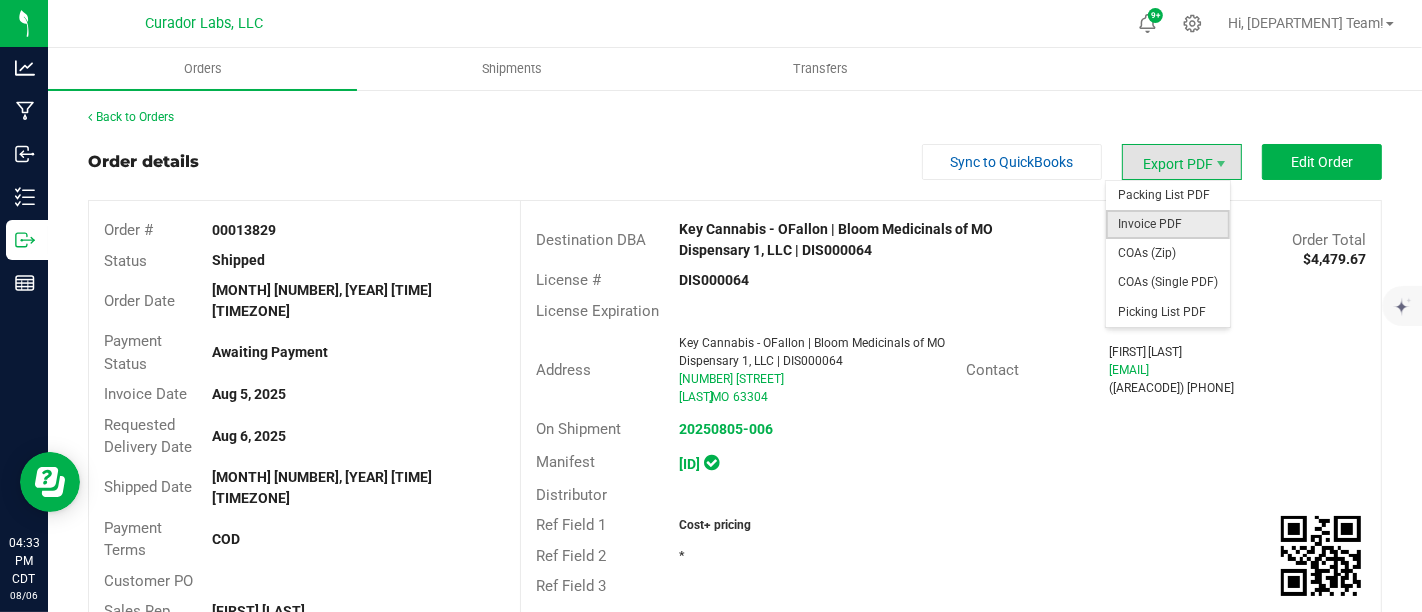 click on "Invoice PDF" at bounding box center [1168, 224] 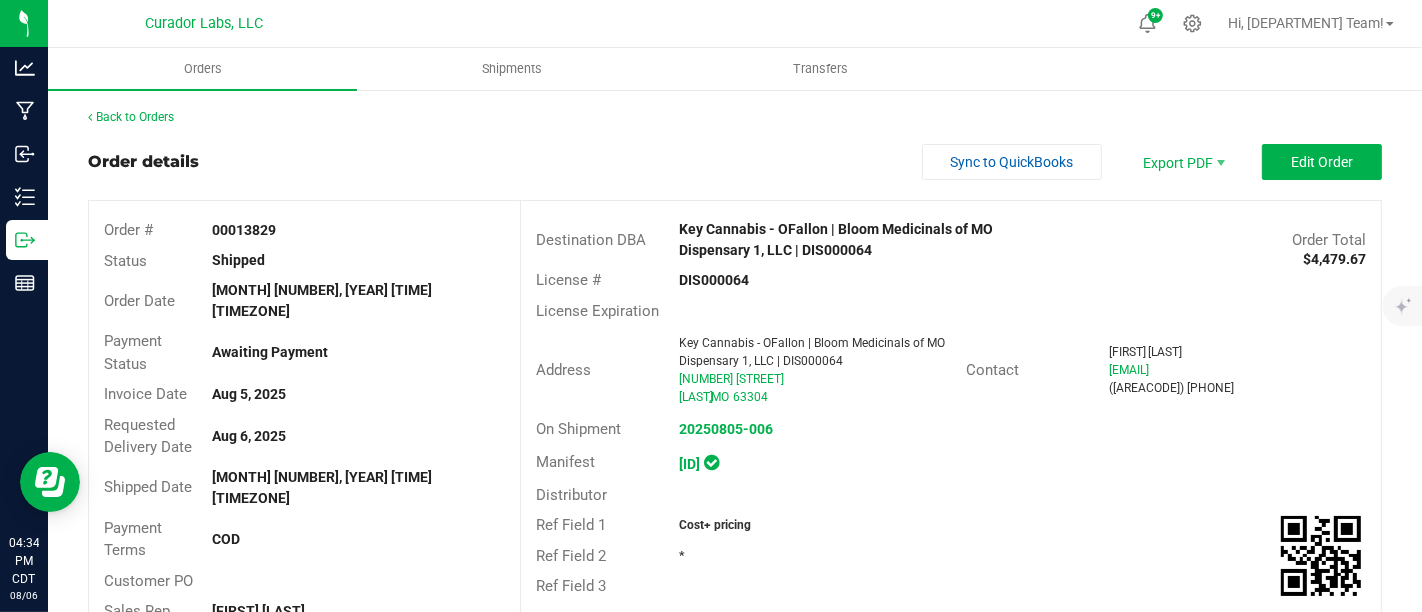 click on "Order details   Sync to QuickBooks   Export PDF   Edit Order" at bounding box center [735, 162] 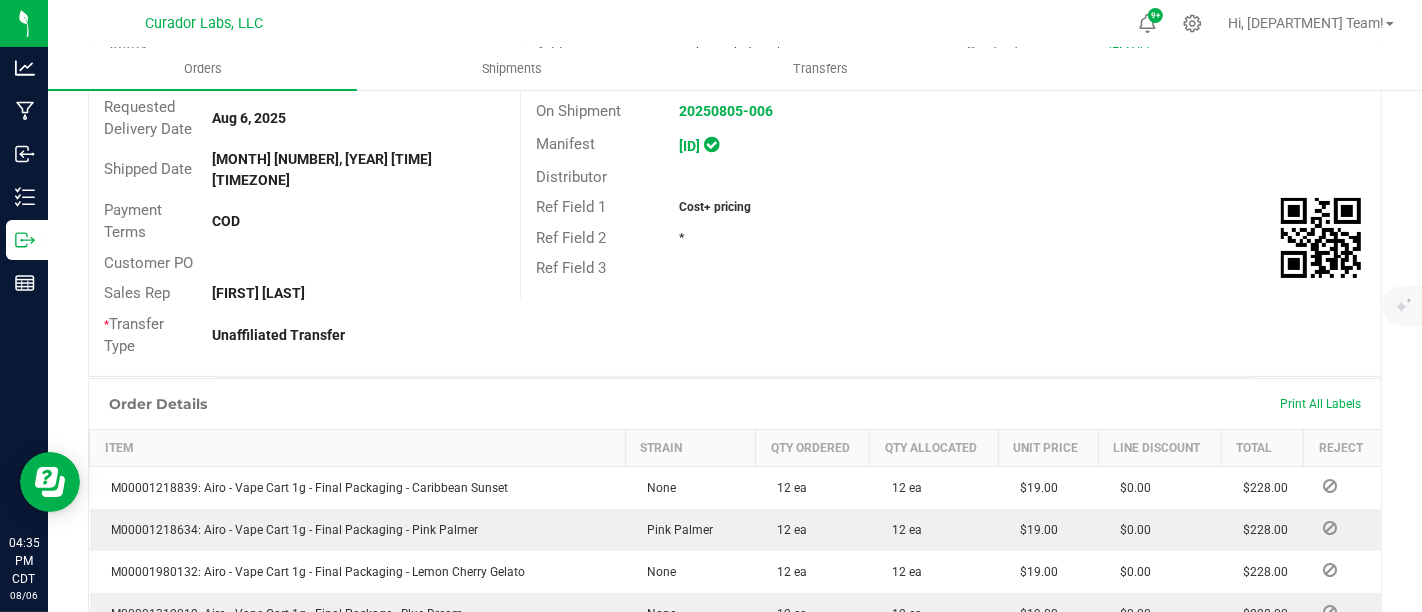 scroll, scrollTop: 429, scrollLeft: 0, axis: vertical 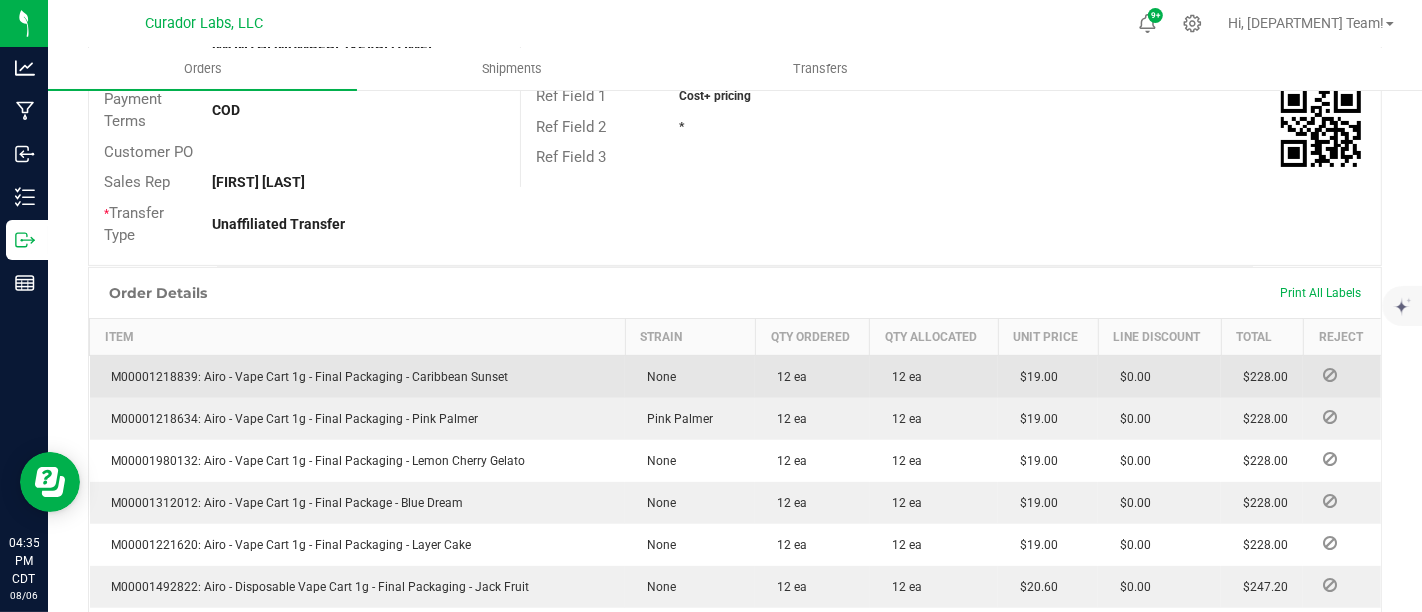 click on "M00001218839: Airo - Vape Cart 1g - Final Packaging - Caribbean Sunset" at bounding box center [305, 377] 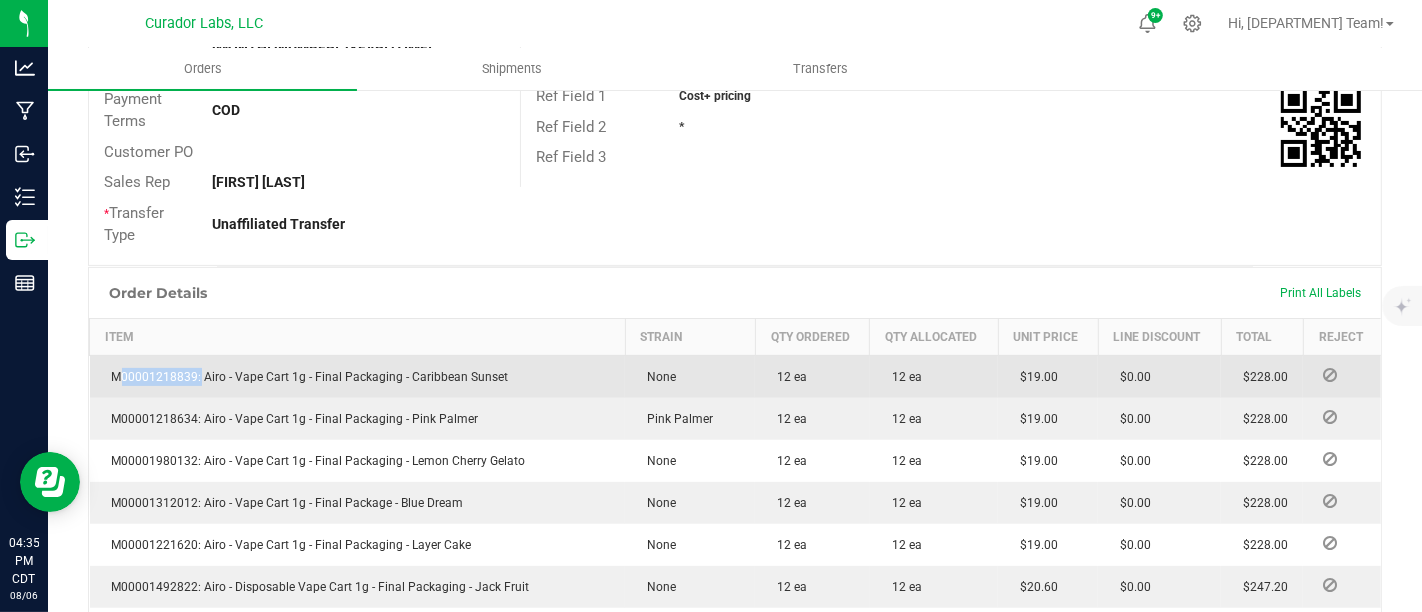 click on "M00001218839: Airo - Vape Cart 1g - Final Packaging - Caribbean Sunset" at bounding box center (305, 377) 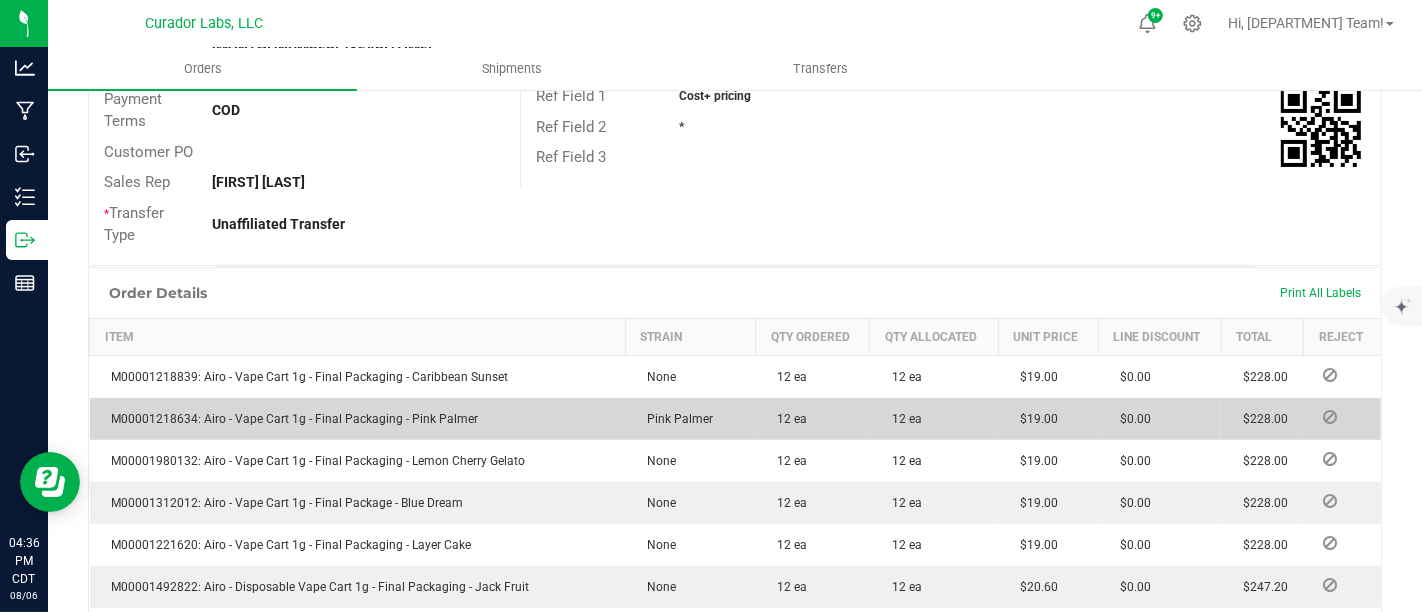 click on "M00001218634: Airo - Vape Cart 1g - Final Packaging - Pink Palmer" at bounding box center (290, 419) 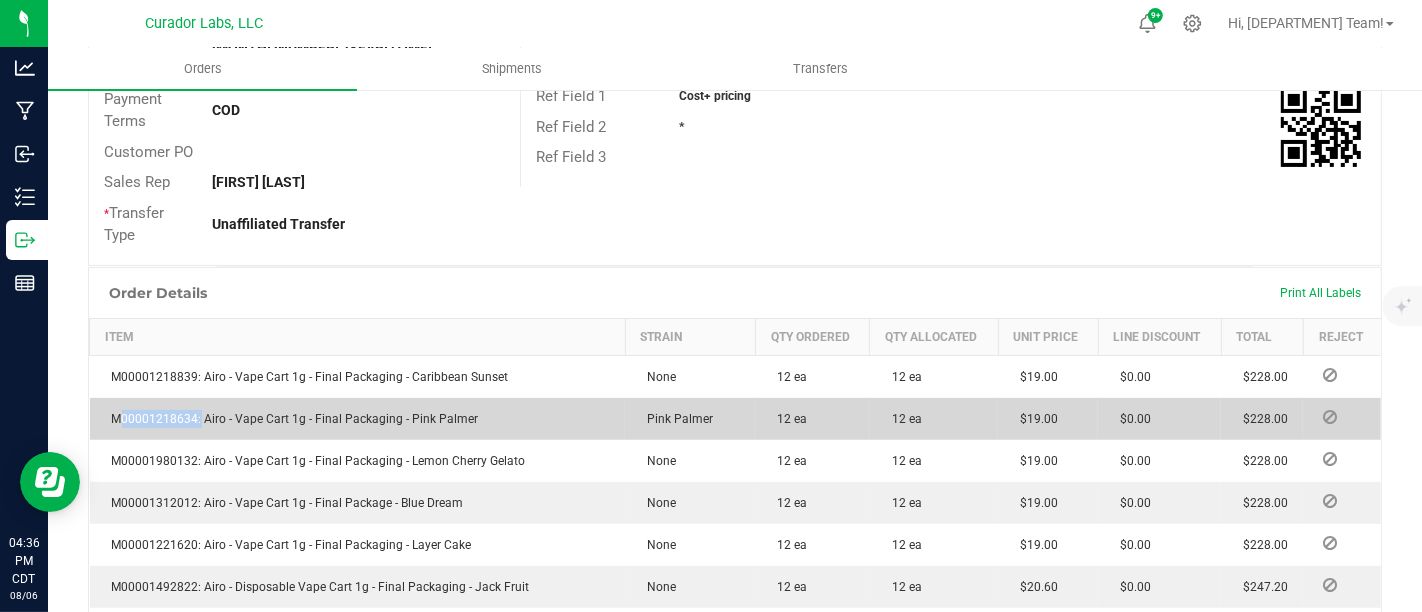 click on "M00001218634: Airo - Vape Cart 1g - Final Packaging - Pink Palmer" at bounding box center (290, 419) 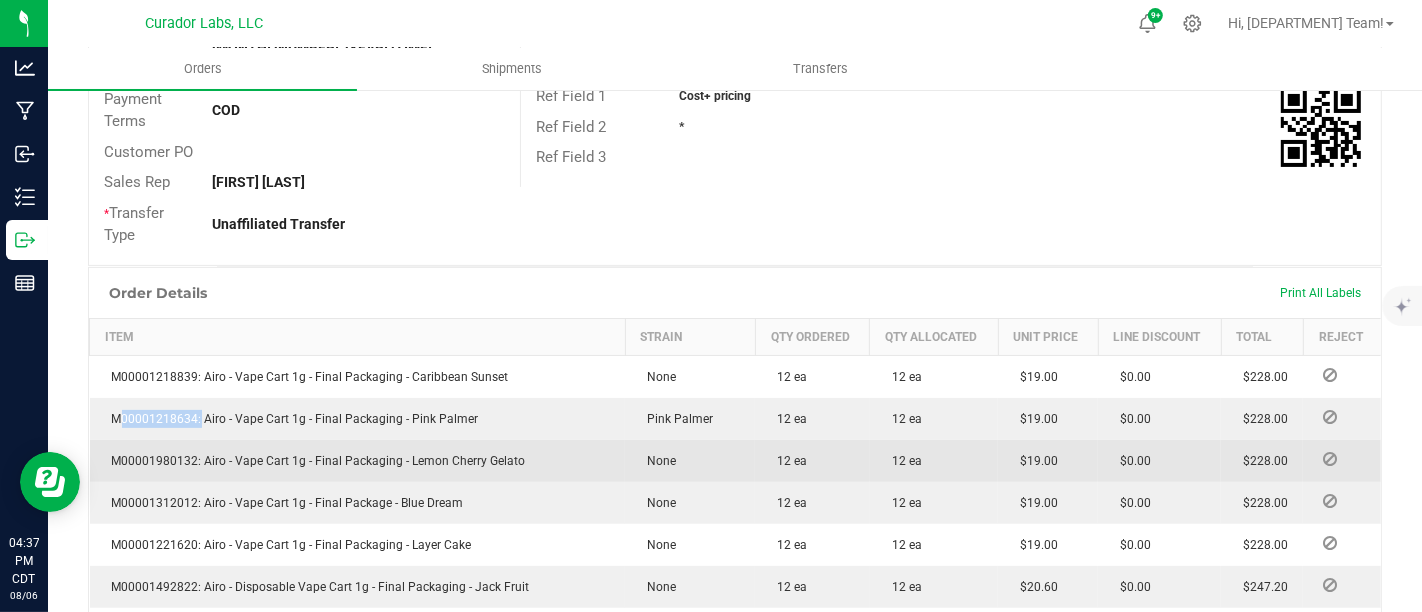 click on "M00001980132: Airo - Vape Cart 1g - Final Packaging - Lemon Cherry Gelato" at bounding box center (314, 461) 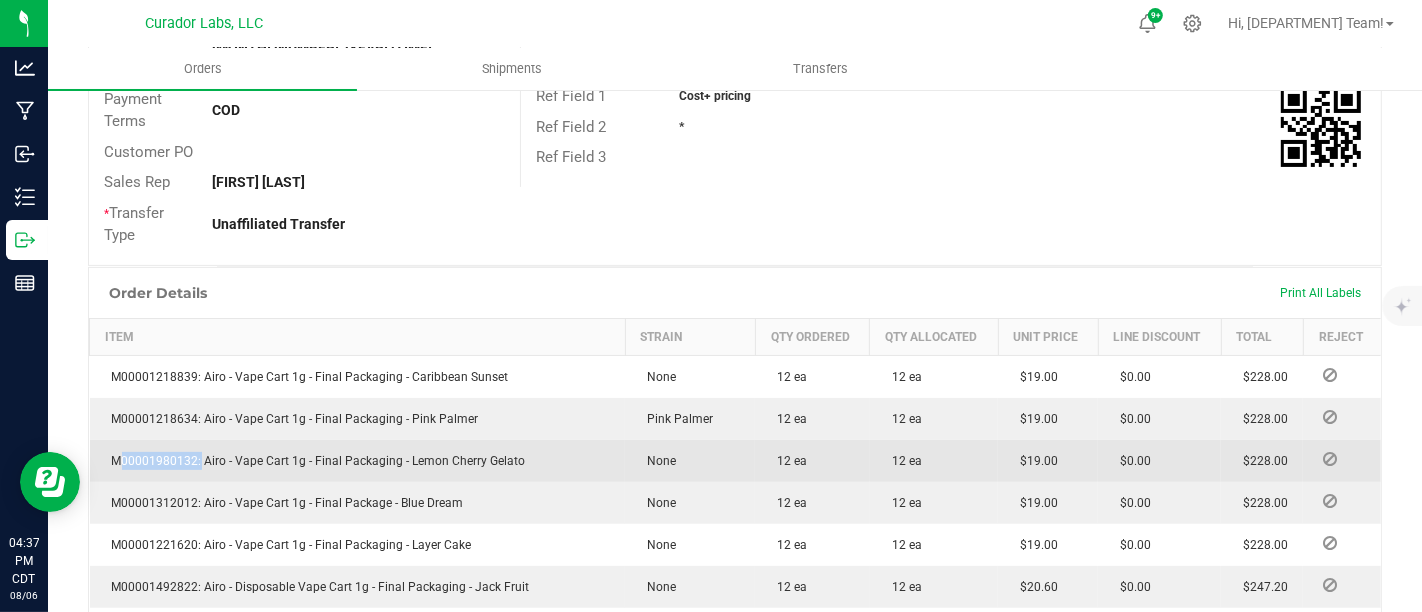 click on "M00001980132: Airo - Vape Cart 1g - Final Packaging - Lemon Cherry Gelato" at bounding box center (314, 461) 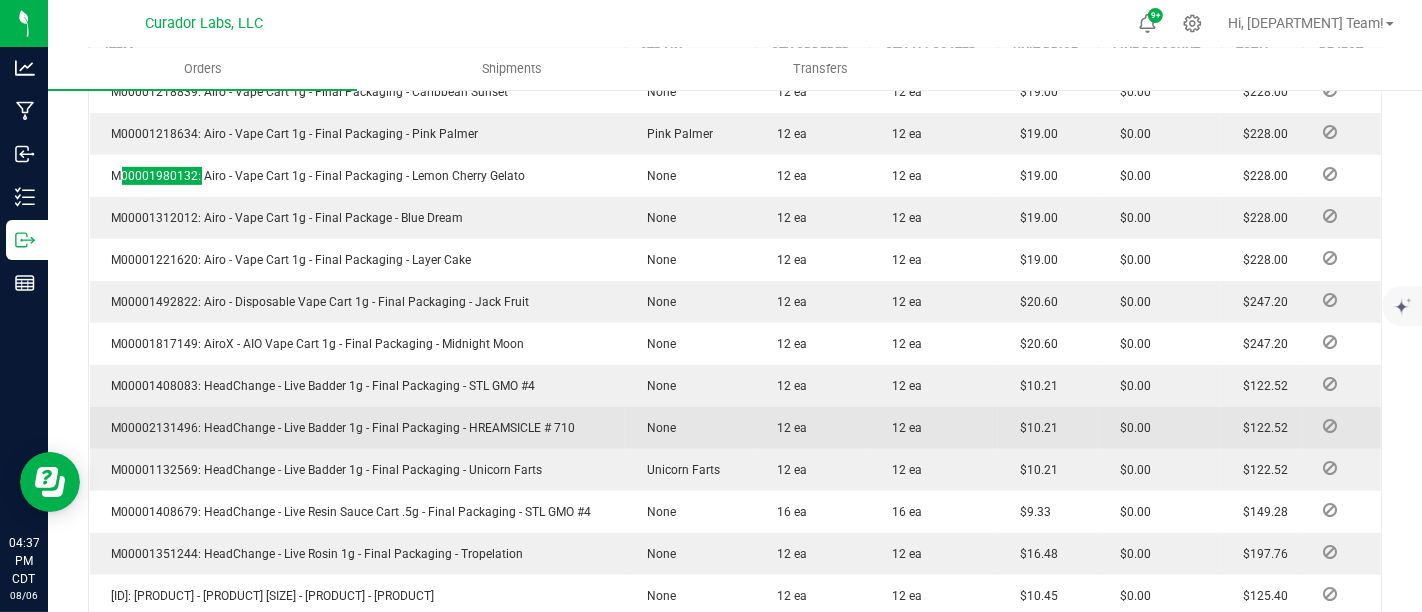 scroll, scrollTop: 762, scrollLeft: 0, axis: vertical 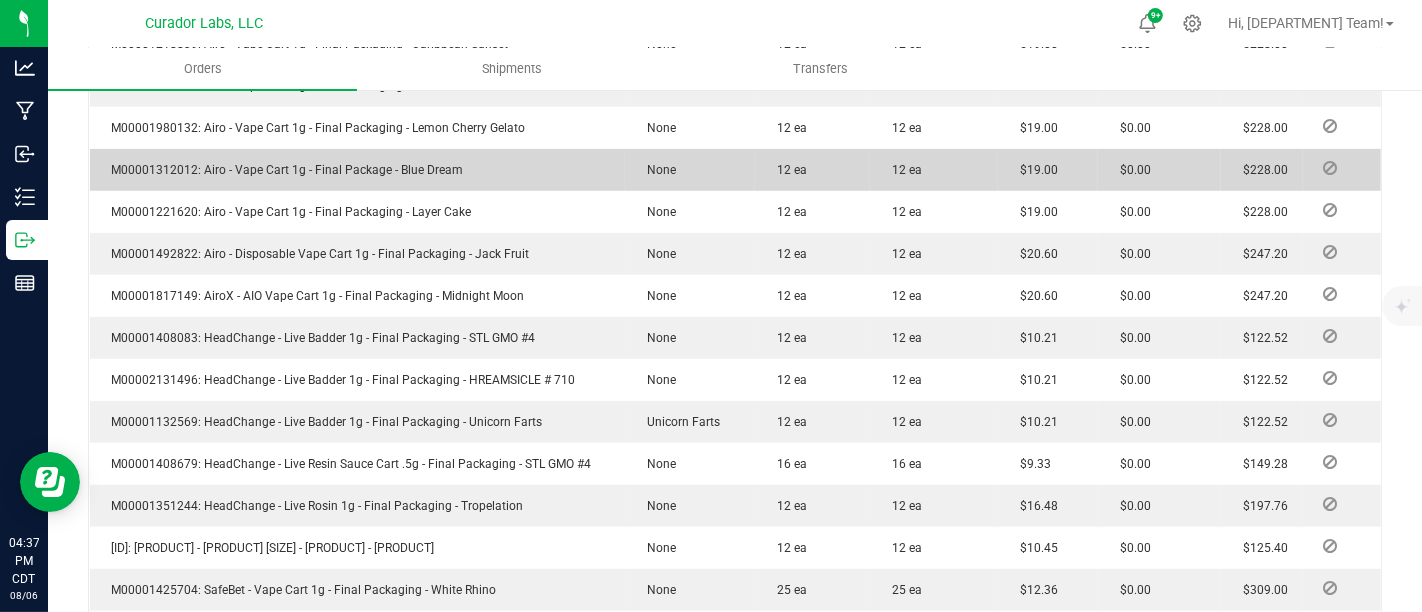click on "M00001312012: Airo - Vape Cart 1g - Final Package - Blue Dream" at bounding box center (283, 170) 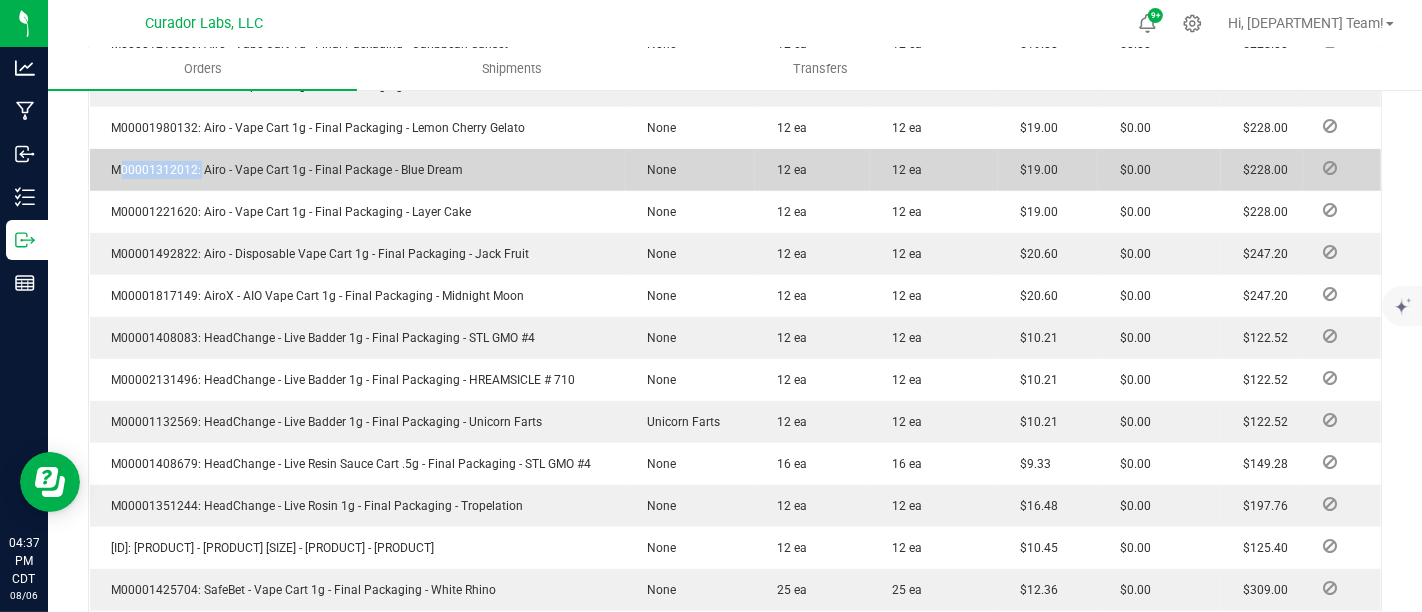 click on "M00001312012: Airo - Vape Cart 1g - Final Package - Blue Dream" at bounding box center (283, 170) 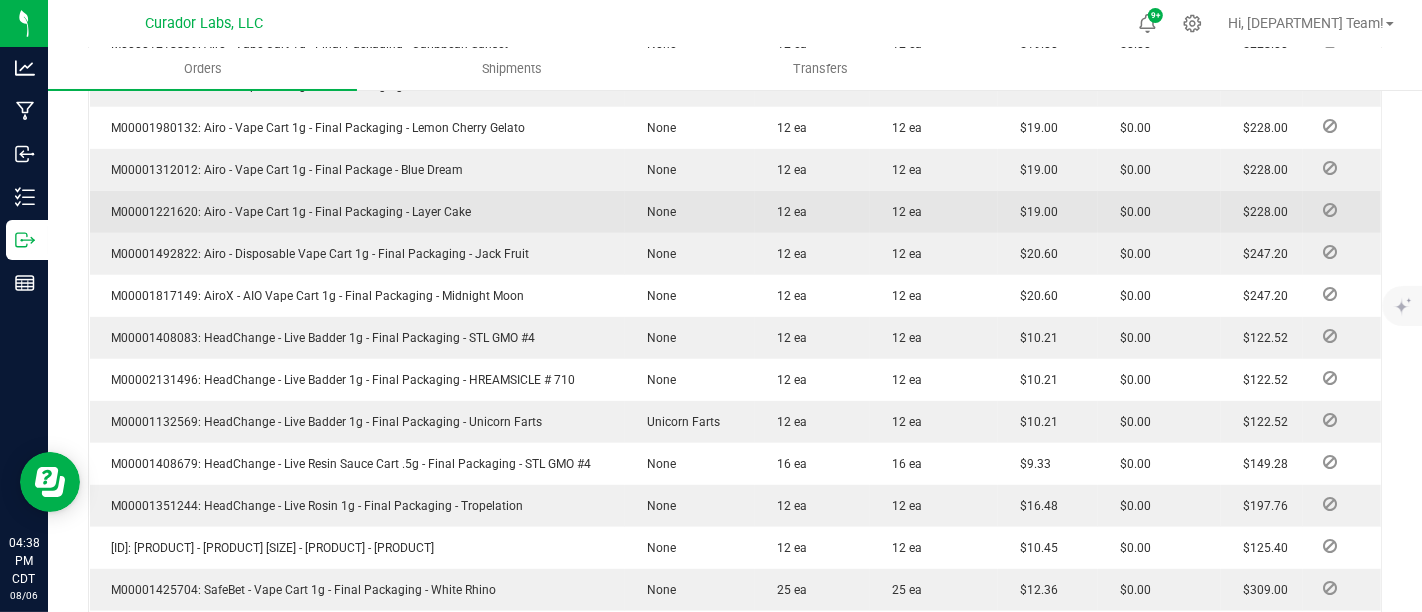 click on "M00001221620: Airo - Vape Cart 1g - Final Packaging - Layer Cake" at bounding box center (287, 212) 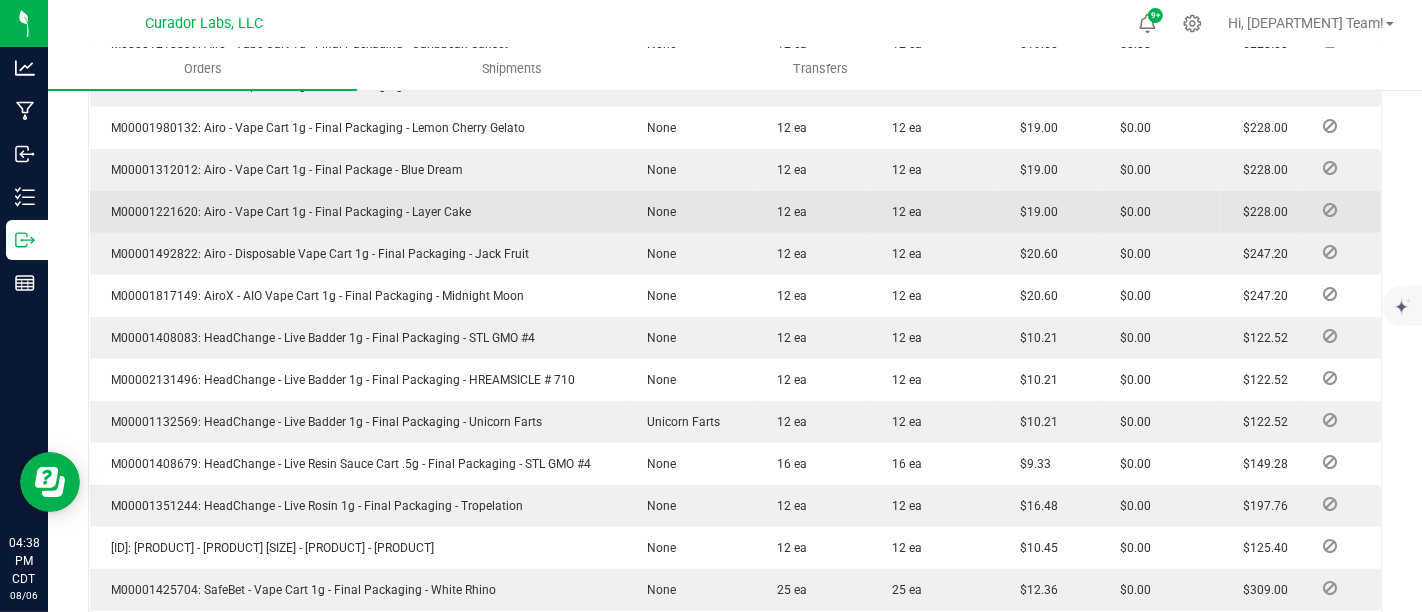 click on "M00001221620: Airo - Vape Cart 1g - Final Packaging - Layer Cake" at bounding box center (287, 212) 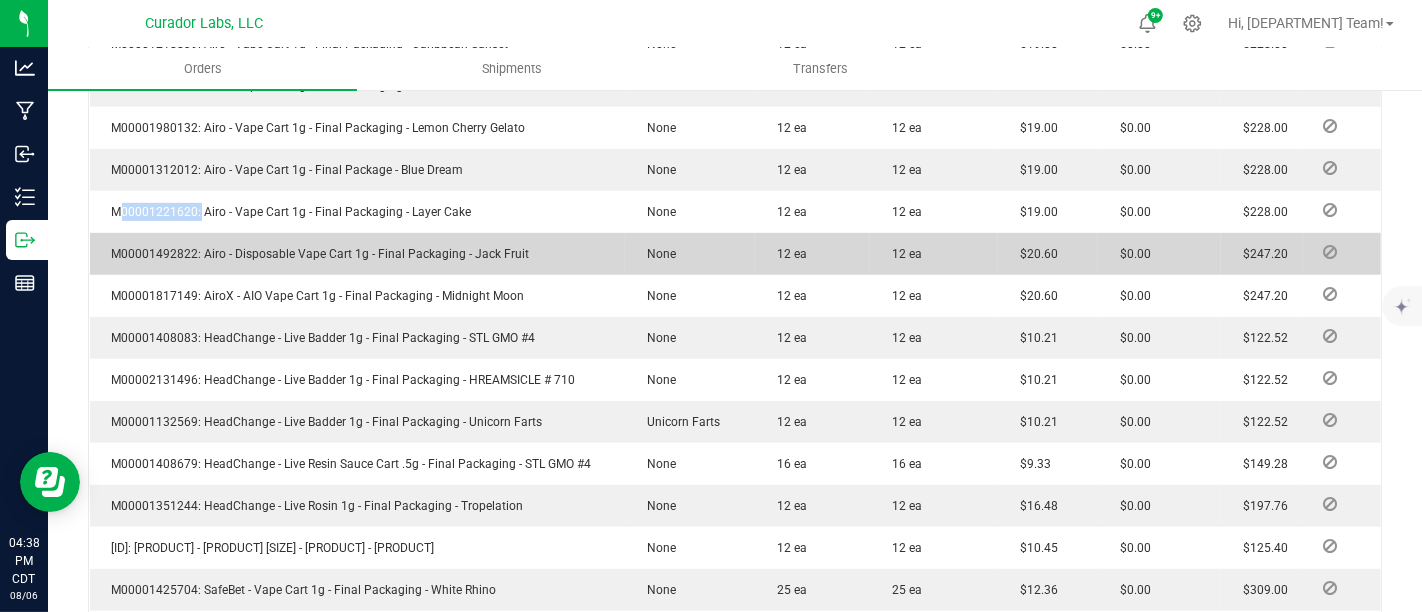click on "M00001492822: Airo - Disposable Vape Cart 1g - Final Packaging - Jack Fruit" at bounding box center [316, 254] 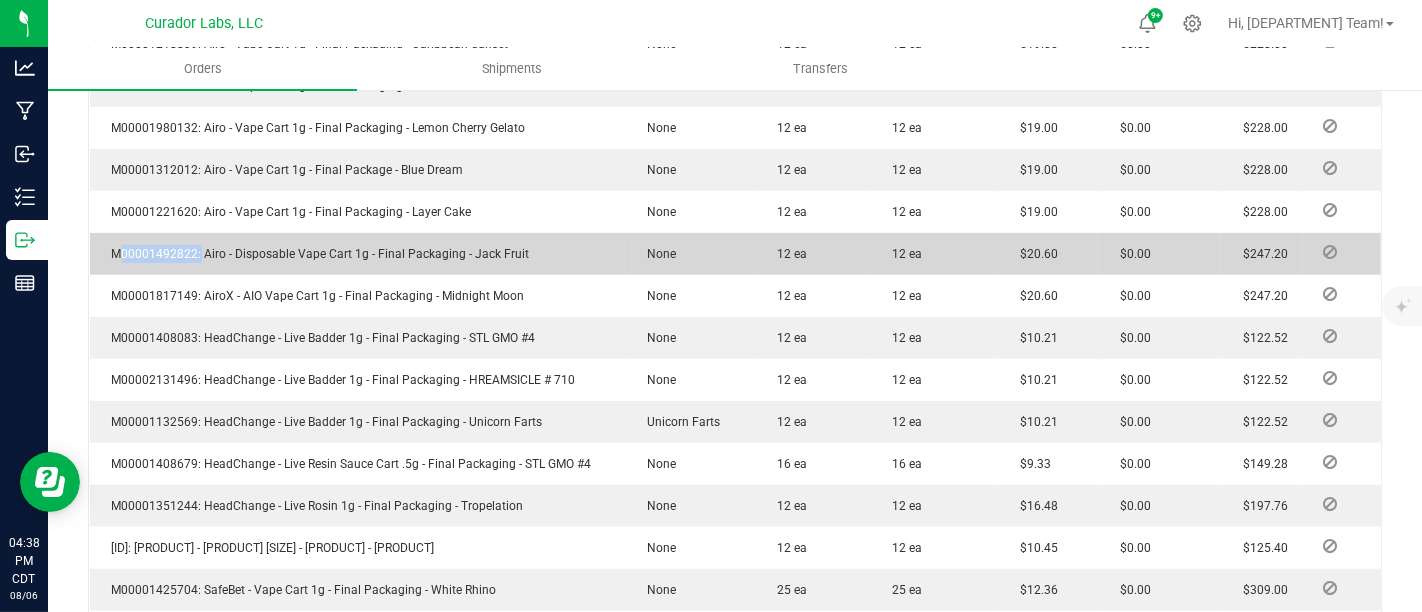 click on "M00001492822: Airo - Disposable Vape Cart 1g - Final Packaging - Jack Fruit" at bounding box center [316, 254] 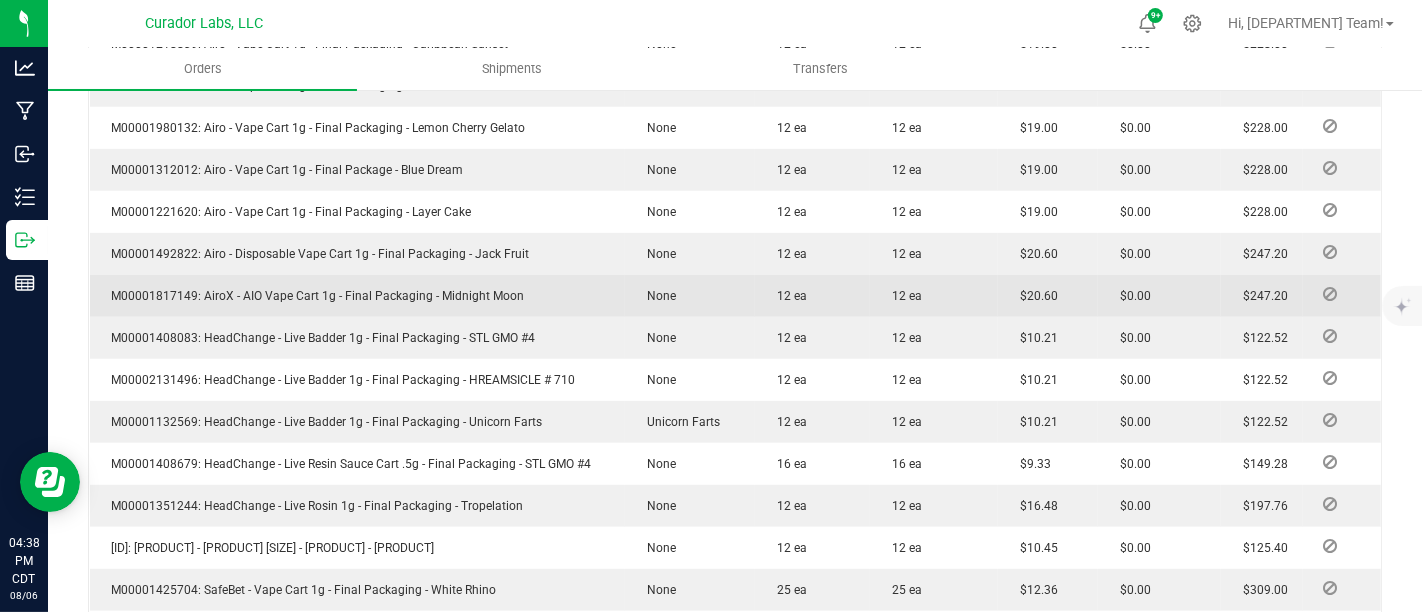 click on "M00001817149: AiroX - AIO Vape Cart 1g - Final Packaging - Midnight Moon" at bounding box center (313, 296) 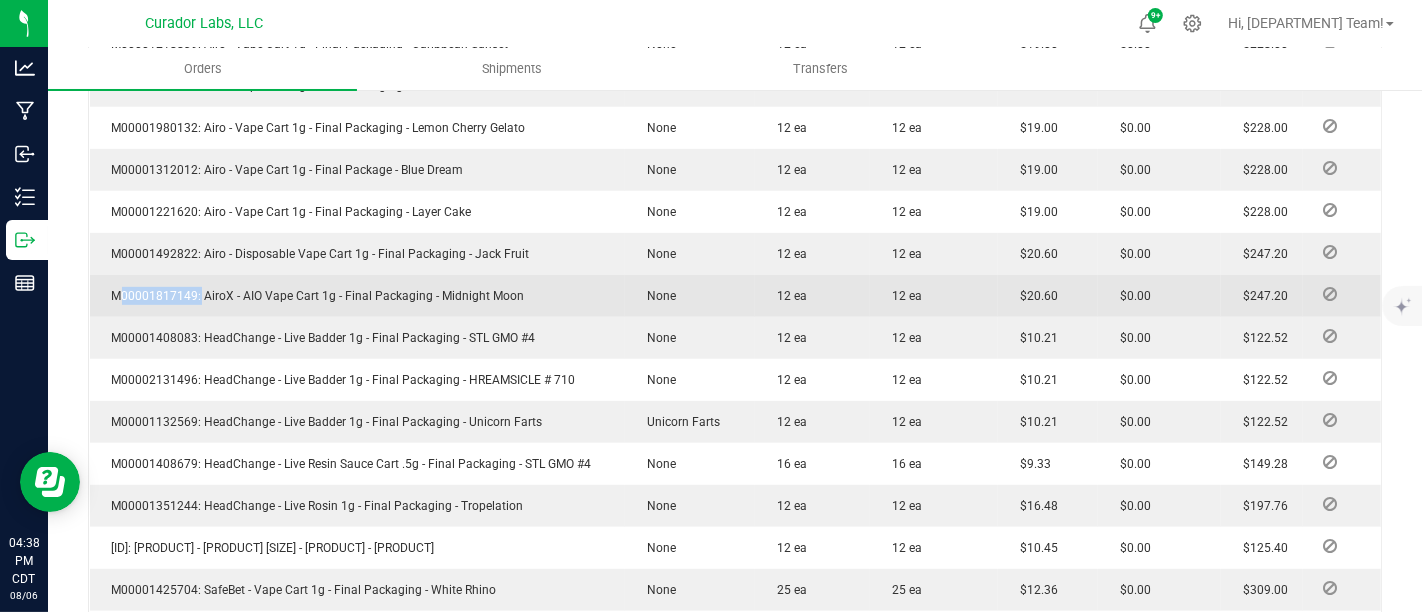 click on "M00001817149: AiroX - AIO Vape Cart 1g - Final Packaging - Midnight Moon" at bounding box center [313, 296] 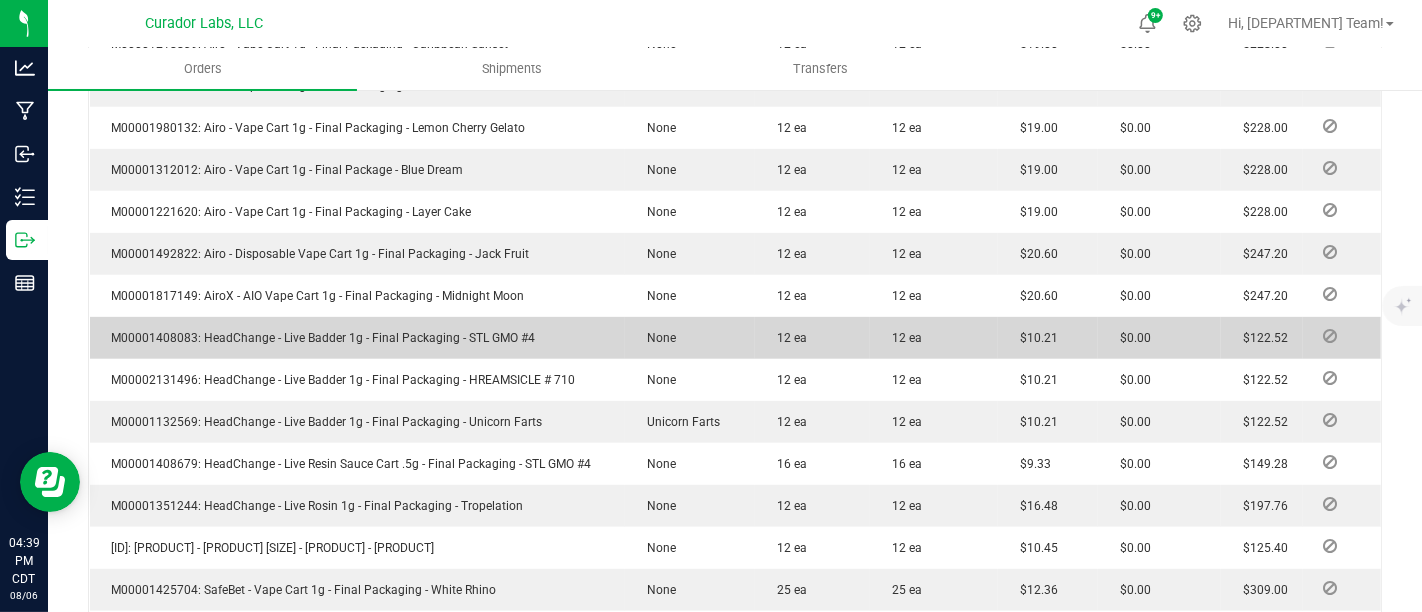 click on "M00001408083: HeadChange - Live Badder 1g - Final Packaging - STL GMO #4" at bounding box center (319, 338) 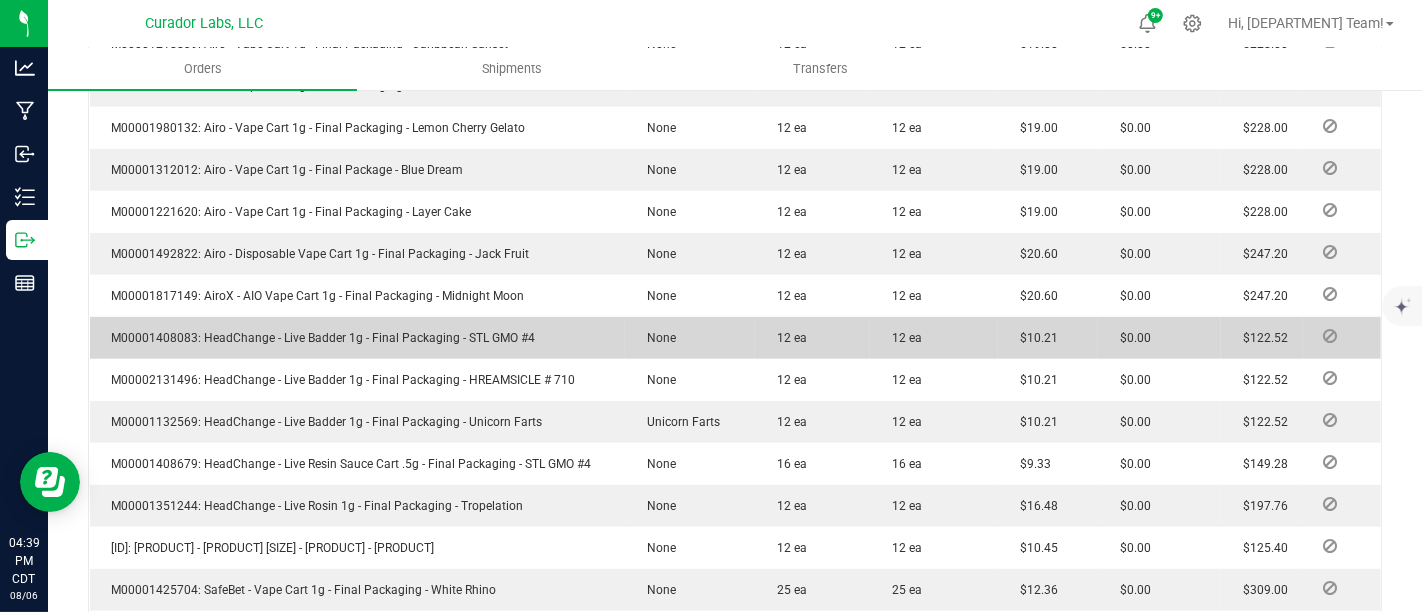 click on "M00001408083: HeadChange - Live Badder 1g - Final Packaging - STL GMO #4" at bounding box center (319, 338) 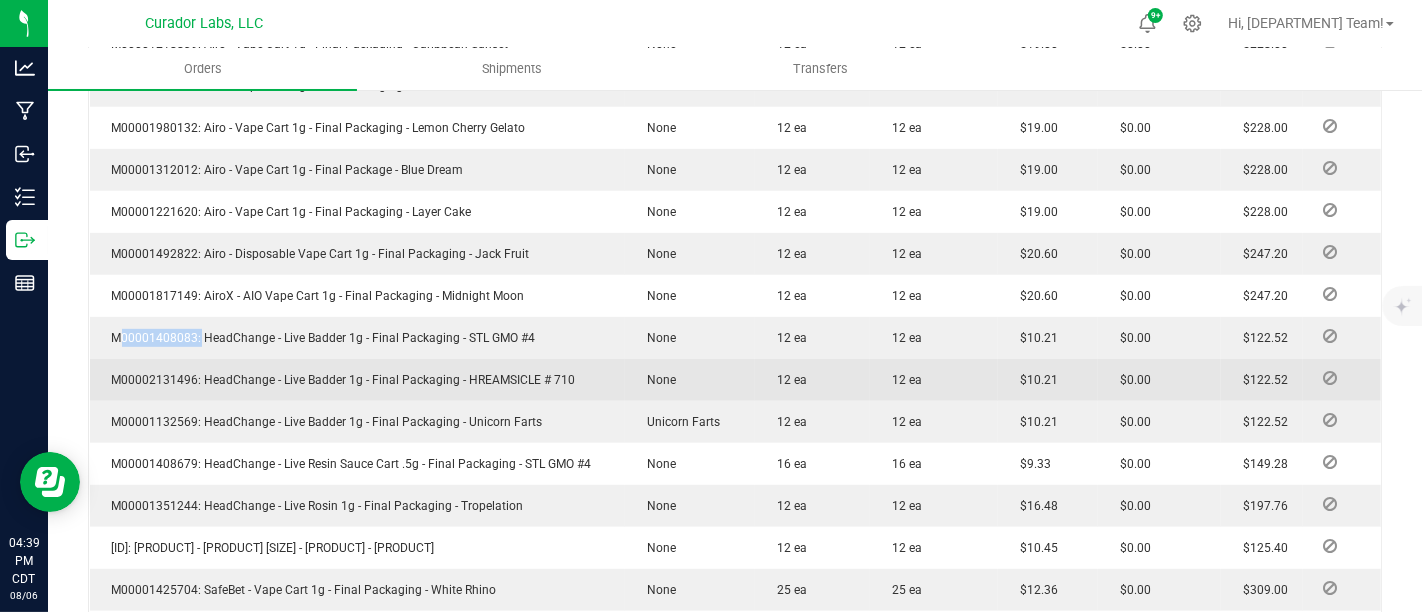 click on "M00002131496: HeadChange - Live Badder 1g - Final Packaging - HREAMSICLE # 710" at bounding box center [339, 380] 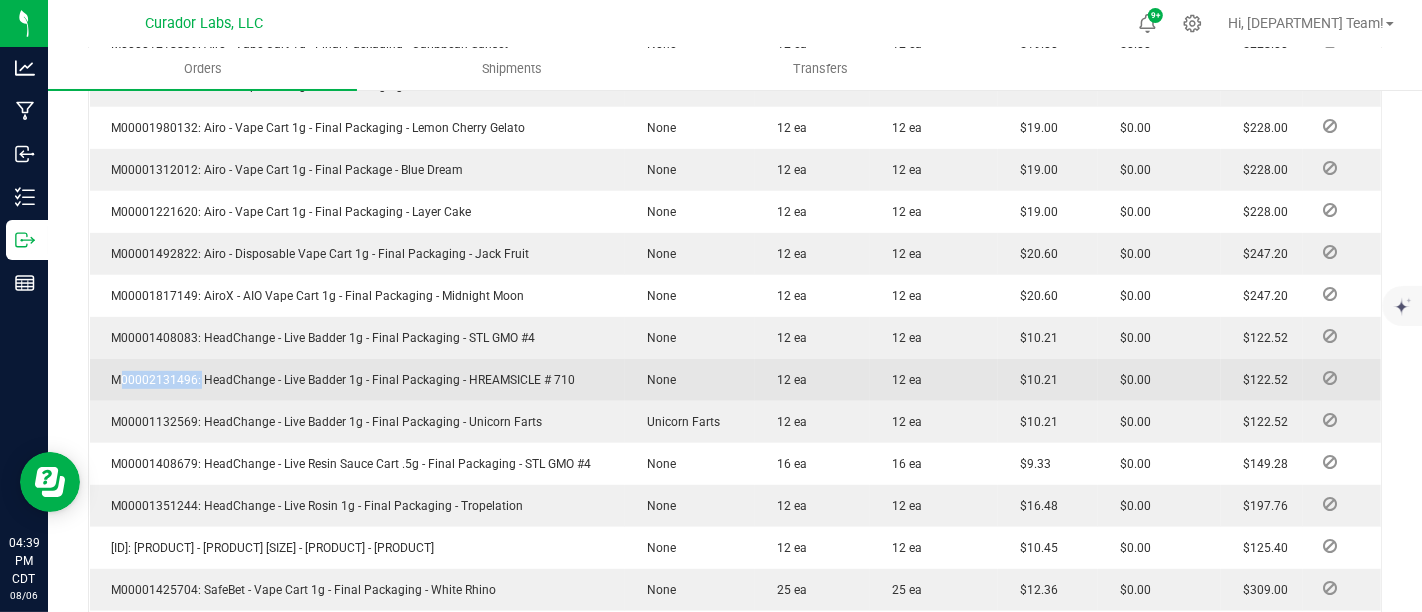 click on "M00002131496: HeadChange - Live Badder 1g - Final Packaging - HREAMSICLE # 710" at bounding box center [339, 380] 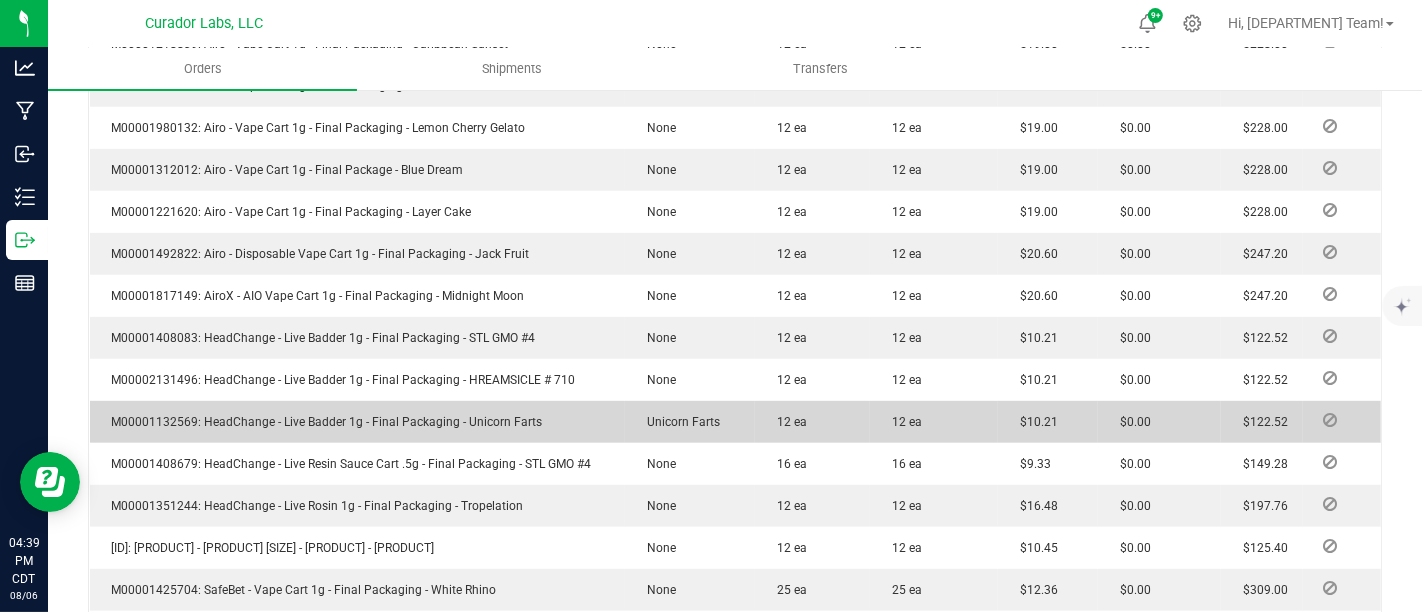 click on "M00001132569: HeadChange - Live Badder 1g - Final Packaging - Unicorn Farts" at bounding box center [322, 422] 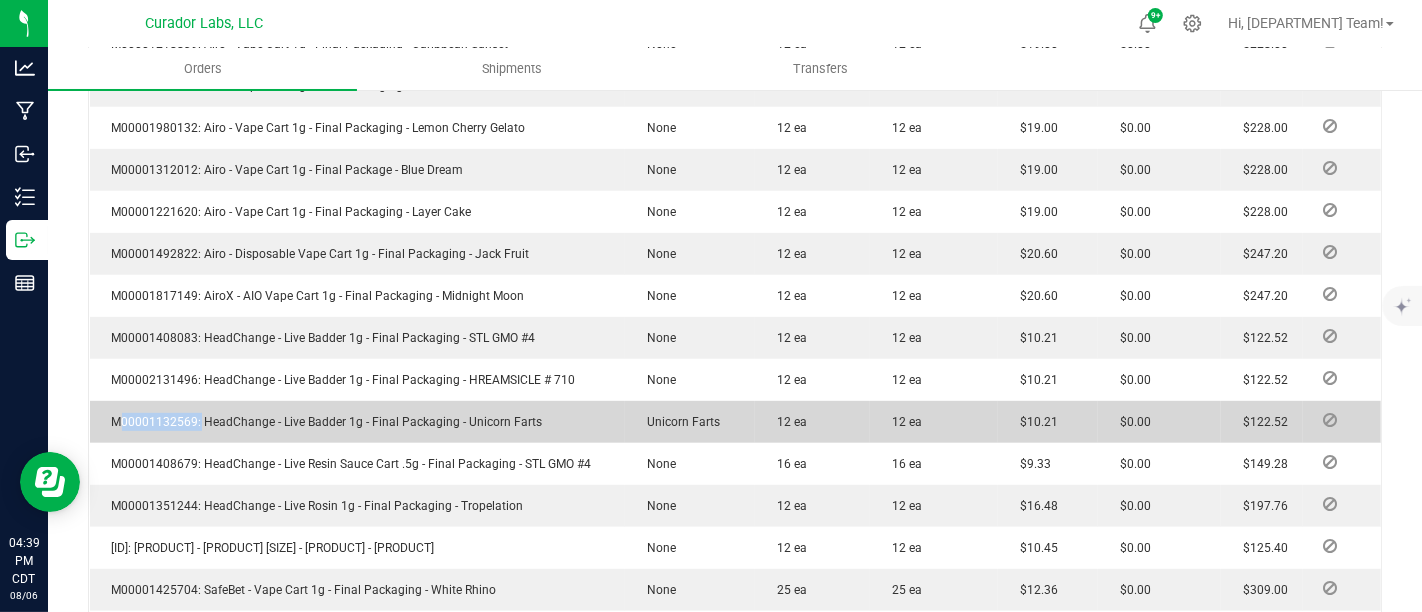 click on "M00001132569: HeadChange - Live Badder 1g - Final Packaging - Unicorn Farts" at bounding box center (322, 422) 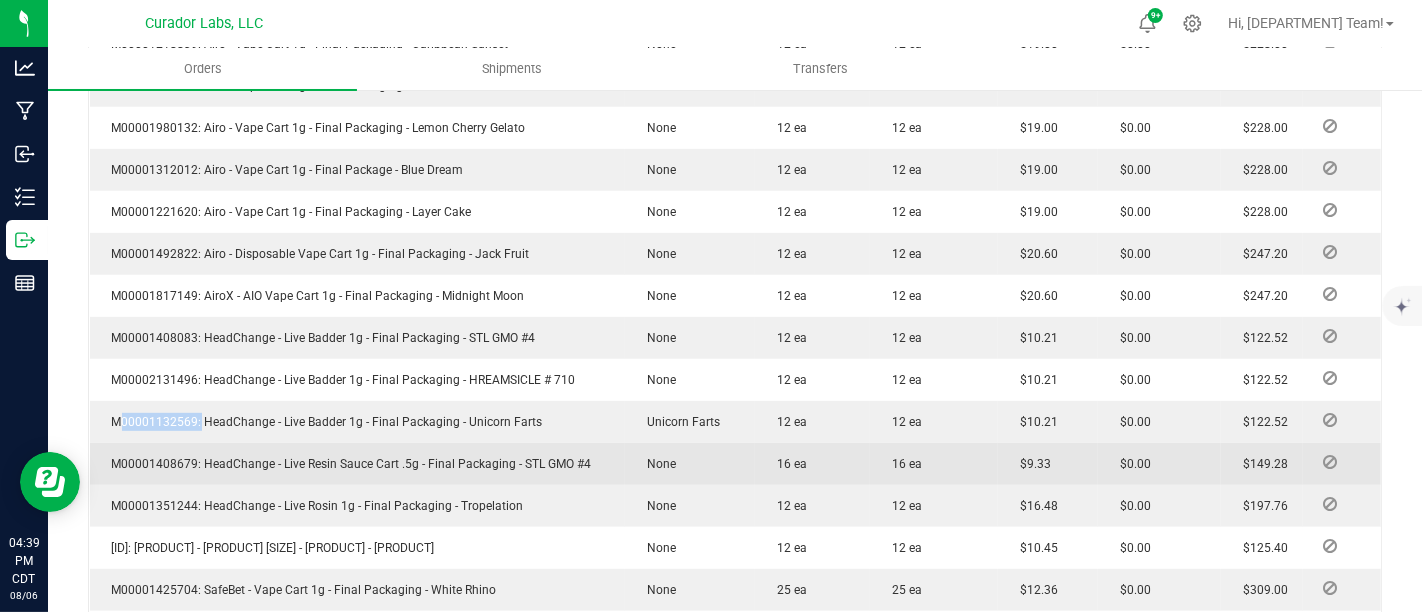 click on "M00001408679: HeadChange - Live Resin Sauce Cart .5g - Final Packaging - STL GMO #4" at bounding box center [347, 464] 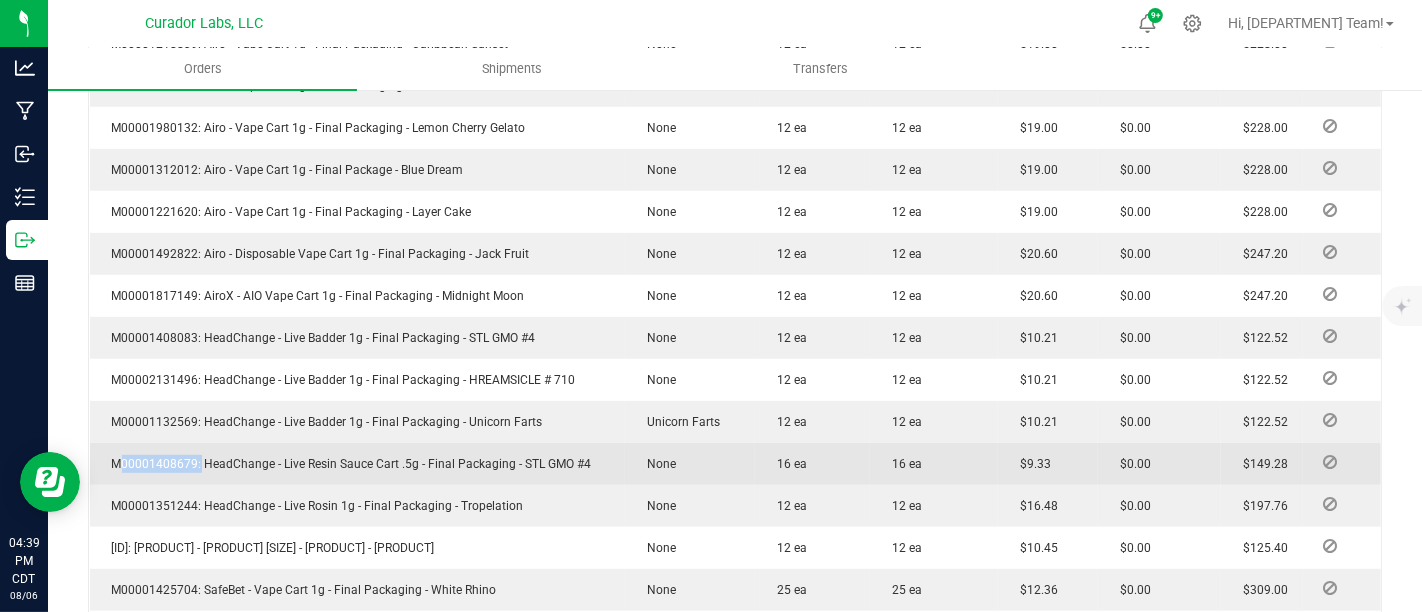 click on "M00001408679: HeadChange - Live Resin Sauce Cart .5g - Final Packaging - STL GMO #4" at bounding box center (347, 464) 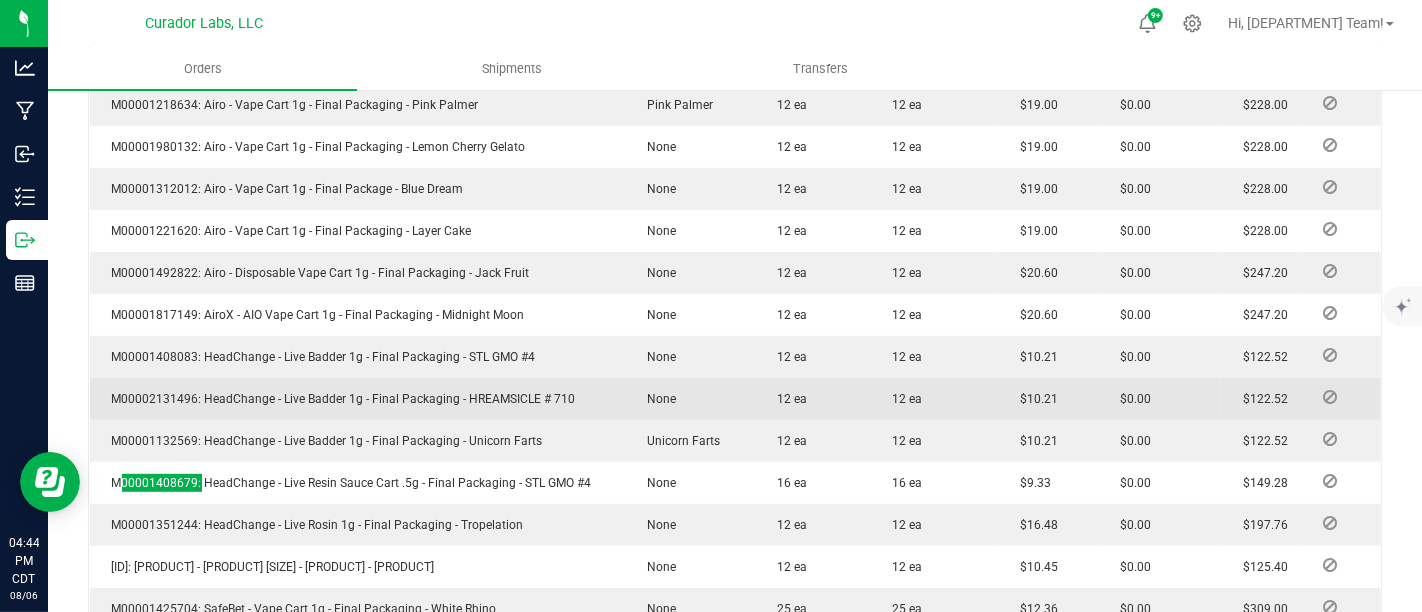 scroll, scrollTop: 888, scrollLeft: 0, axis: vertical 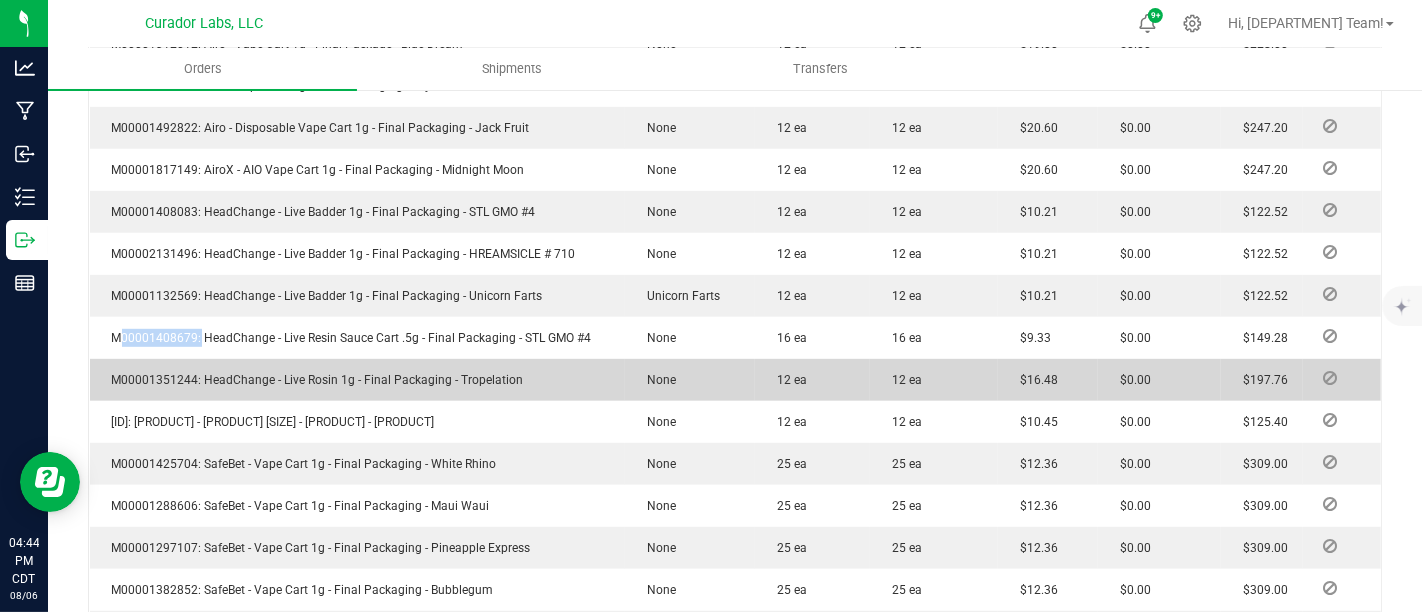 click on "M00001351244: HeadChange - Live Rosin 1g - Final Packaging - Tropelation" at bounding box center (313, 380) 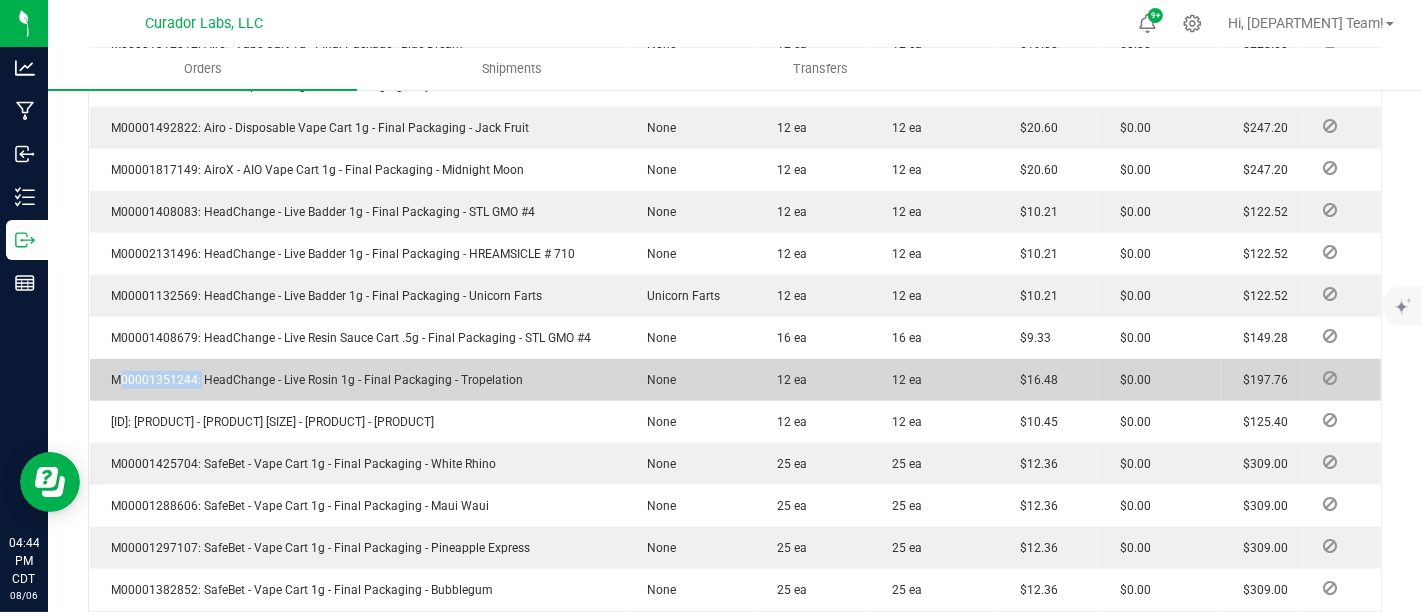 click on "M00001351244: HeadChange - Live Rosin 1g - Final Packaging - Tropelation" at bounding box center (313, 380) 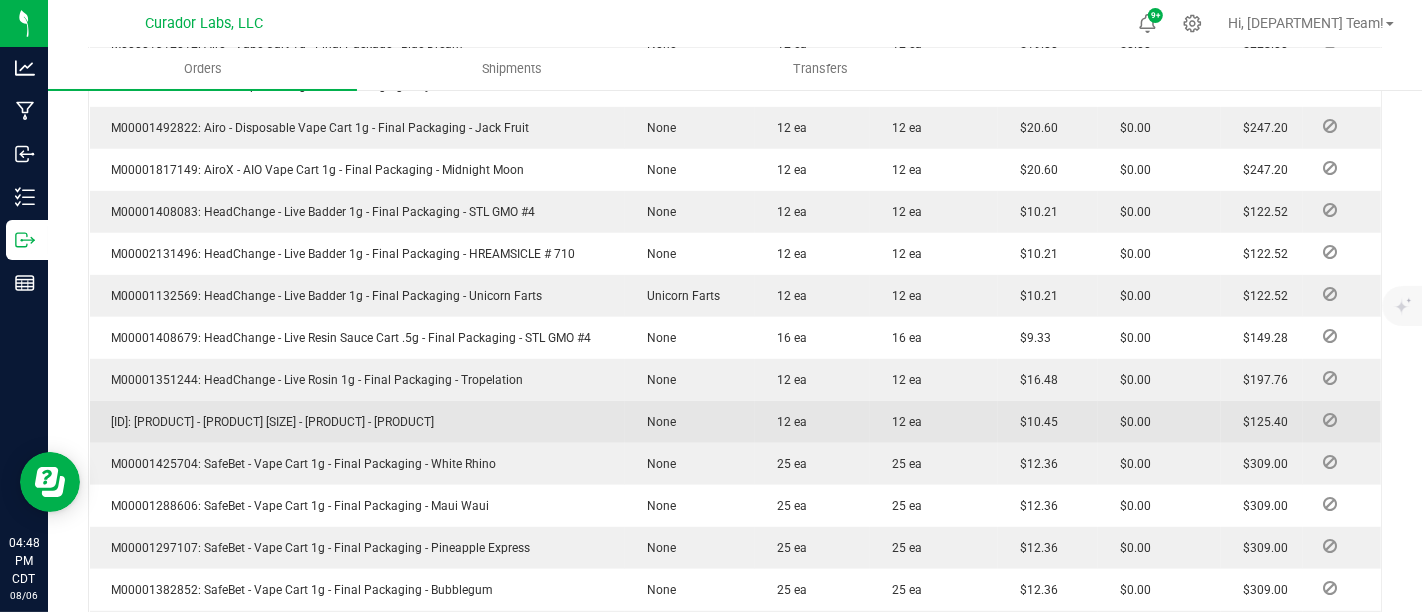 click on "[ID]: [PRODUCT] - [PRODUCT] [SIZE] - [PRODUCT] - [PRODUCT]" at bounding box center (268, 422) 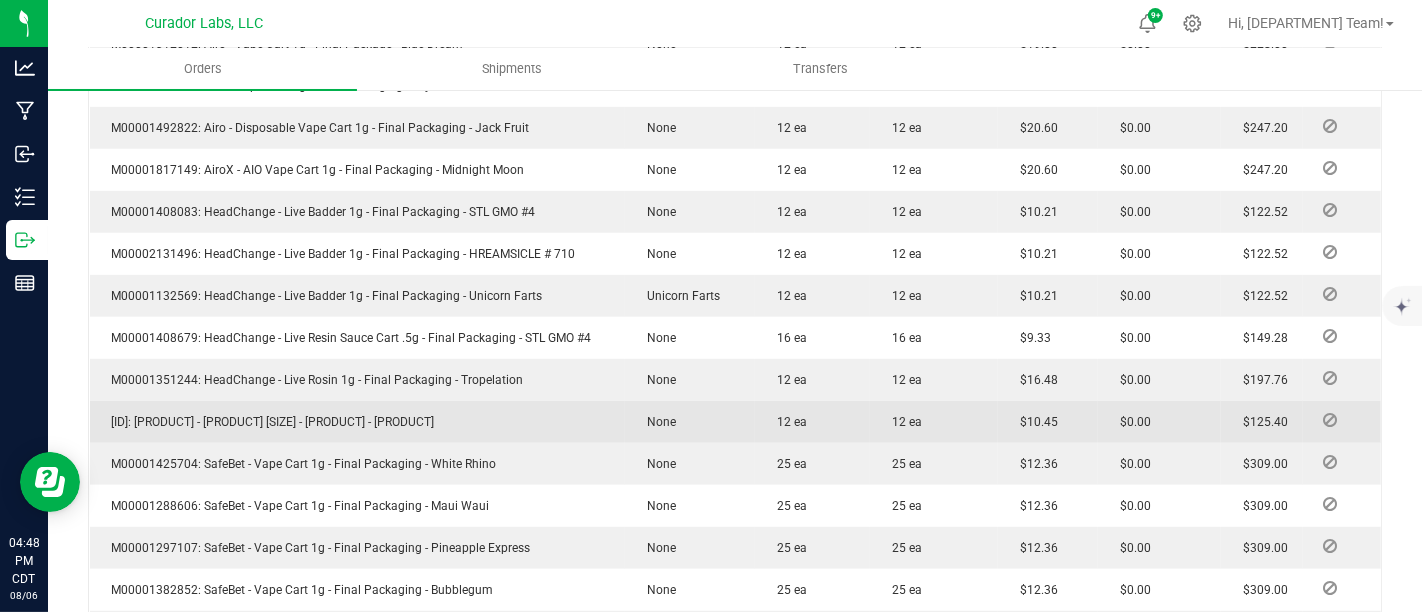click on "[ID]: [PRODUCT] - [PRODUCT] [SIZE] - [PRODUCT] - [PRODUCT]" at bounding box center (268, 422) 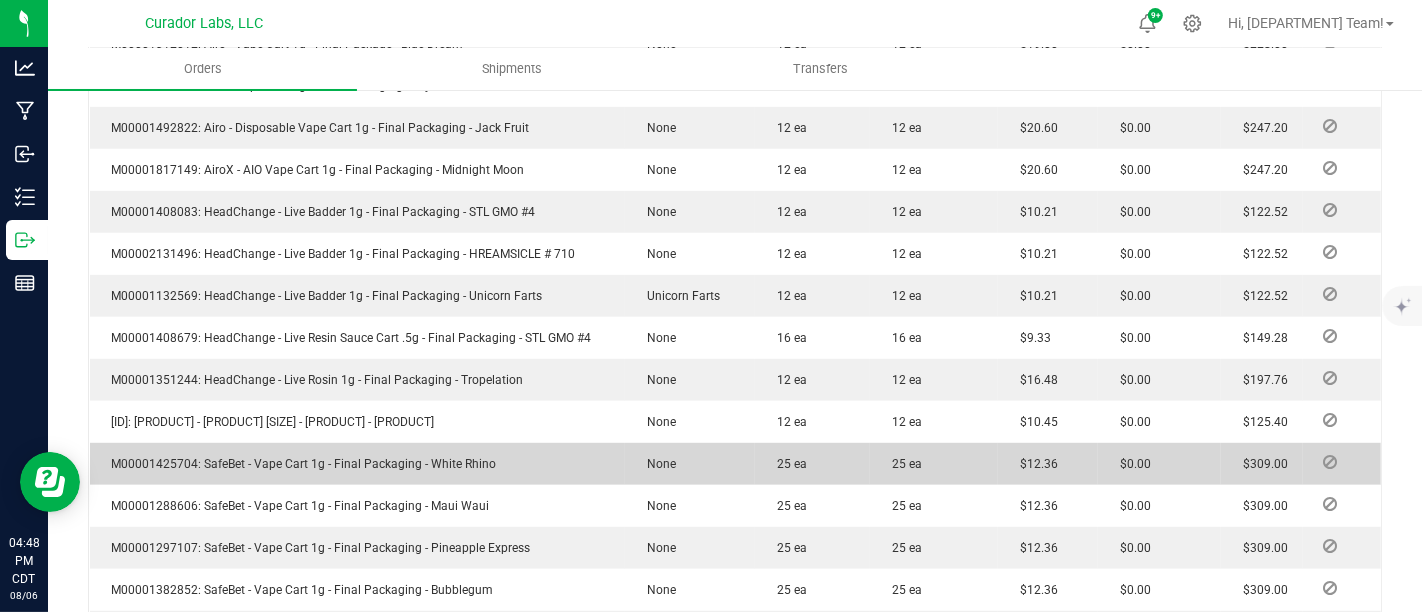 click on "M00001425704: SafeBet - Vape Cart 1g - Final Packaging - White Rhino" at bounding box center [299, 464] 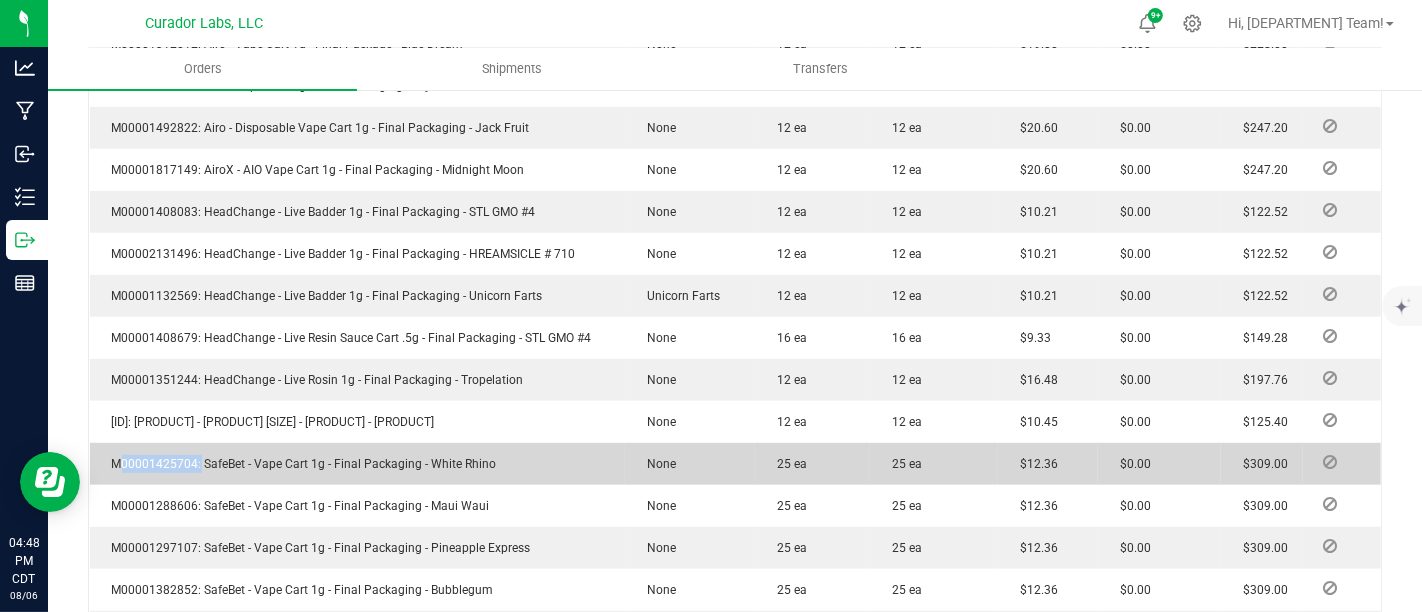 click on "M00001425704: SafeBet - Vape Cart 1g - Final Packaging - White Rhino" at bounding box center [299, 464] 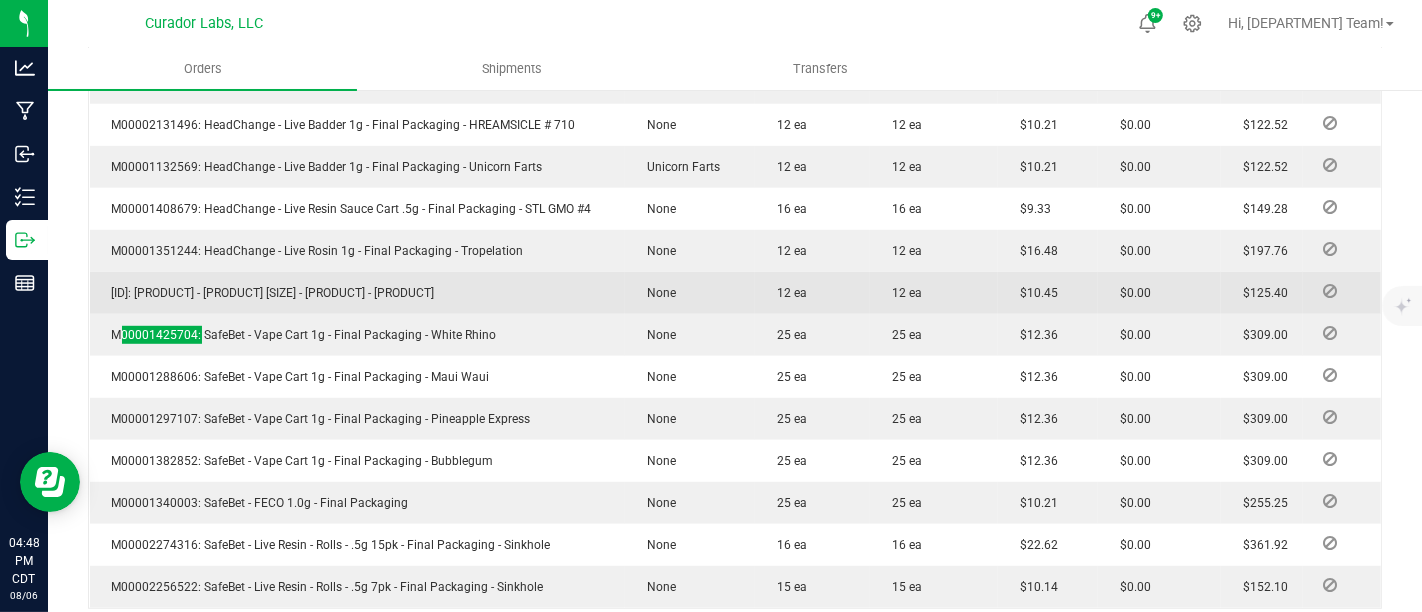 scroll, scrollTop: 1111, scrollLeft: 0, axis: vertical 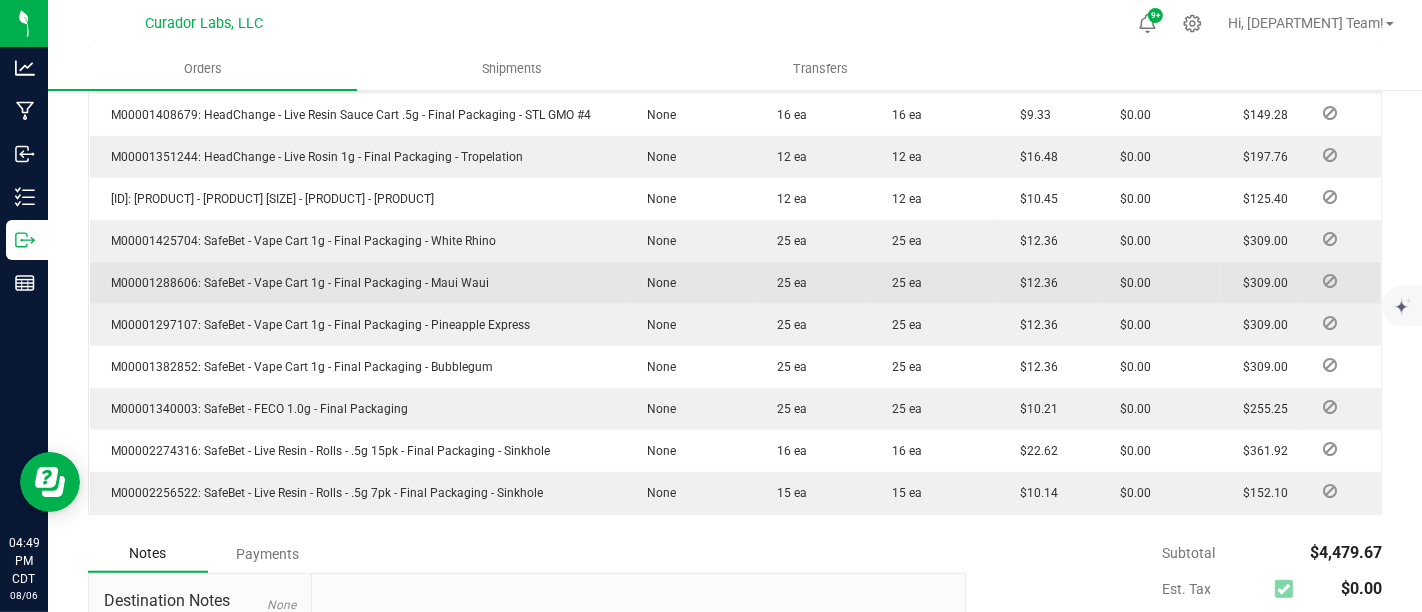 click on "M00001288606: SafeBet - Vape Cart 1g - Final Packaging - Maui Waui" at bounding box center [296, 283] 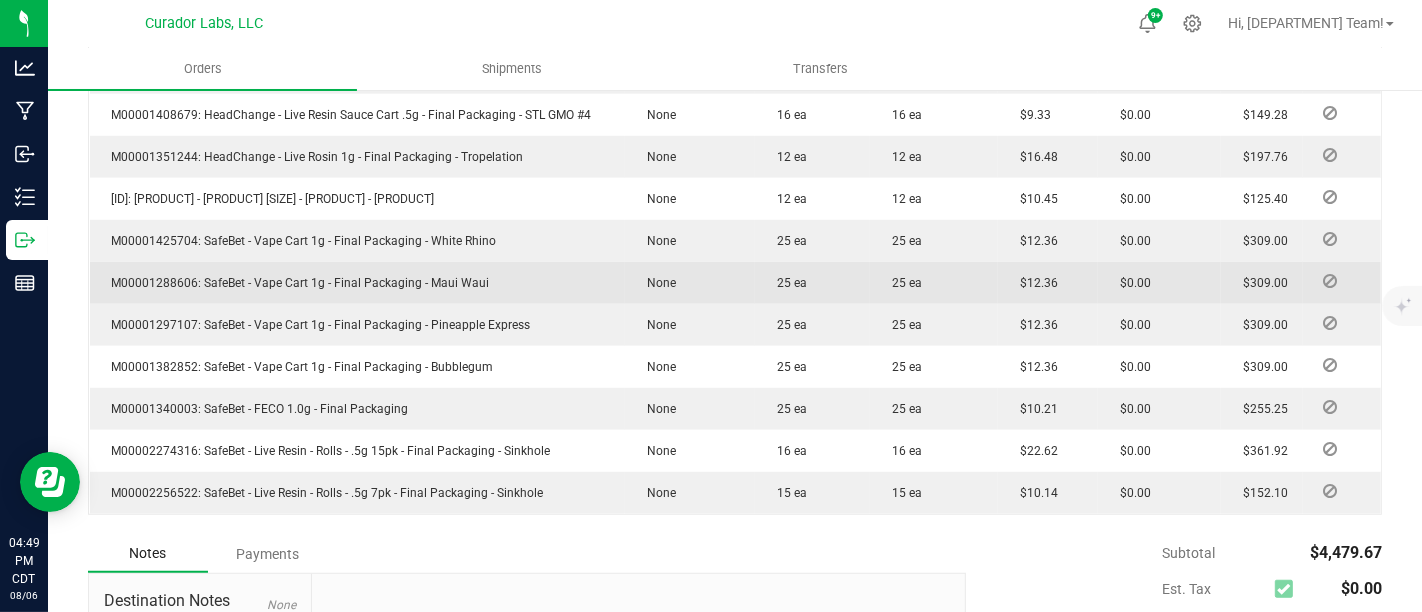 click on "M00001288606: SafeBet - Vape Cart 1g - Final Packaging - Maui Waui" at bounding box center (296, 283) 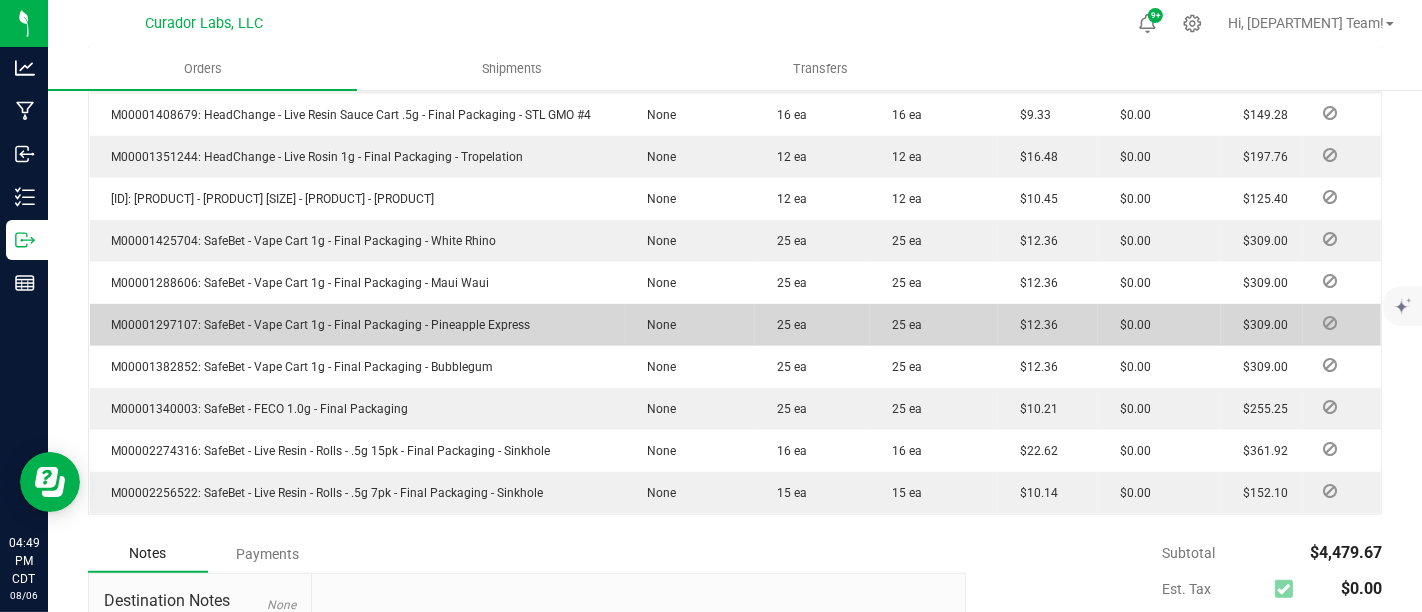 click on "M00001297107: SafeBet - Vape Cart 1g - Final Packaging - Pineapple Express" at bounding box center [316, 325] 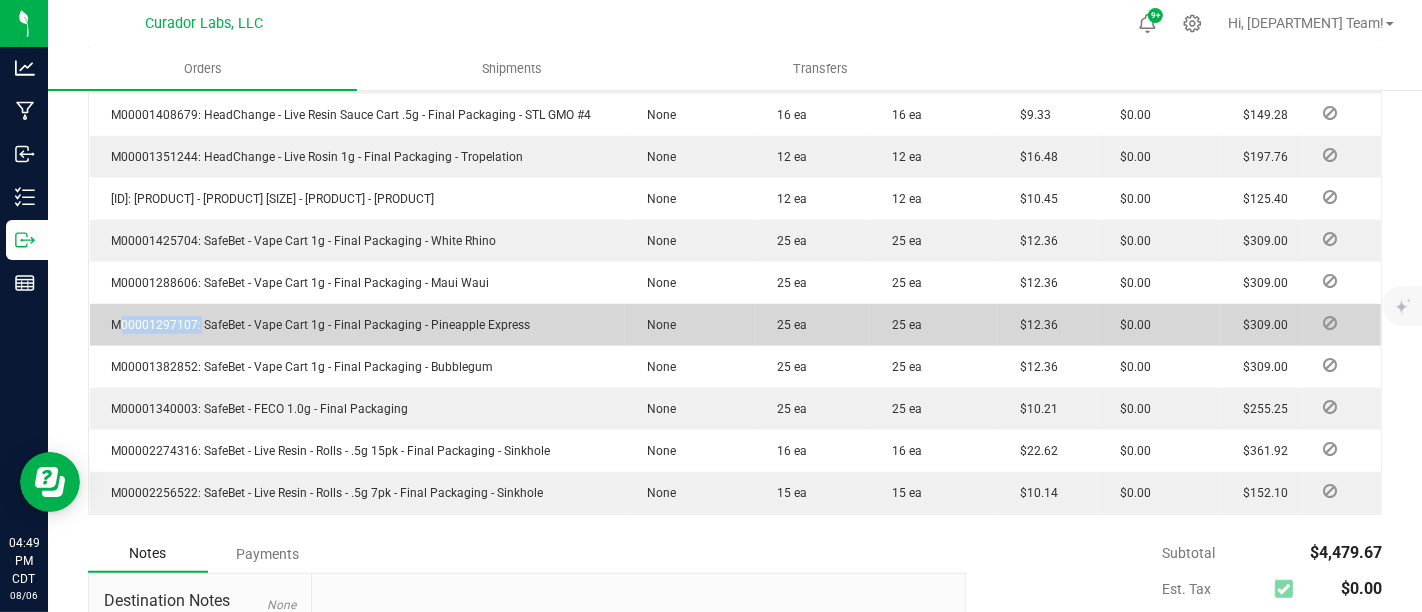 click on "M00001297107: SafeBet - Vape Cart 1g - Final Packaging - Pineapple Express" at bounding box center [316, 325] 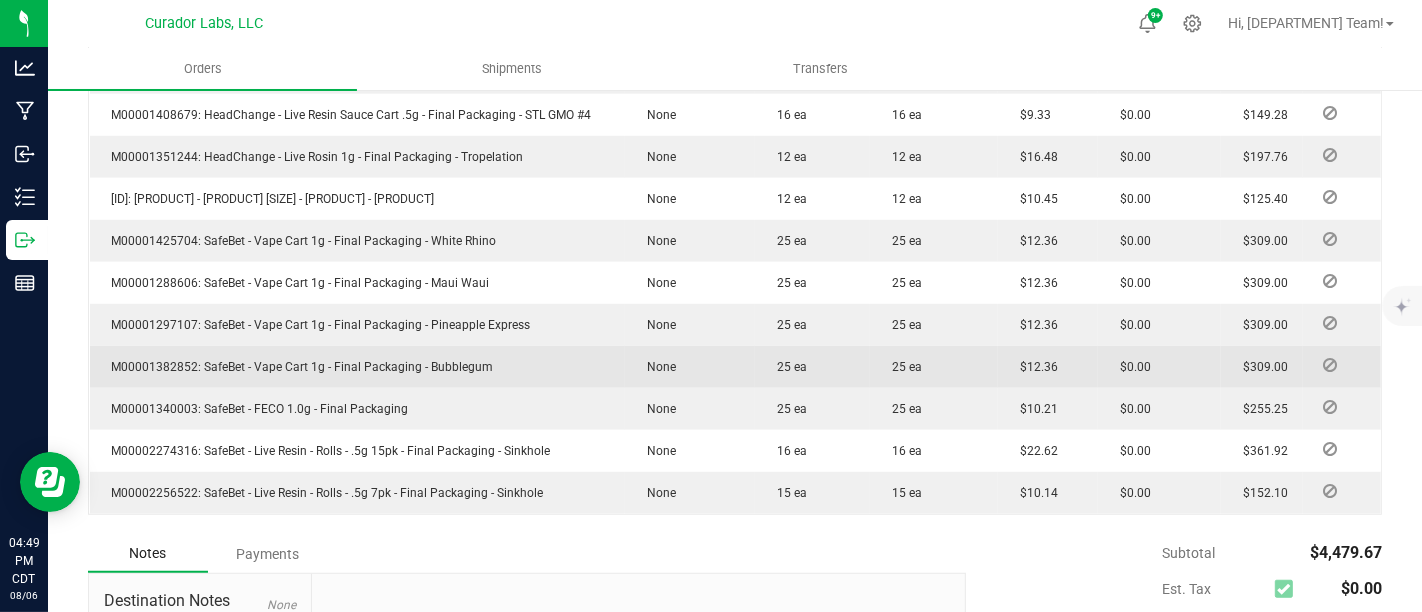 click on "M00001382852: SafeBet - Vape Cart 1g - Final Packaging - Bubblegum" at bounding box center (298, 367) 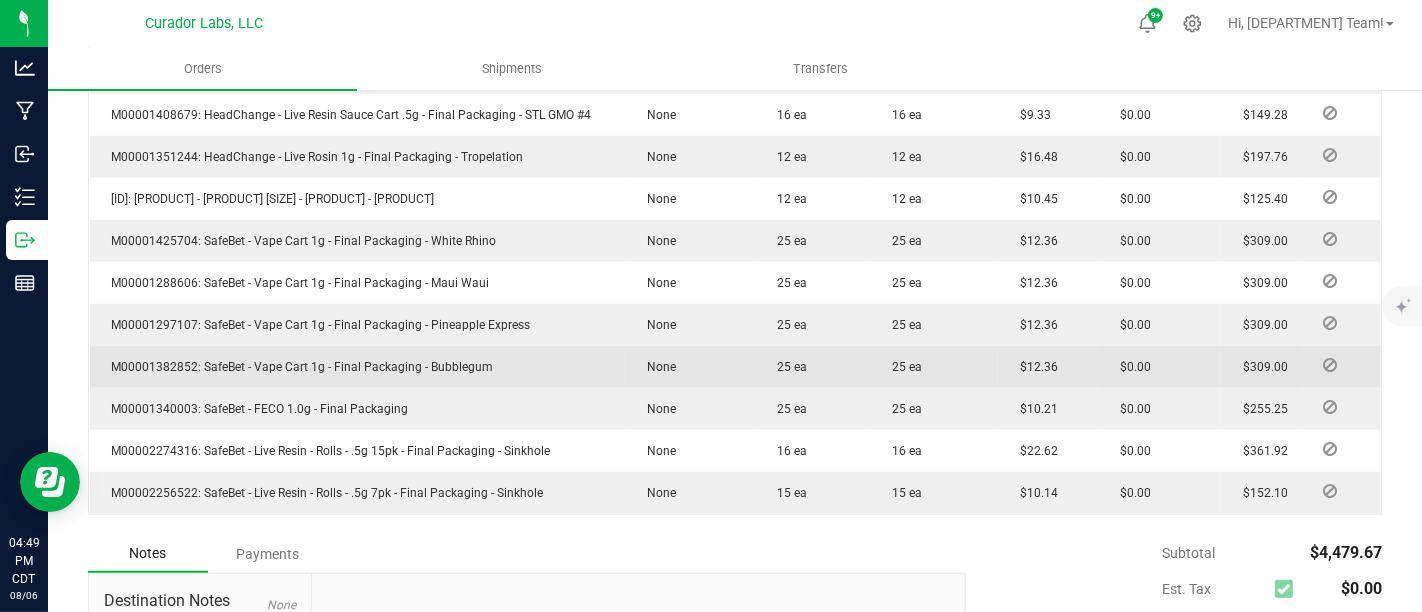 click on "M00001382852: SafeBet - Vape Cart 1g - Final Packaging - Bubblegum" at bounding box center (298, 367) 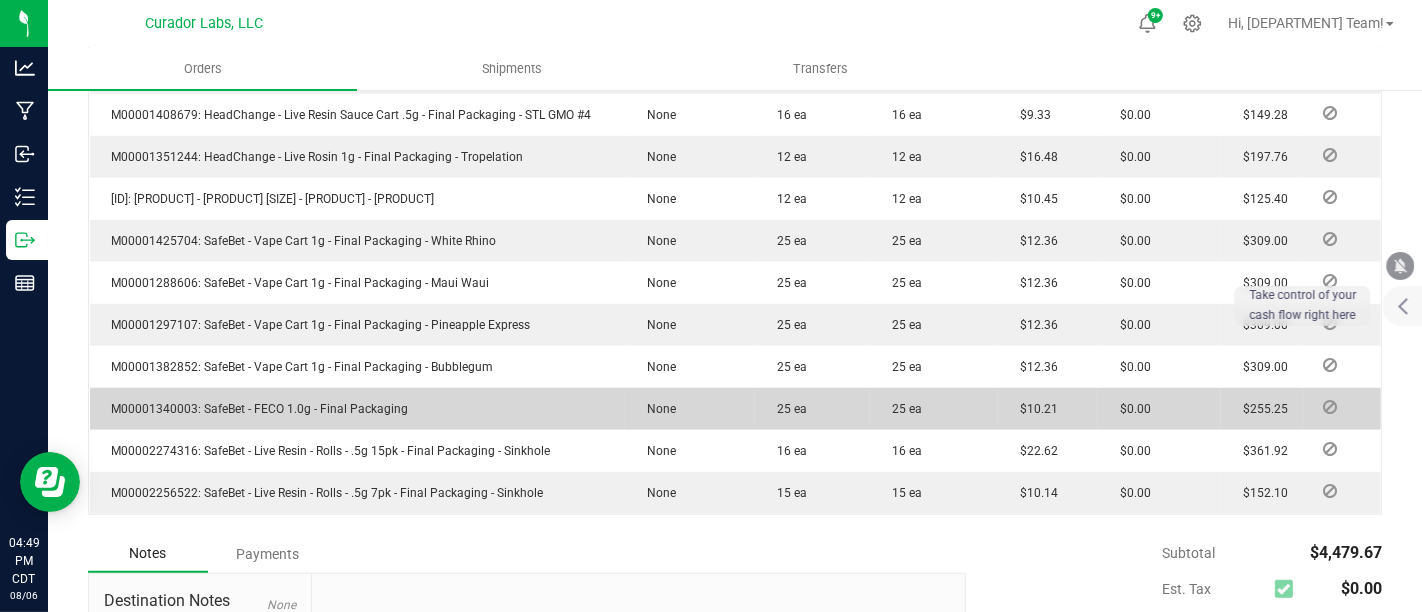 click on "M00001340003: SafeBet - FECO 1.0g - Final Packaging" at bounding box center [255, 409] 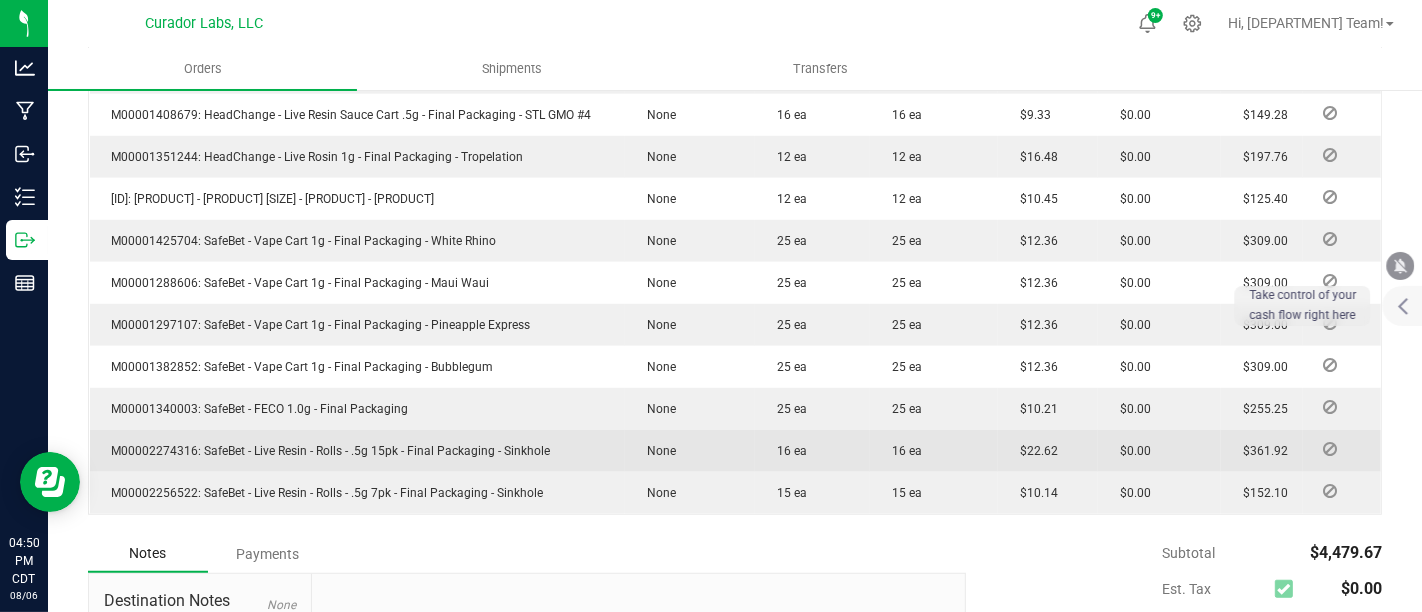 click on "M00002274316: SafeBet - Live Resin - Rolls - .5g 15pk - Final Packaging - Sinkhole" at bounding box center [326, 451] 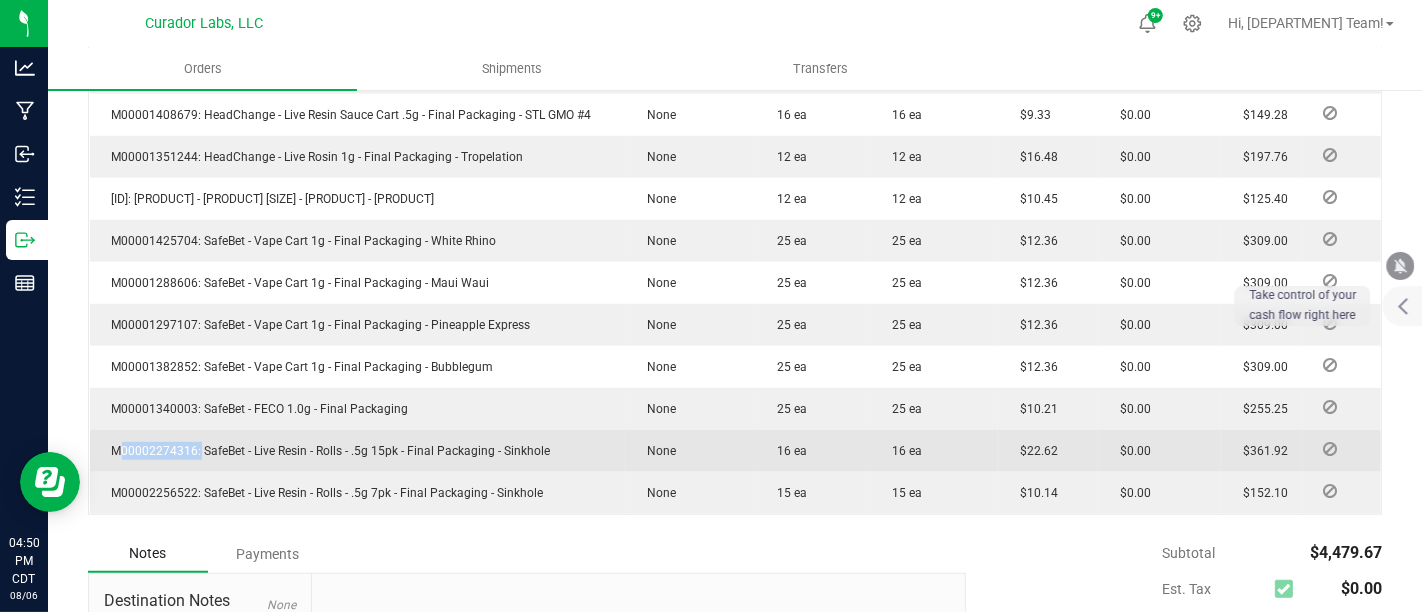click on "M00002274316: SafeBet - Live Resin - Rolls - .5g 15pk - Final Packaging - Sinkhole" at bounding box center [326, 451] 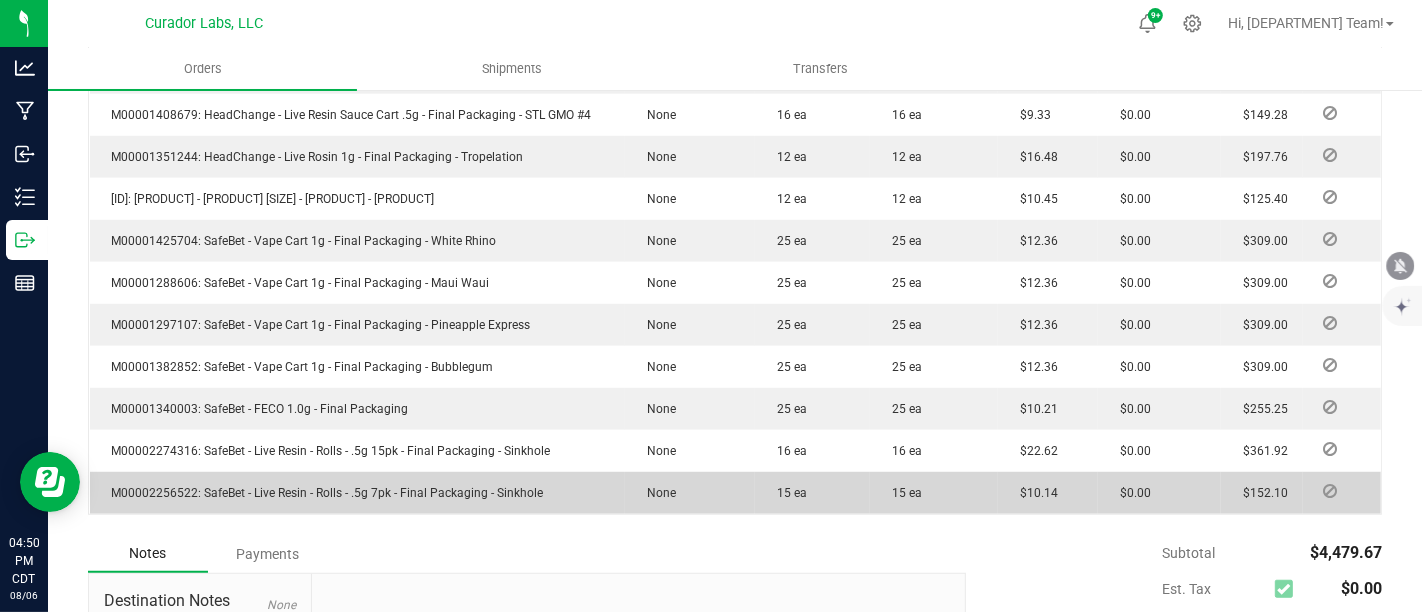 click on "M00002256522: SafeBet - Live Resin - Rolls - .5g 7pk - Final Packaging - Sinkhole" at bounding box center [323, 493] 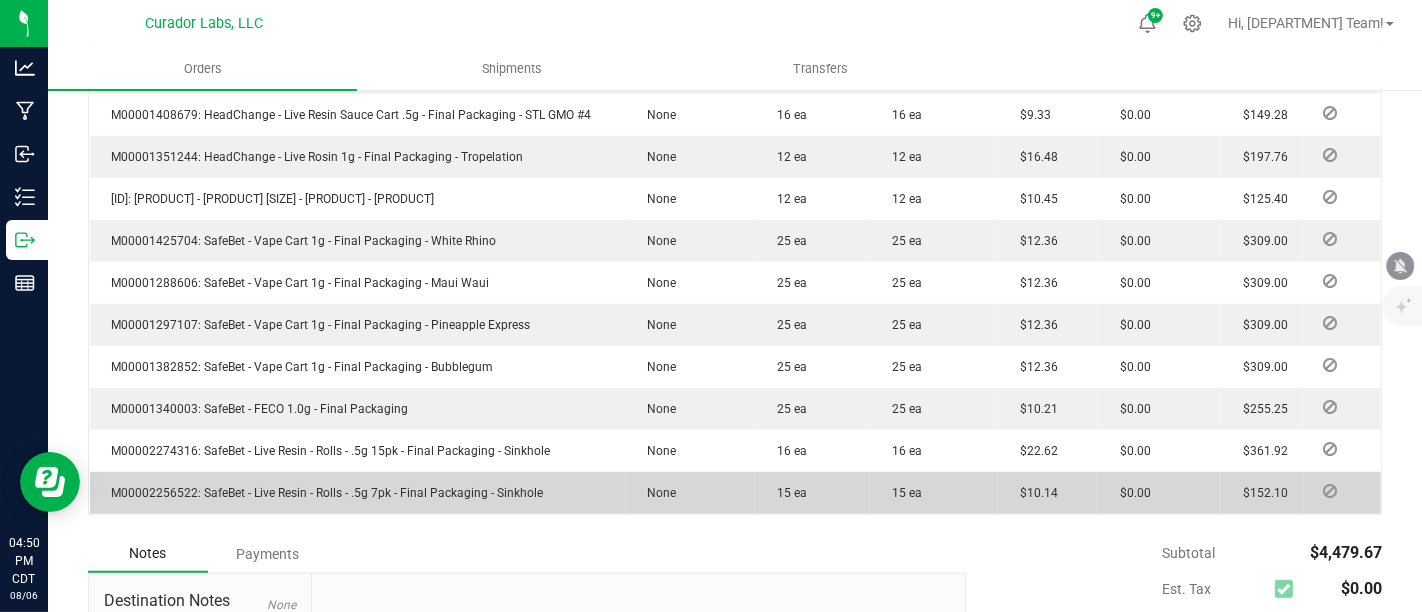 click on "M00002256522: SafeBet - Live Resin - Rolls - .5g 7pk - Final Packaging - Sinkhole" at bounding box center [323, 493] 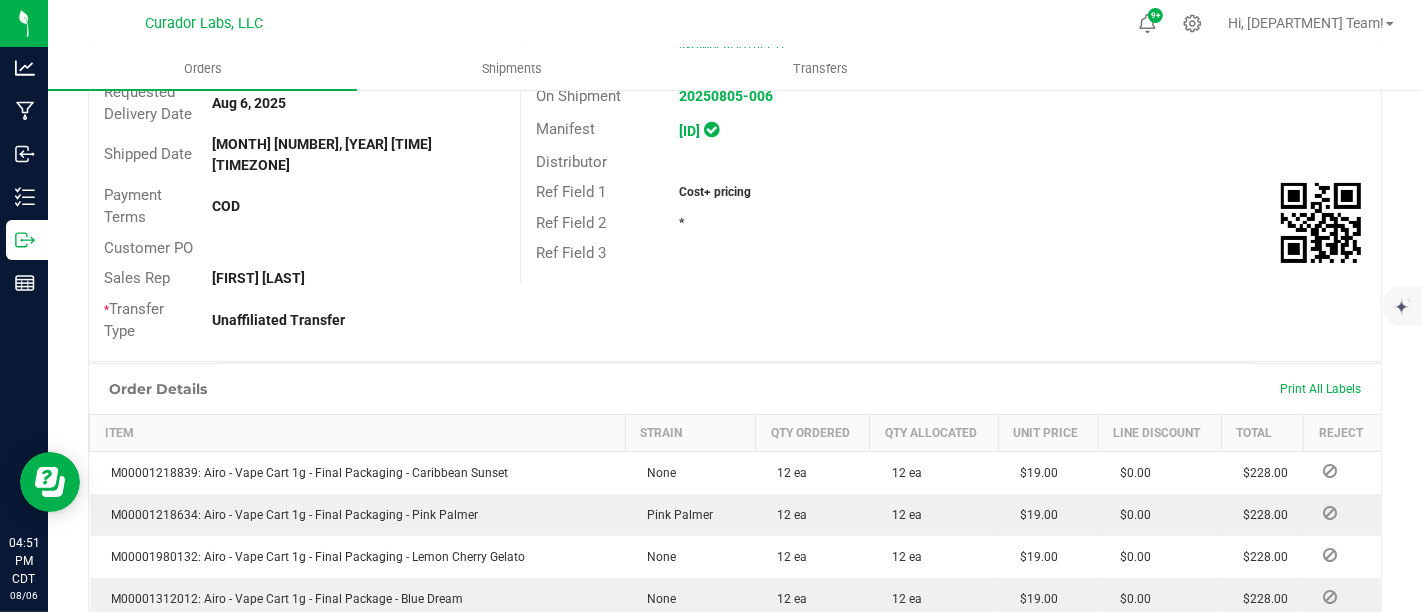 scroll, scrollTop: 0, scrollLeft: 0, axis: both 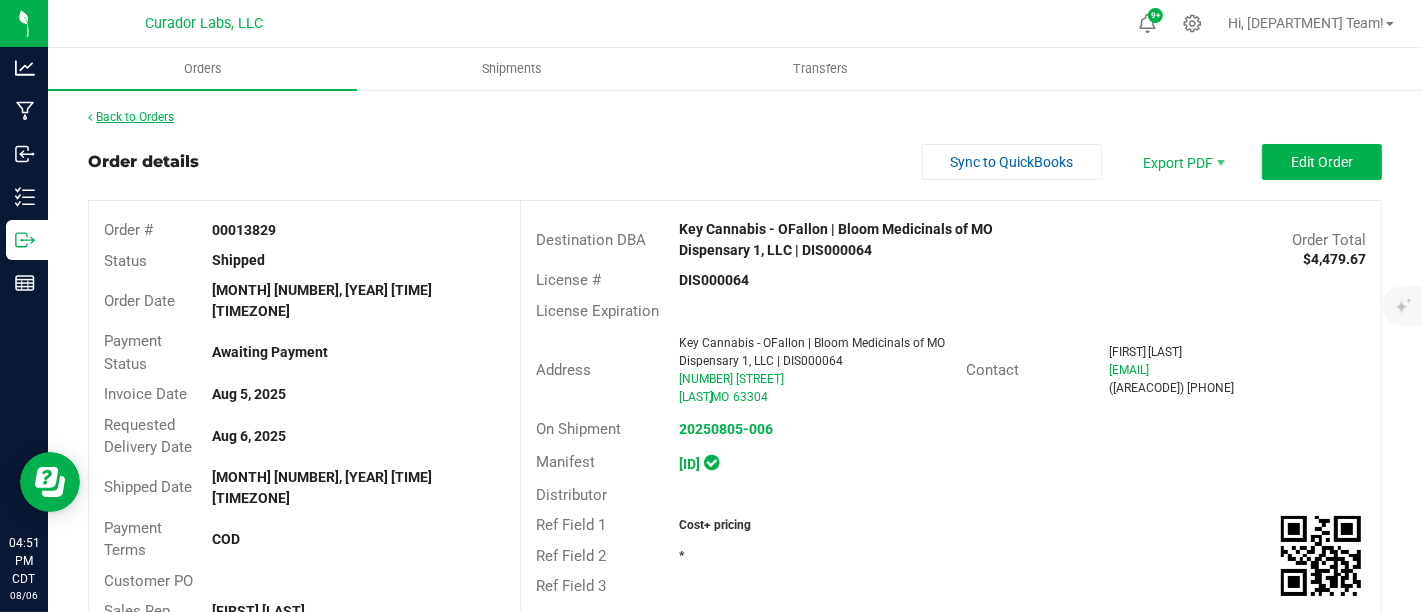 click on "Back to Orders" at bounding box center (131, 117) 